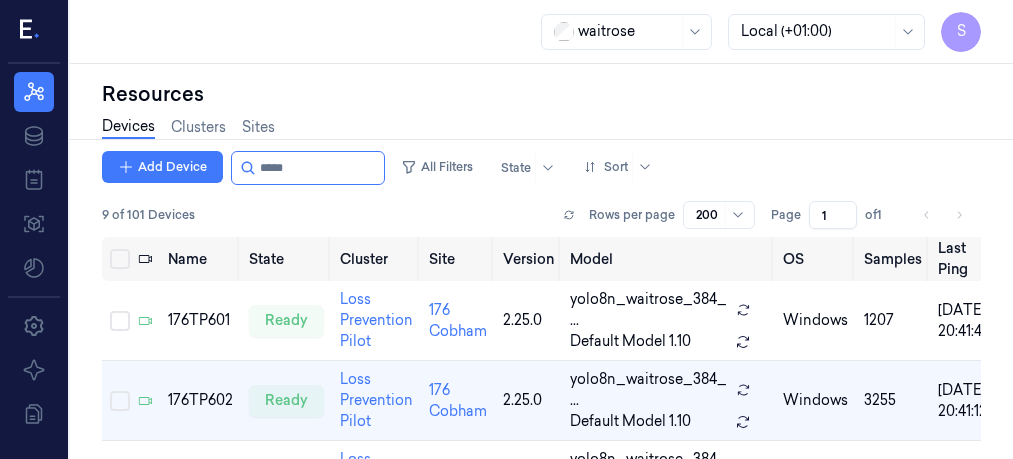 scroll, scrollTop: 0, scrollLeft: 0, axis: both 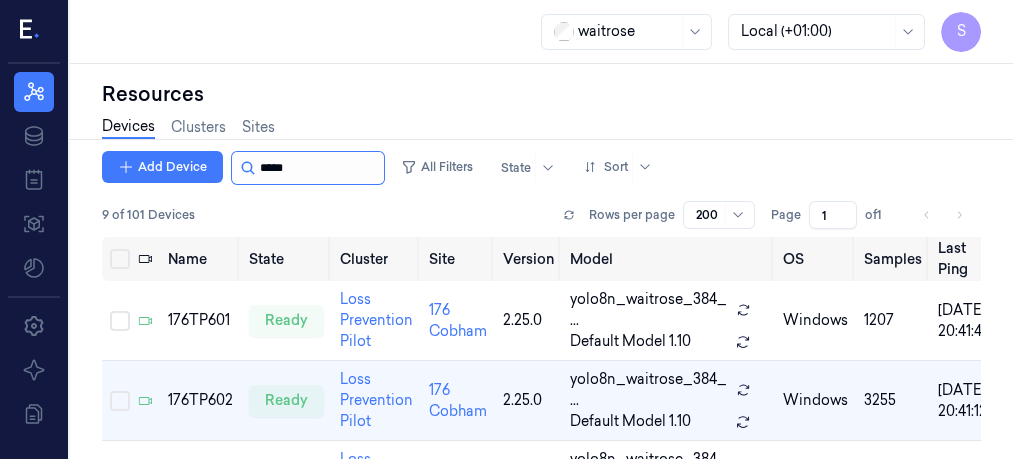click at bounding box center [320, 168] 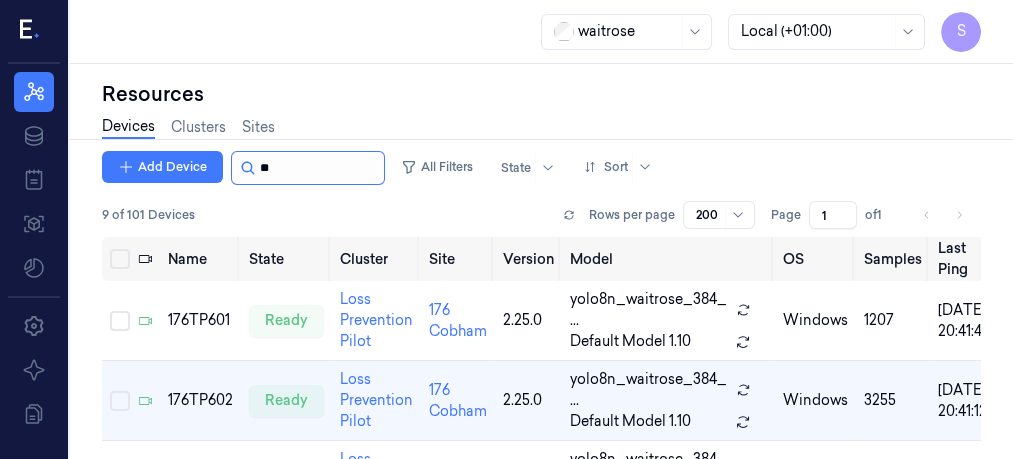 type on "*" 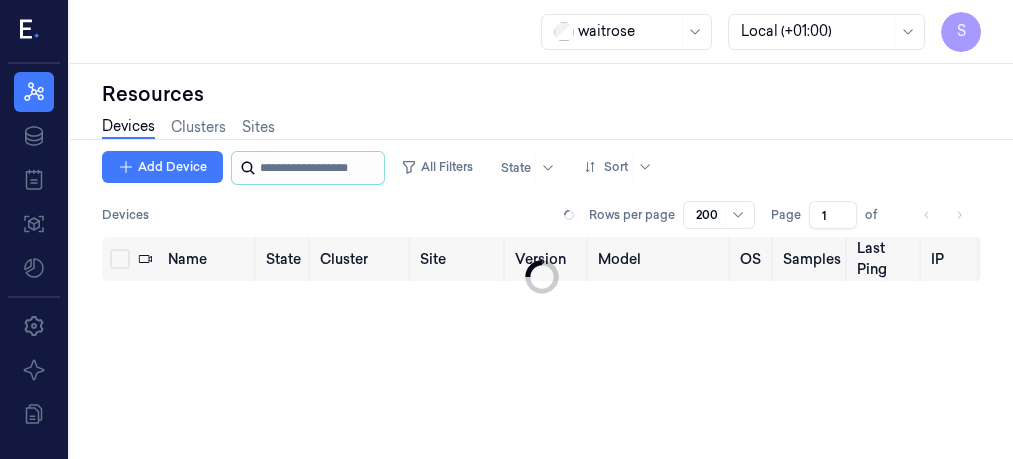 click at bounding box center [320, 168] 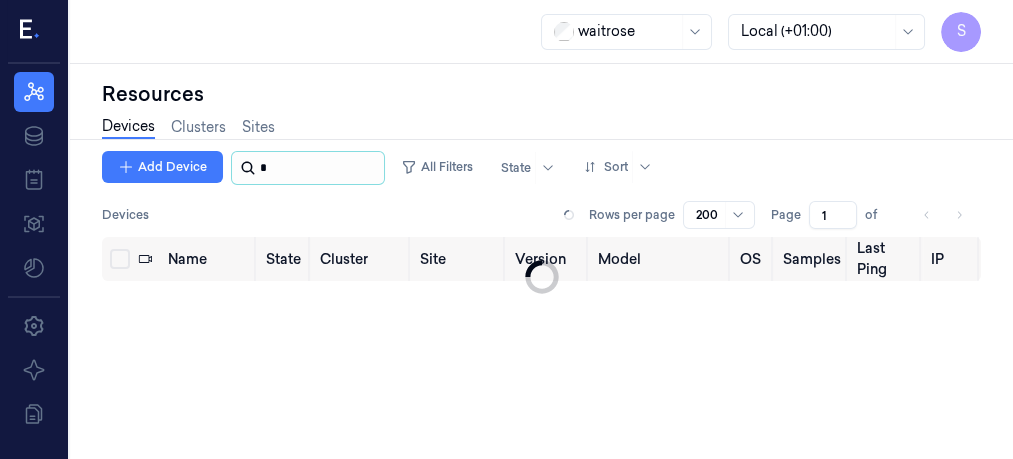 click at bounding box center [320, 168] 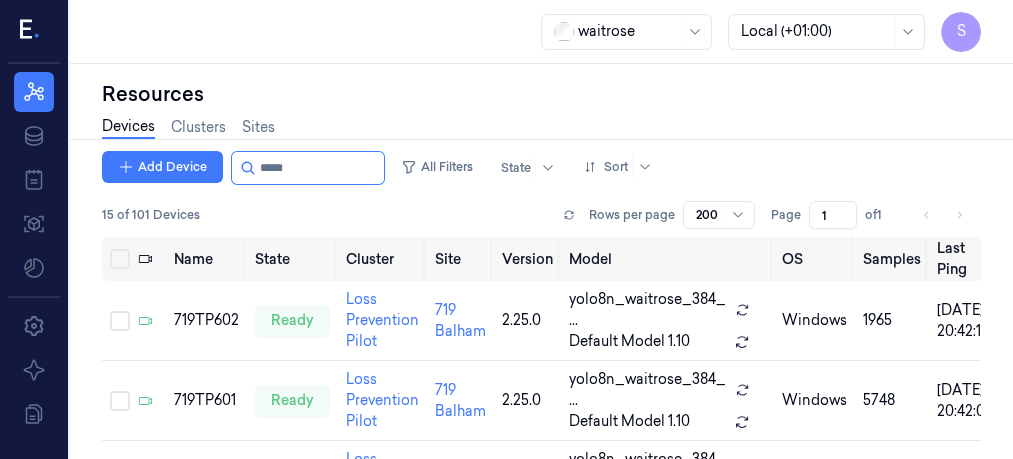 type on "*****" 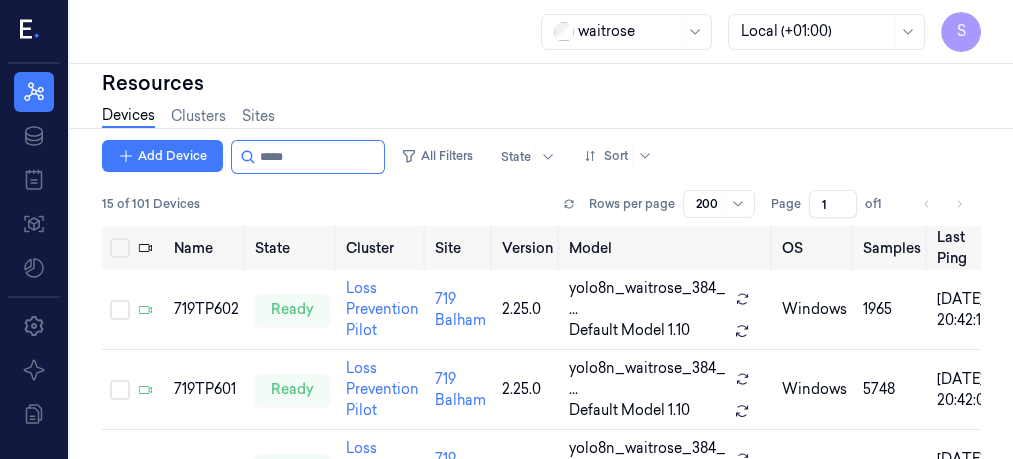scroll, scrollTop: 0, scrollLeft: 0, axis: both 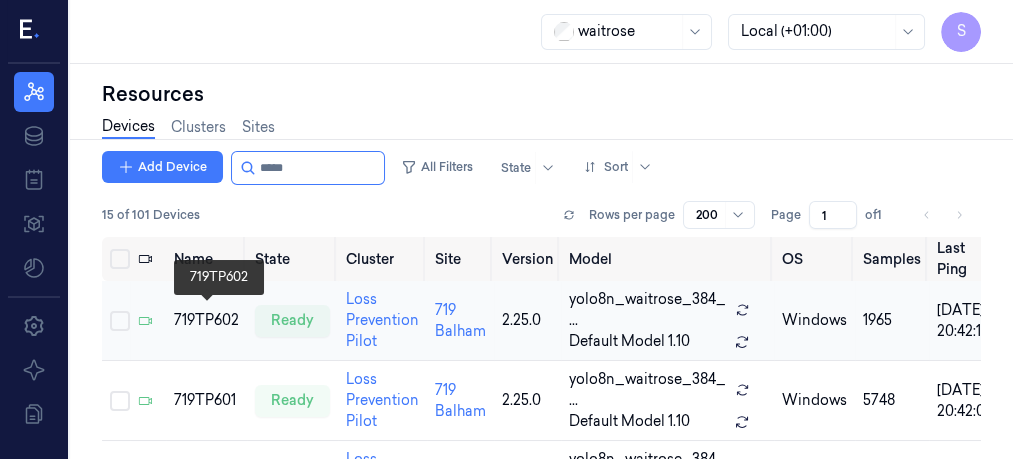 click on "719TP602" at bounding box center [206, 320] 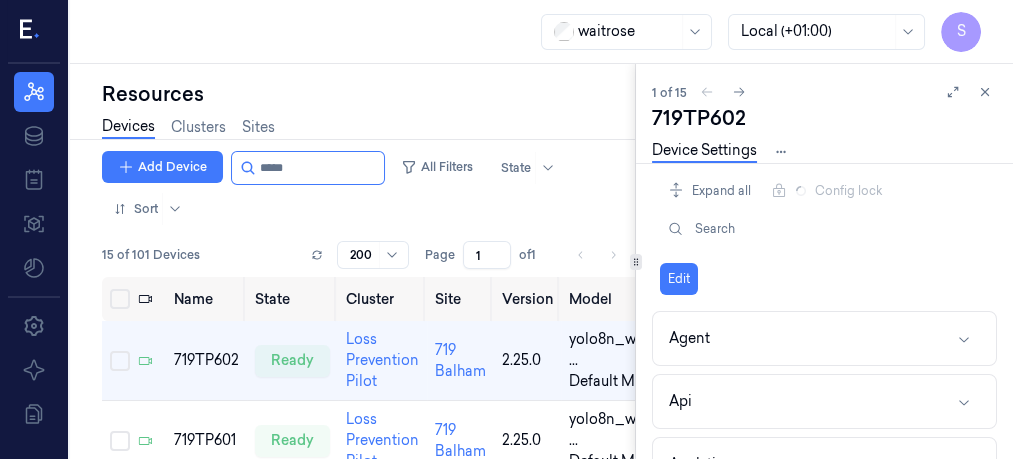 scroll, scrollTop: 0, scrollLeft: 0, axis: both 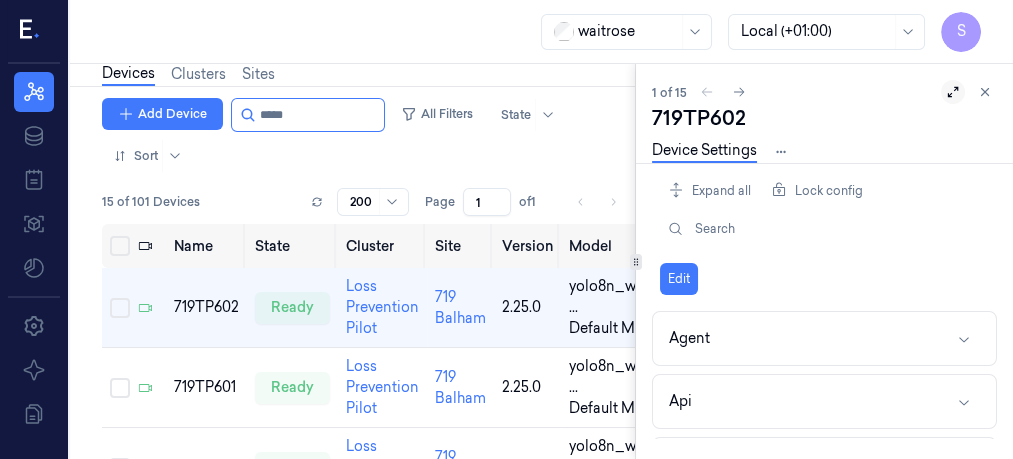 click 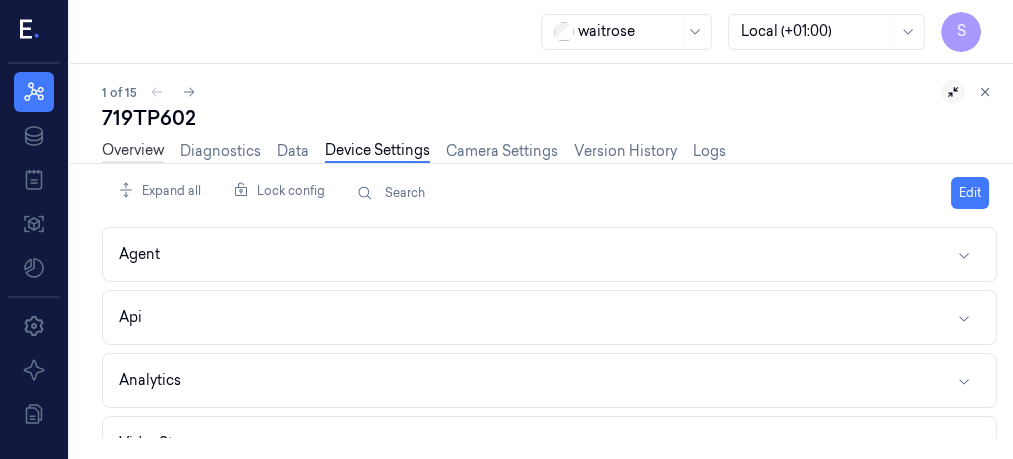 click on "Overview" at bounding box center (133, 151) 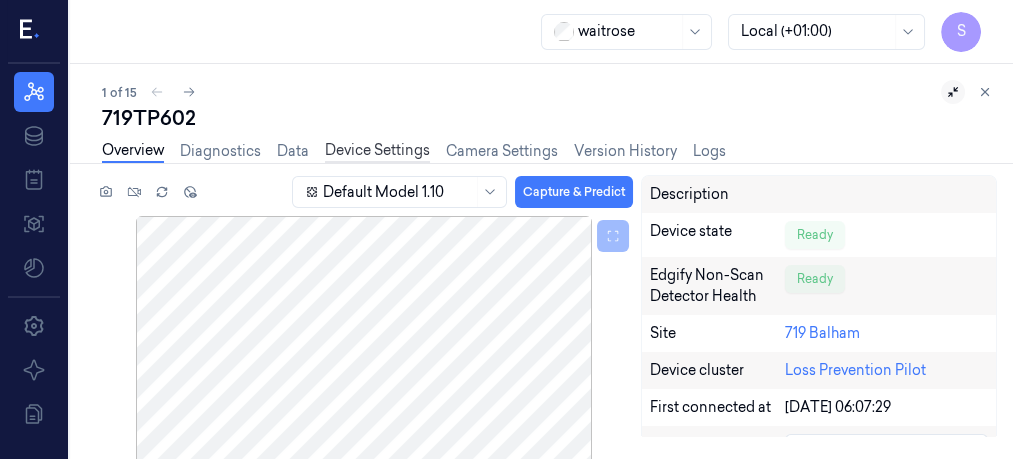 click on "Device Settings" at bounding box center [377, 151] 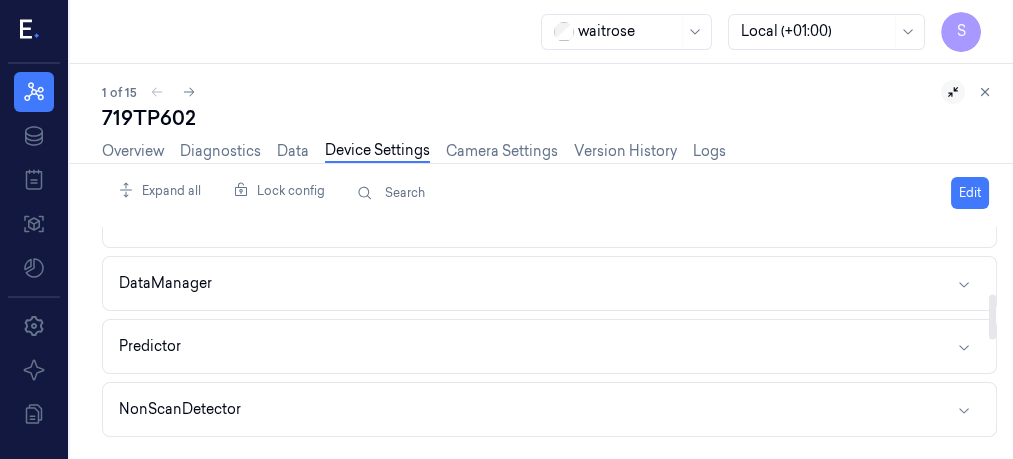 scroll, scrollTop: 318, scrollLeft: 0, axis: vertical 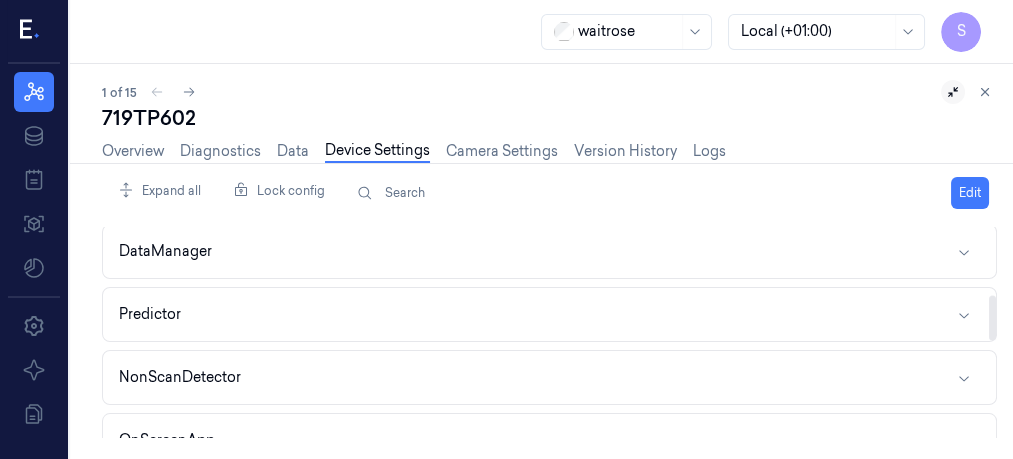 drag, startPoint x: 992, startPoint y: 257, endPoint x: 992, endPoint y: 314, distance: 57 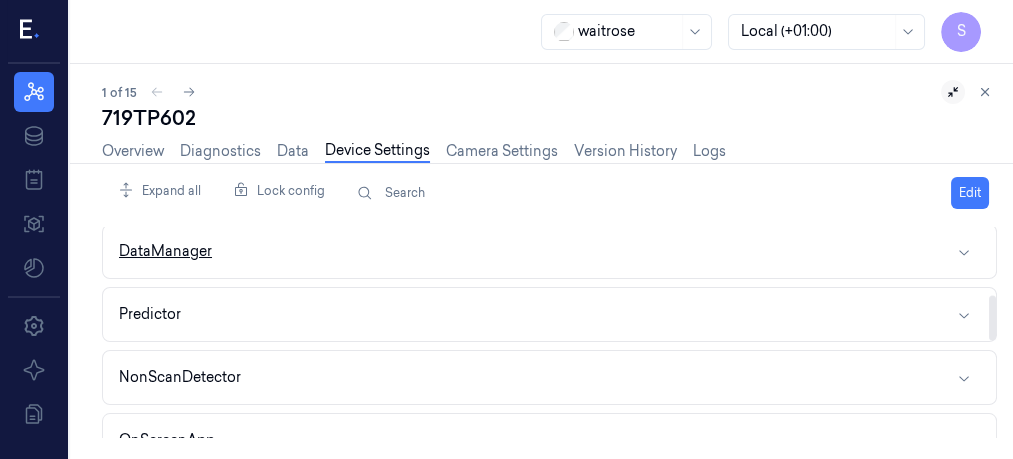 click 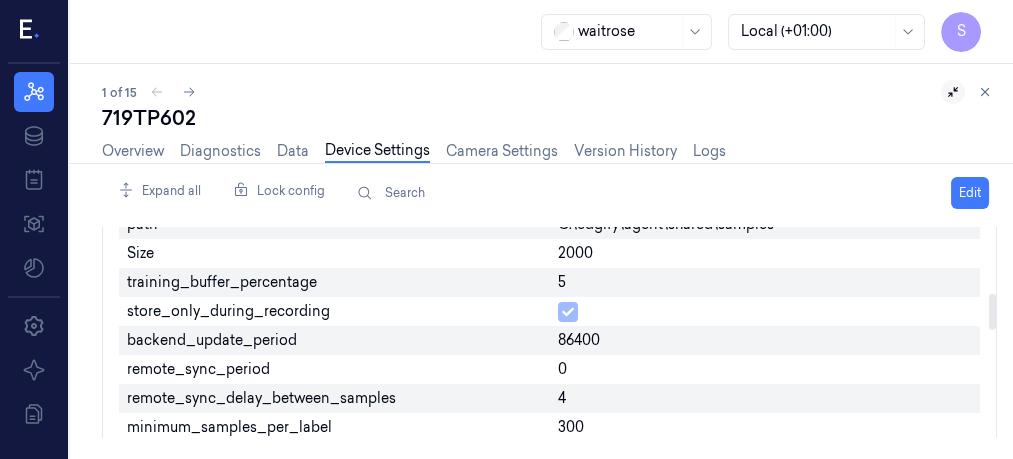 scroll, scrollTop: 397, scrollLeft: 0, axis: vertical 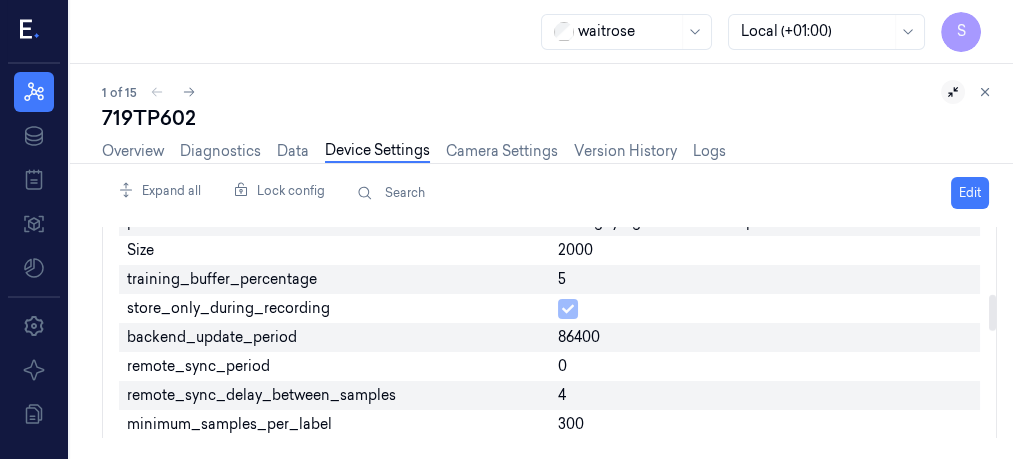 drag, startPoint x: 990, startPoint y: 284, endPoint x: 991, endPoint y: 297, distance: 13.038404 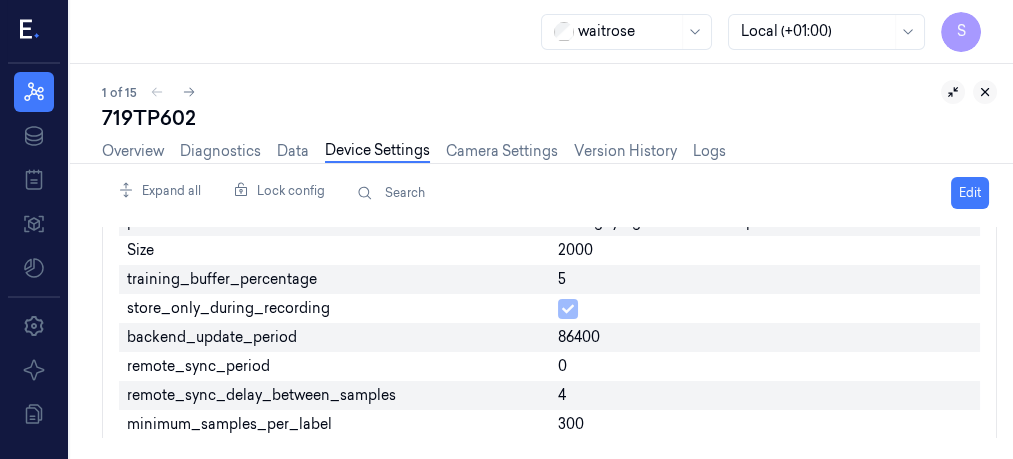 click 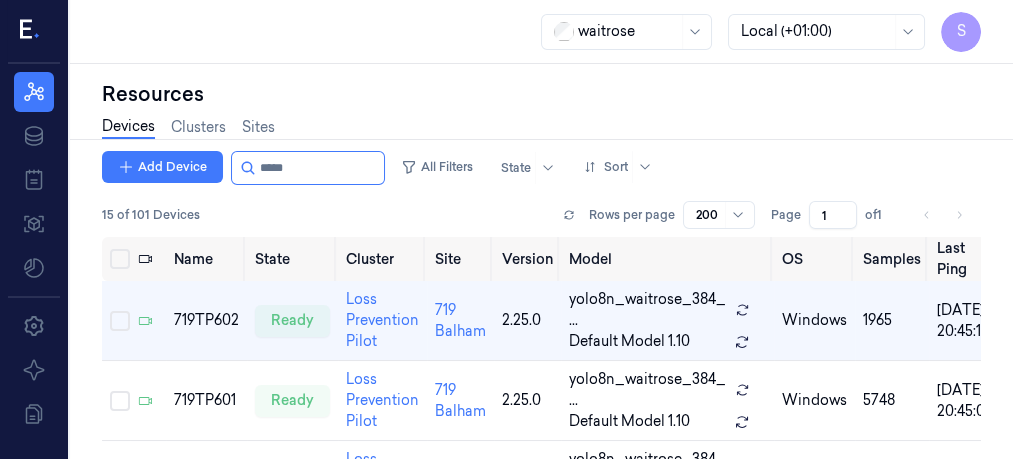 scroll, scrollTop: 0, scrollLeft: 0, axis: both 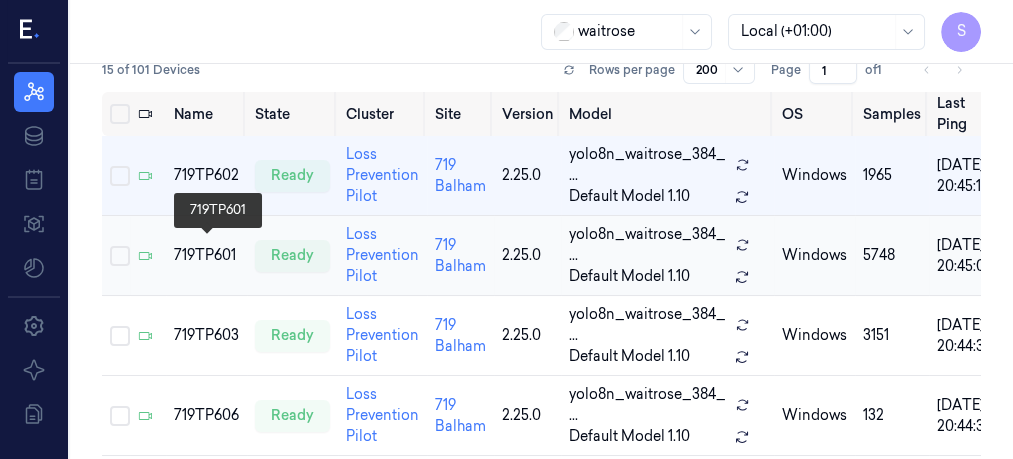 click on "719TP601" at bounding box center (206, 255) 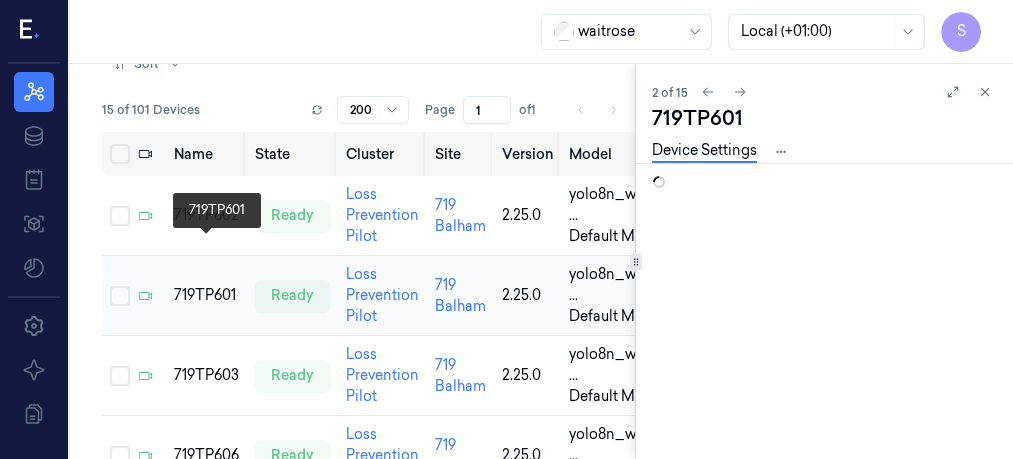 scroll, scrollTop: 0, scrollLeft: 0, axis: both 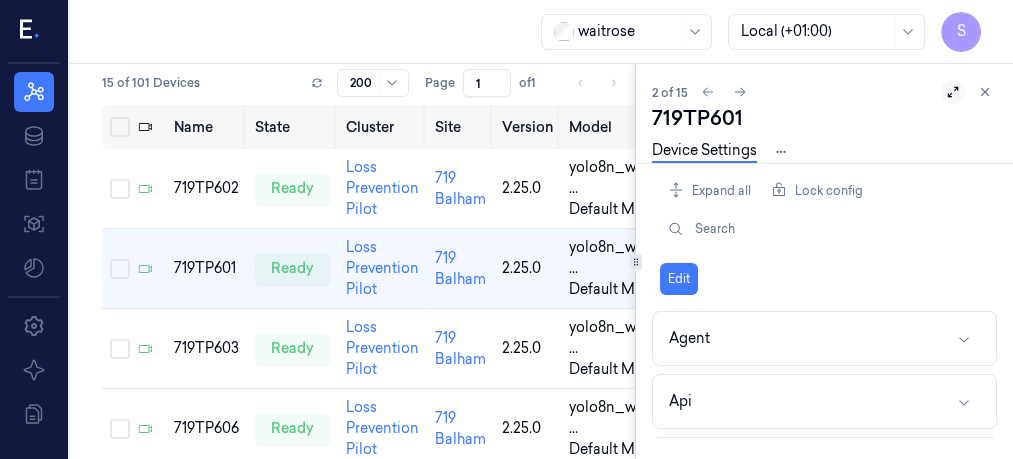 click 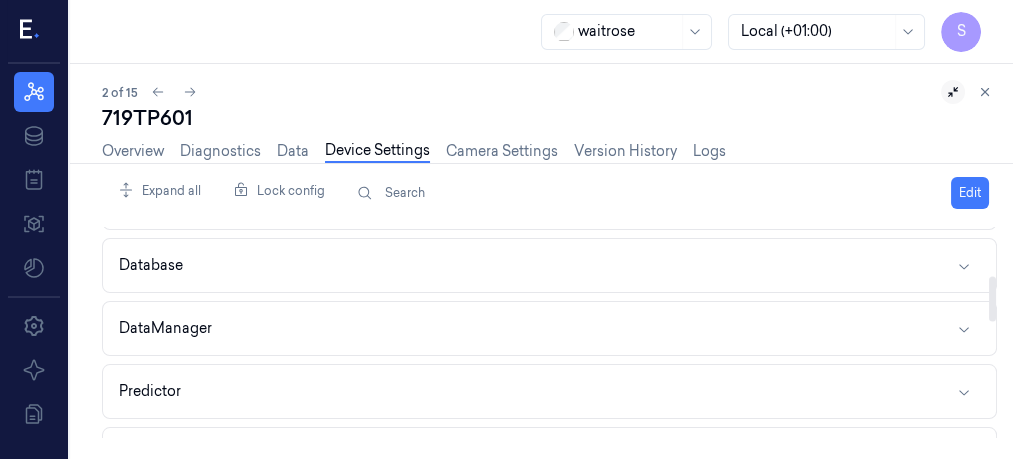 scroll, scrollTop: 251, scrollLeft: 0, axis: vertical 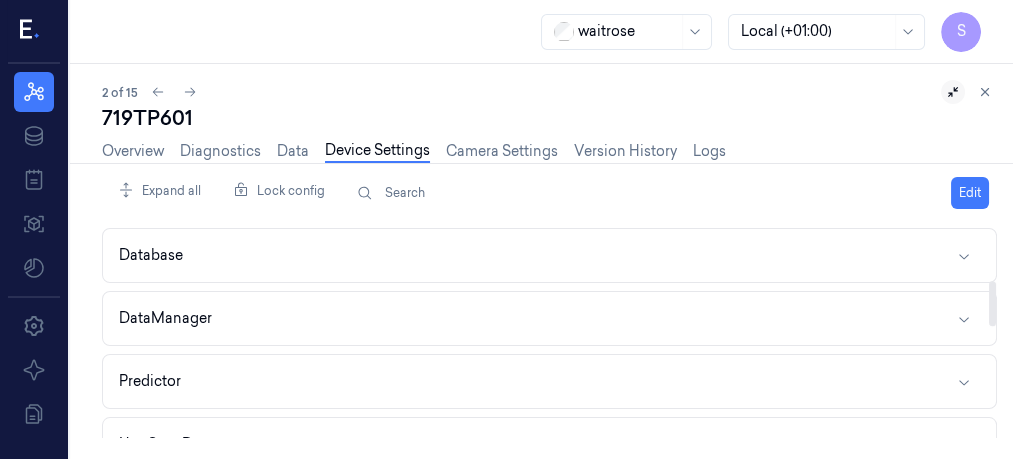 drag, startPoint x: 992, startPoint y: 242, endPoint x: 999, endPoint y: 295, distance: 53.460266 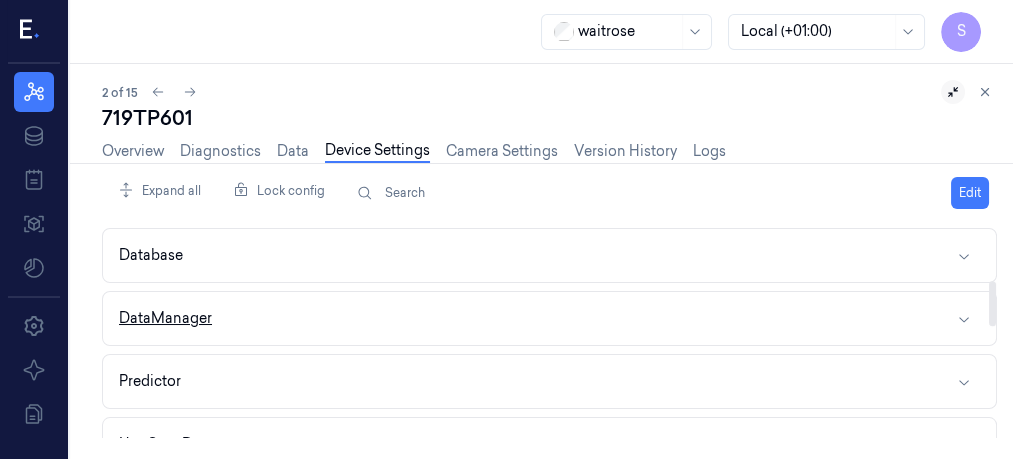 click 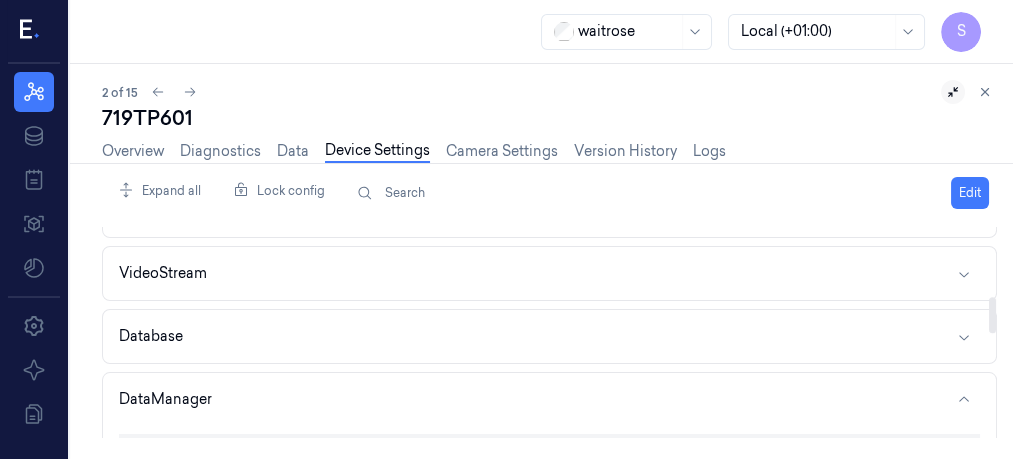 scroll, scrollTop: 0, scrollLeft: 0, axis: both 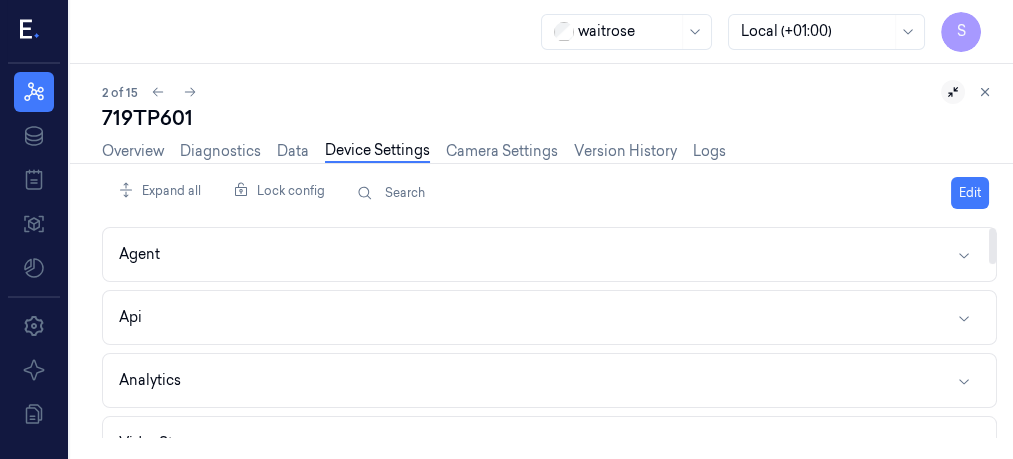 drag, startPoint x: 992, startPoint y: 285, endPoint x: 996, endPoint y: 174, distance: 111.07205 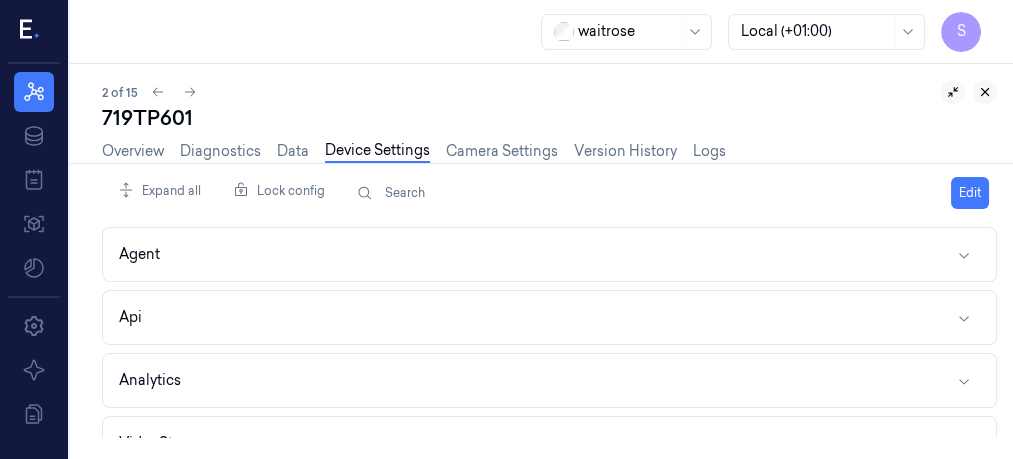 click 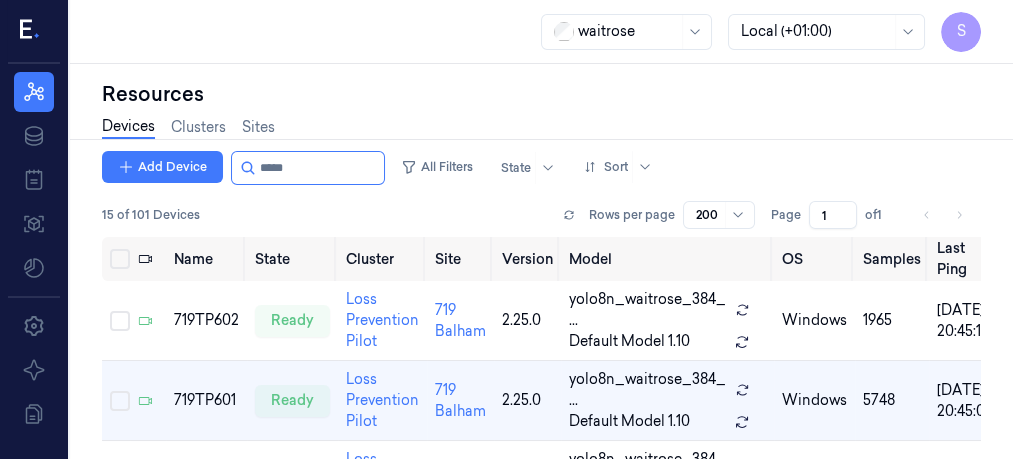 scroll, scrollTop: 0, scrollLeft: 0, axis: both 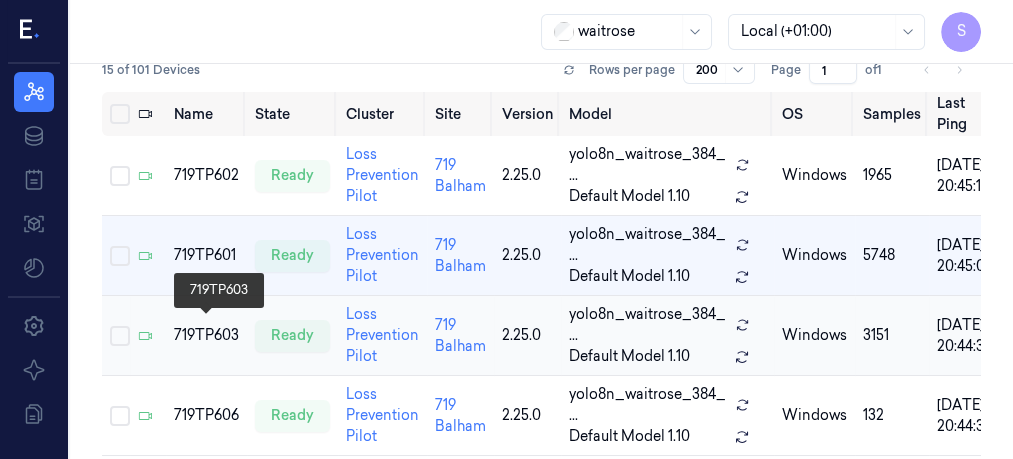 click on "719TP603" at bounding box center (206, 335) 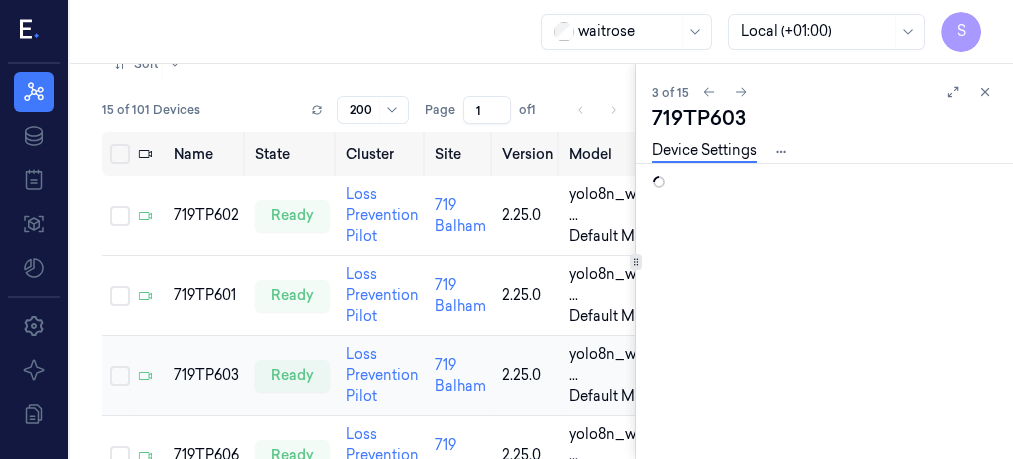 scroll, scrollTop: 0, scrollLeft: 0, axis: both 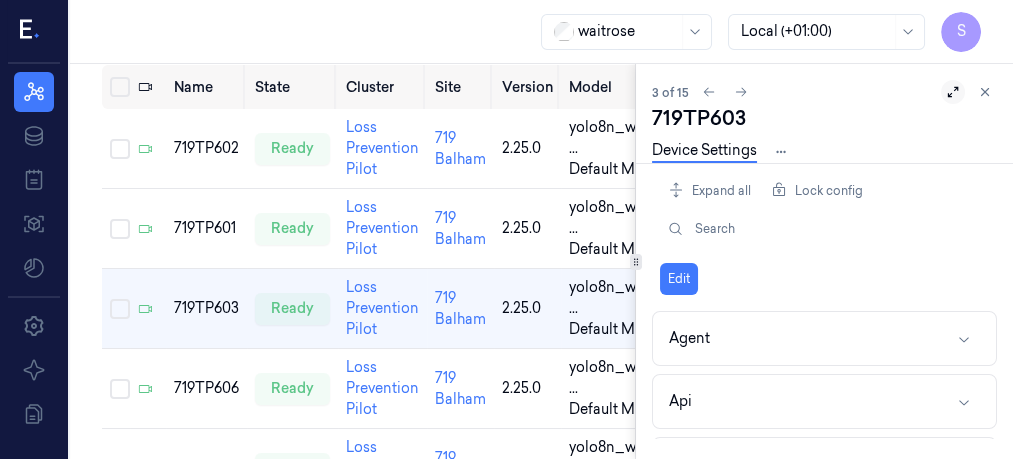 click 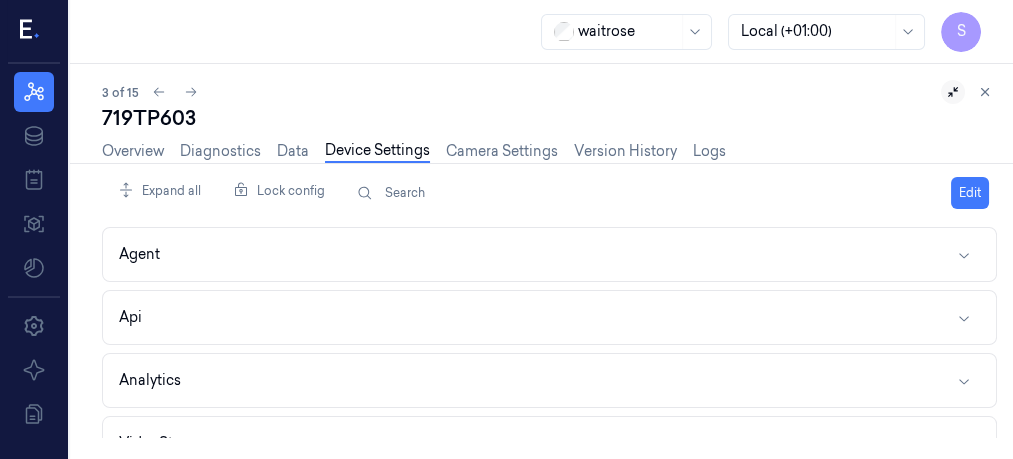 click 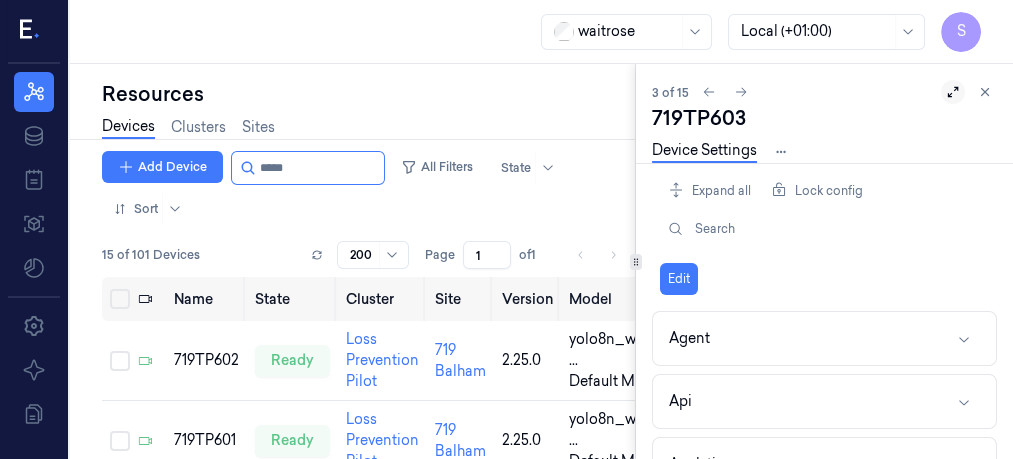scroll, scrollTop: 0, scrollLeft: 0, axis: both 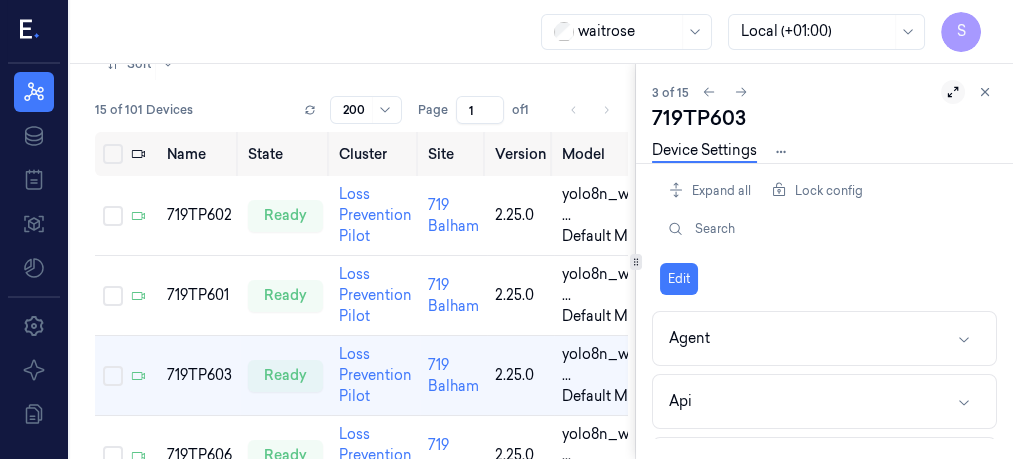 click 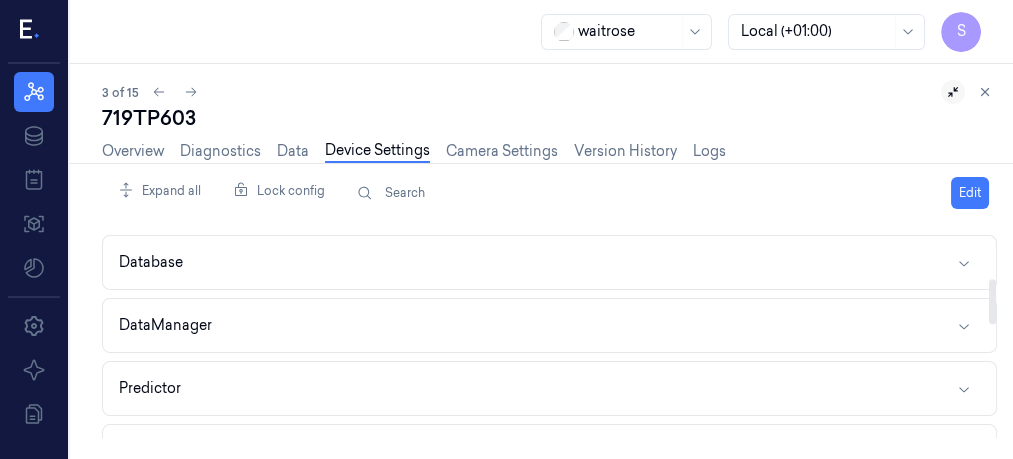 scroll, scrollTop: 249, scrollLeft: 0, axis: vertical 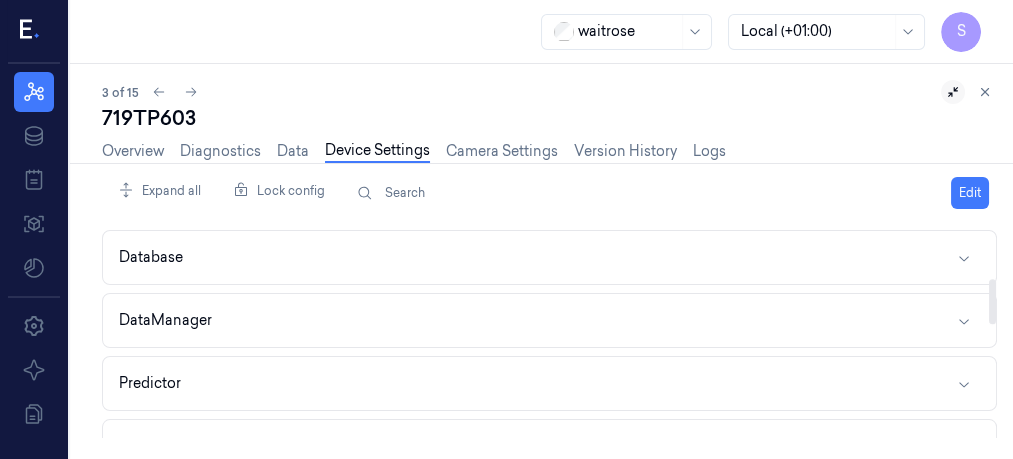 drag, startPoint x: 990, startPoint y: 253, endPoint x: 1000, endPoint y: 306, distance: 53.935146 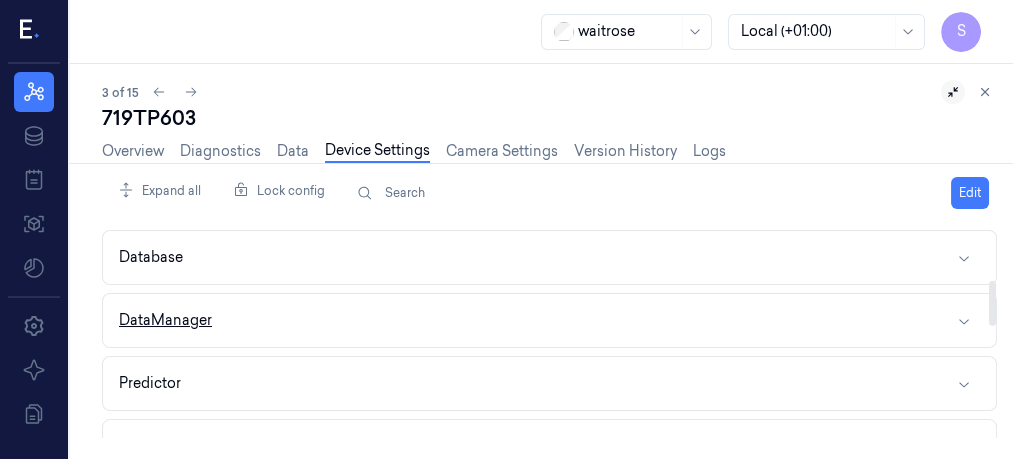 click 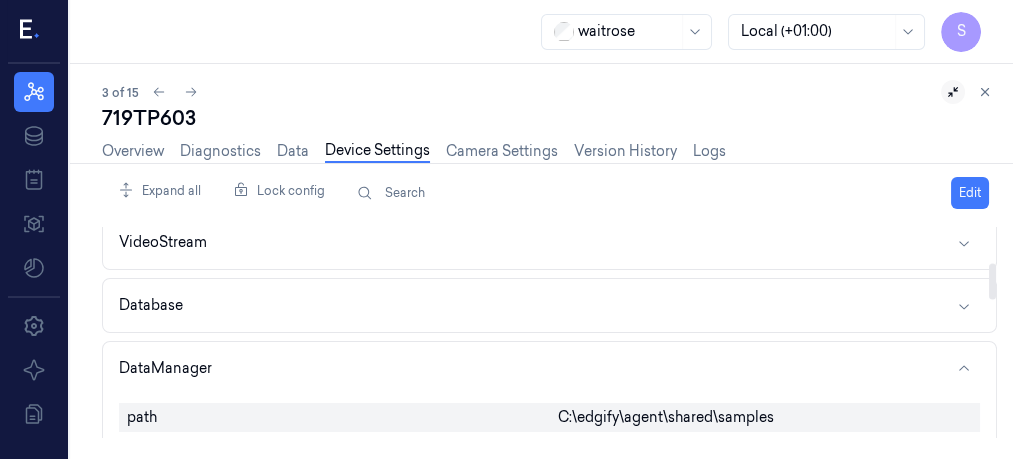scroll, scrollTop: 220, scrollLeft: 0, axis: vertical 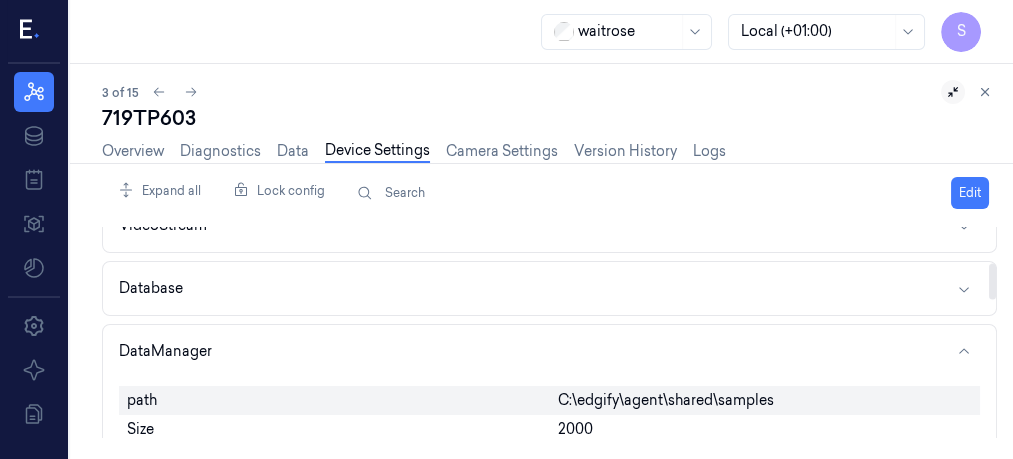 click at bounding box center (992, 332) 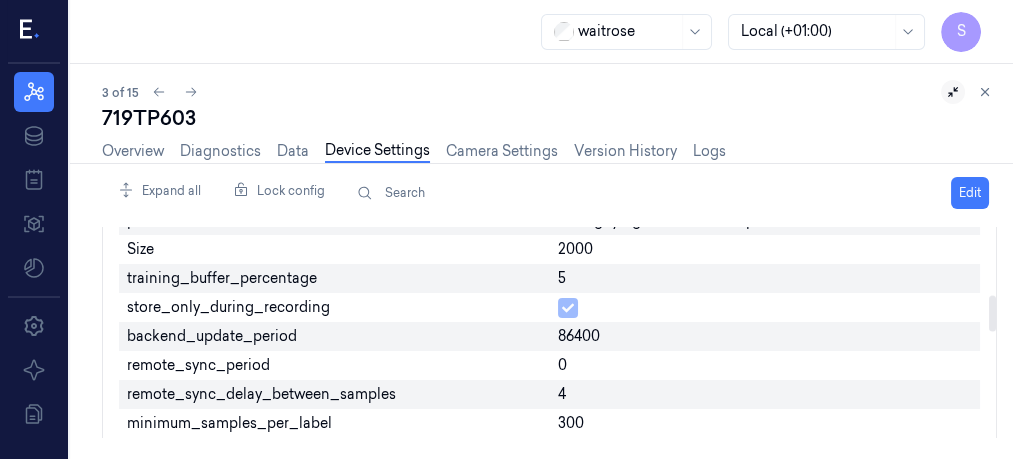 scroll, scrollTop: 402, scrollLeft: 0, axis: vertical 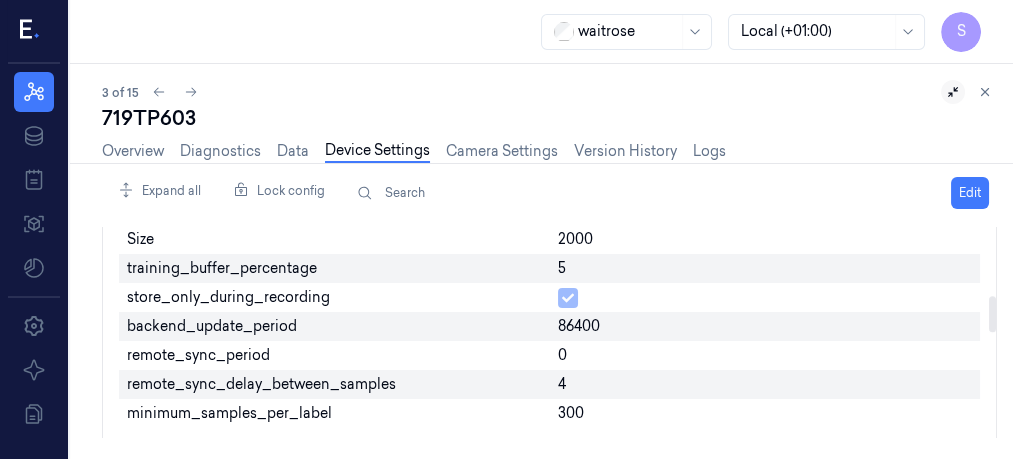 drag, startPoint x: 994, startPoint y: 282, endPoint x: 993, endPoint y: 311, distance: 29.017237 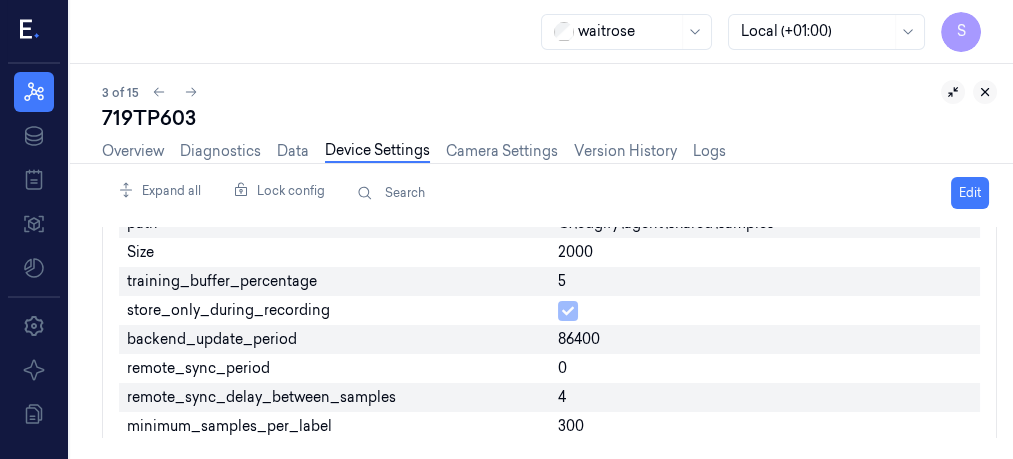 click 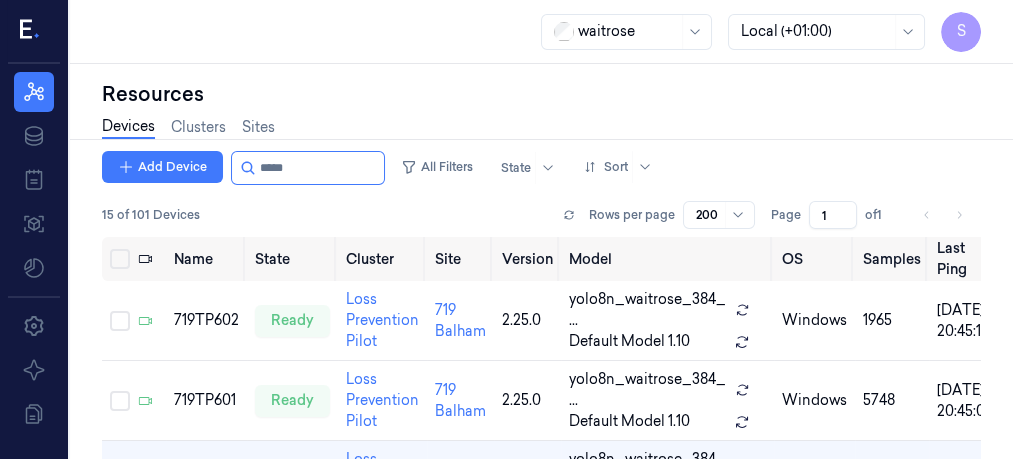 scroll, scrollTop: 0, scrollLeft: 0, axis: both 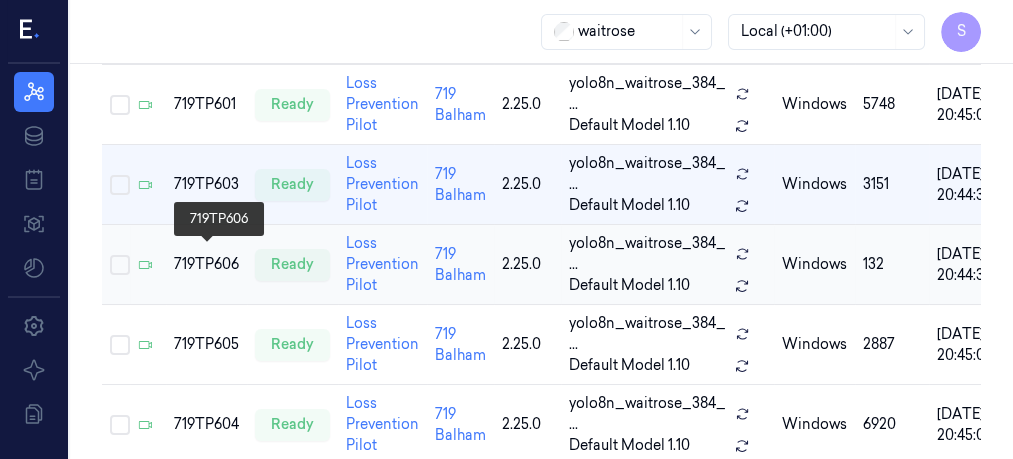 click on "719TP606" at bounding box center (206, 264) 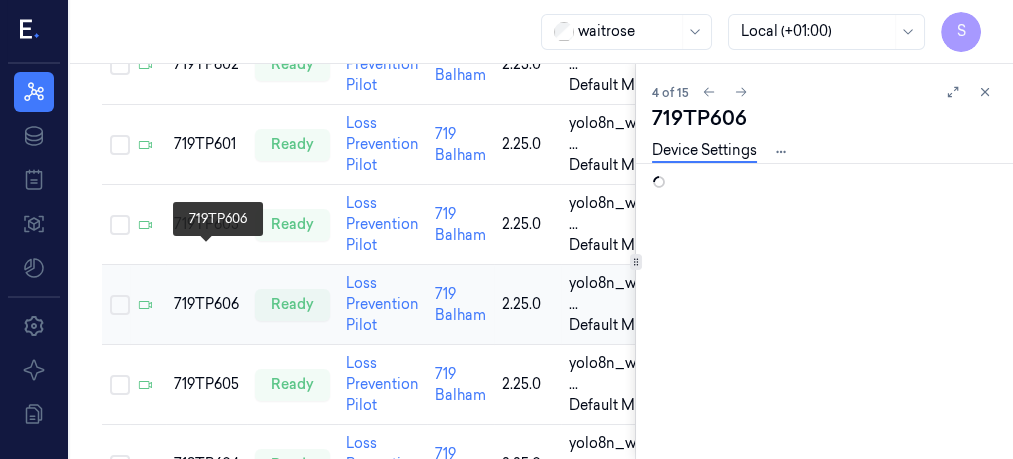 scroll, scrollTop: 0, scrollLeft: 0, axis: both 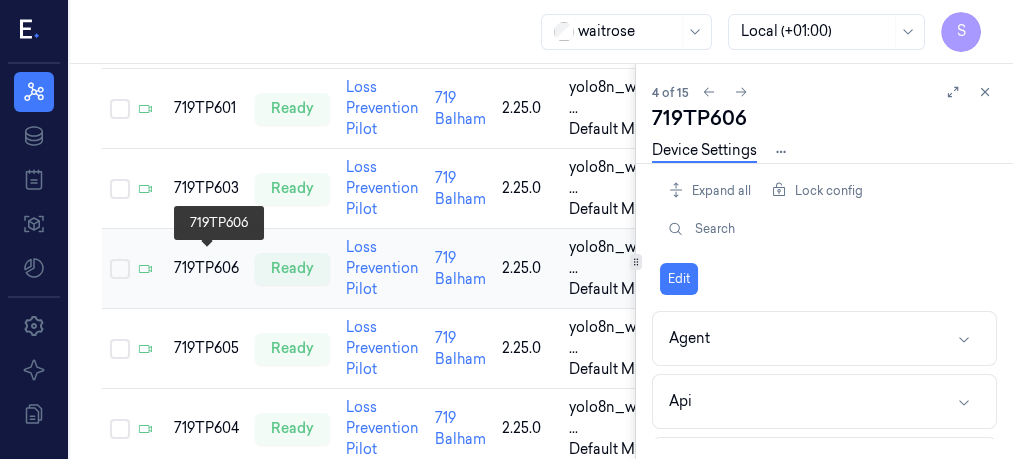click on "719TP606" at bounding box center [206, 268] 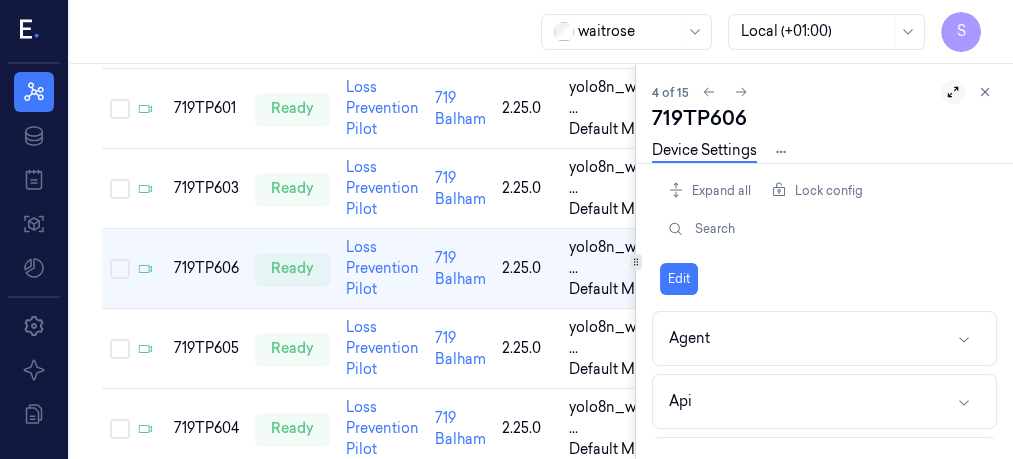 click at bounding box center (953, 92) 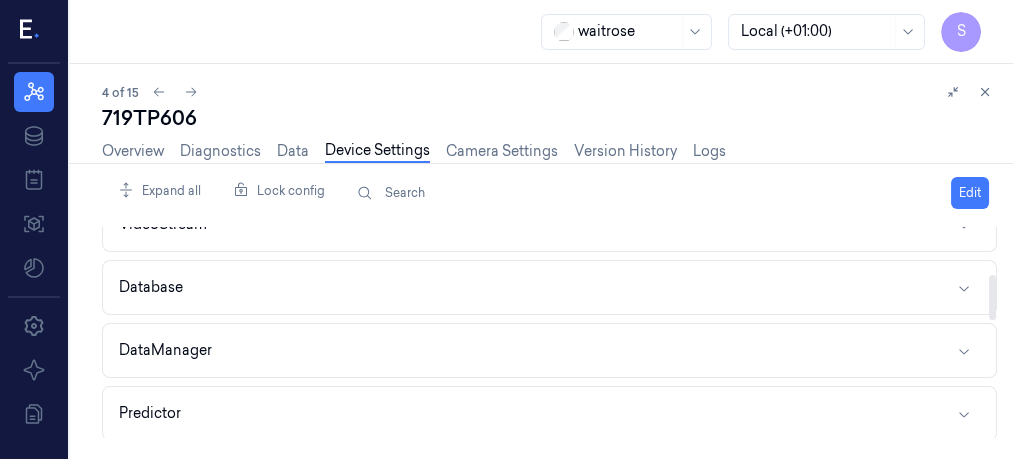 scroll, scrollTop: 221, scrollLeft: 0, axis: vertical 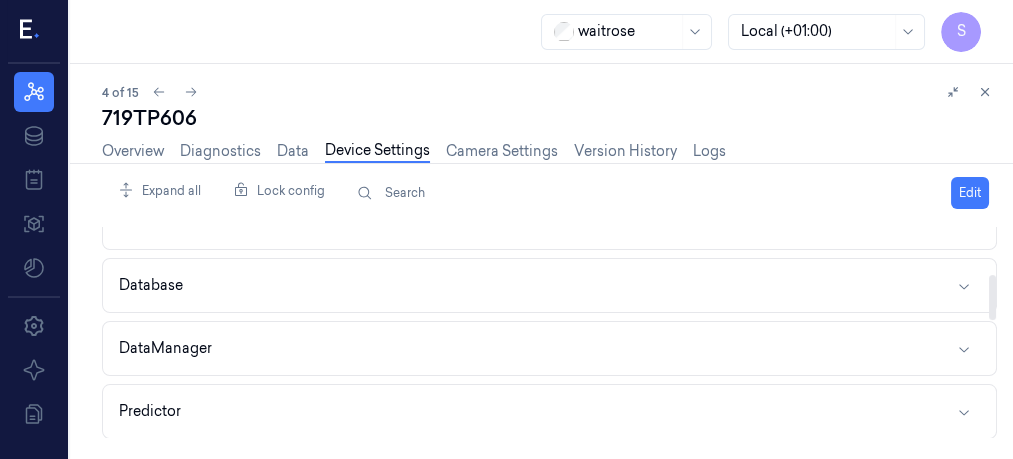 drag, startPoint x: 991, startPoint y: 254, endPoint x: 998, endPoint y: 301, distance: 47.518417 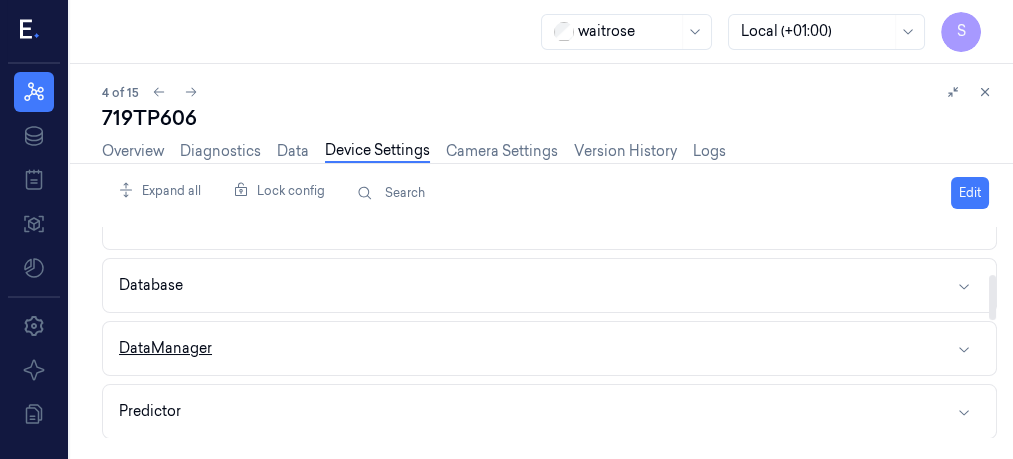 drag, startPoint x: 964, startPoint y: 328, endPoint x: 967, endPoint y: 344, distance: 16.27882 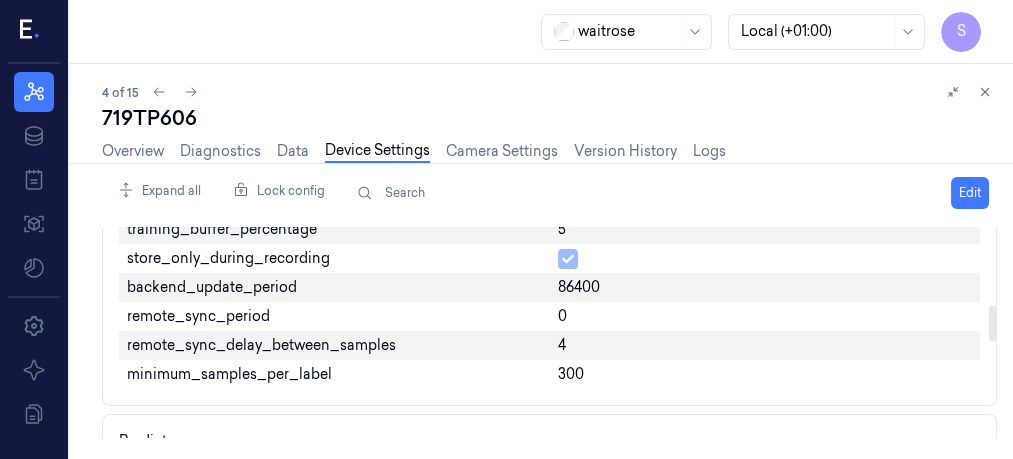 scroll, scrollTop: 460, scrollLeft: 0, axis: vertical 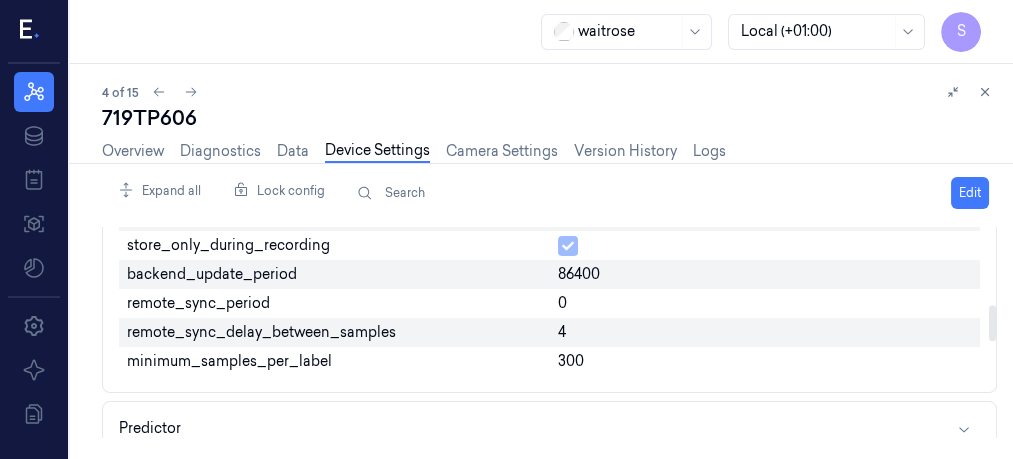 drag, startPoint x: 992, startPoint y: 267, endPoint x: 996, endPoint y: 307, distance: 40.1995 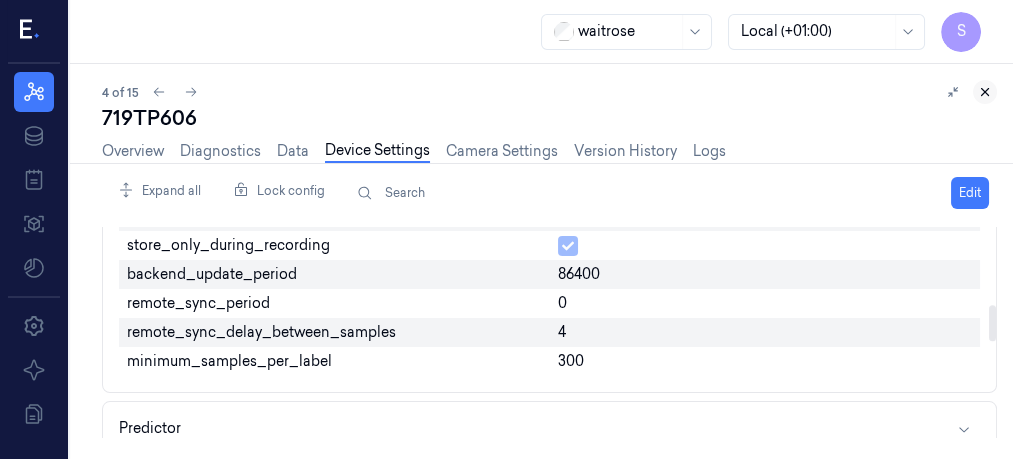 click 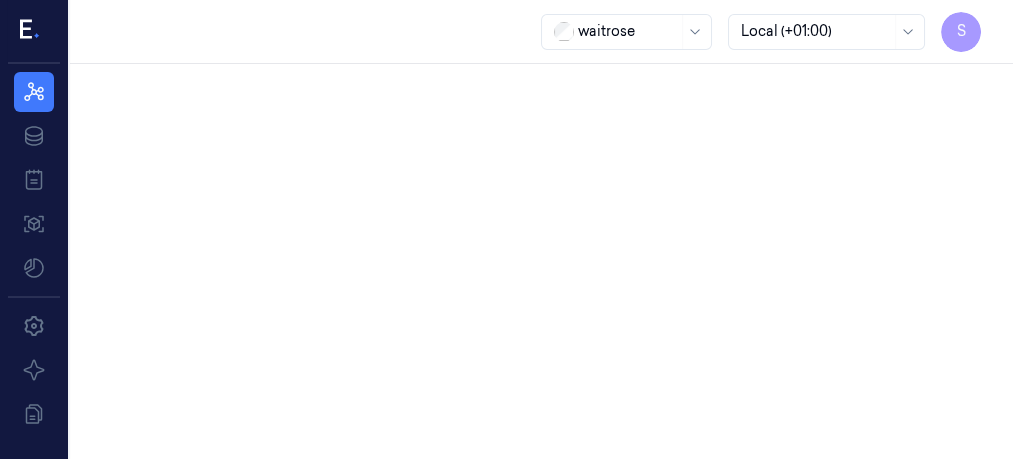 scroll, scrollTop: 0, scrollLeft: 0, axis: both 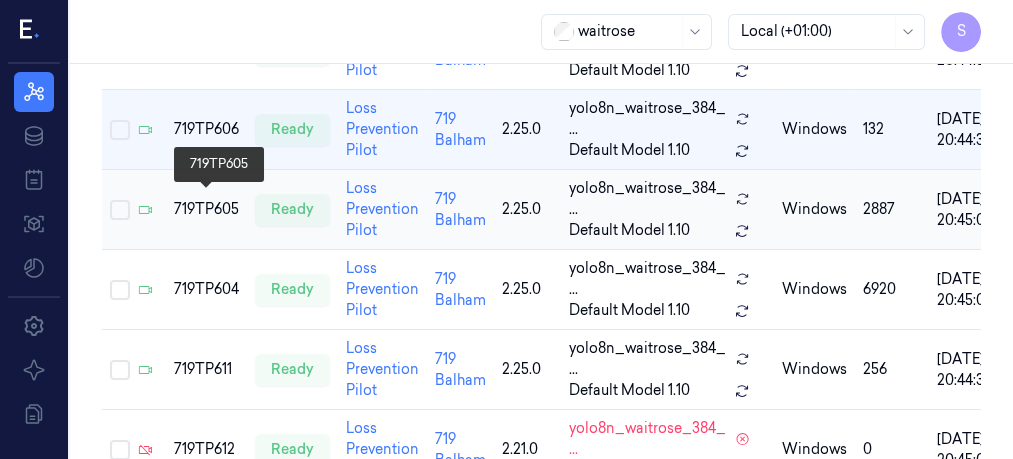 click on "719TP605" at bounding box center (206, 209) 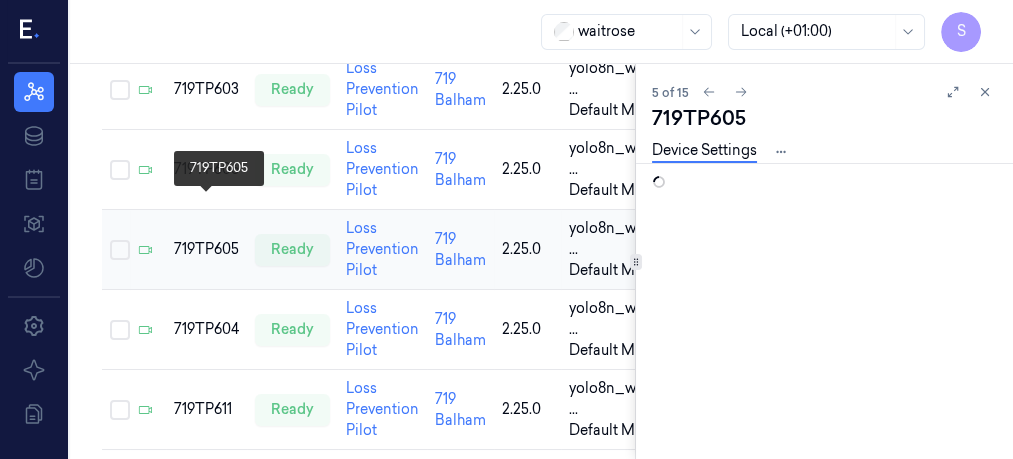 scroll, scrollTop: 0, scrollLeft: 0, axis: both 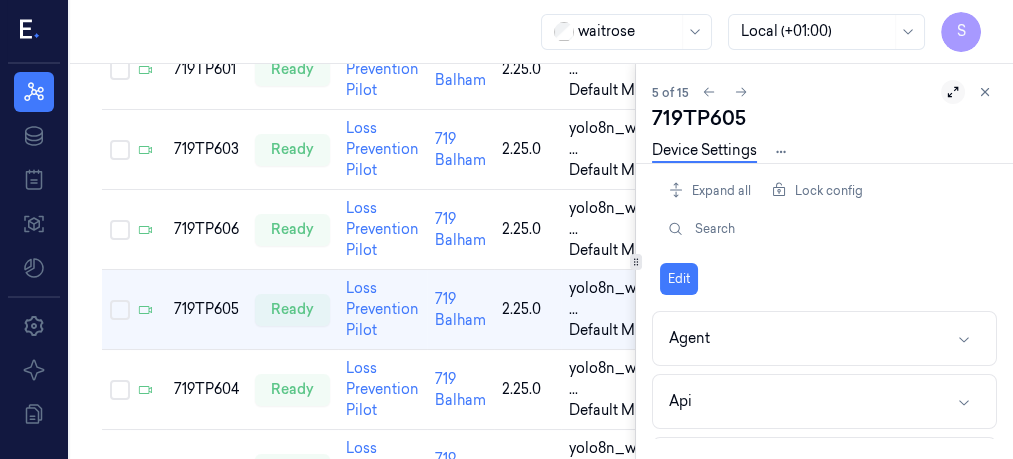click 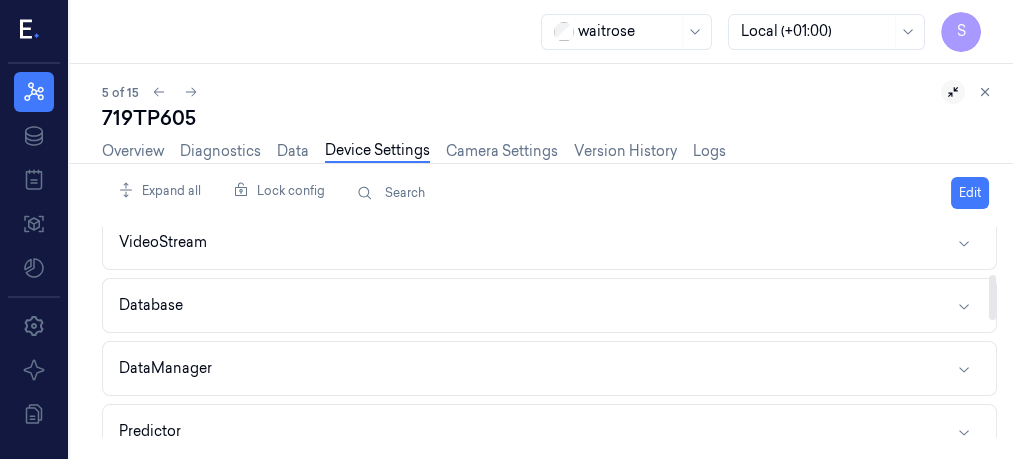 scroll, scrollTop: 241, scrollLeft: 0, axis: vertical 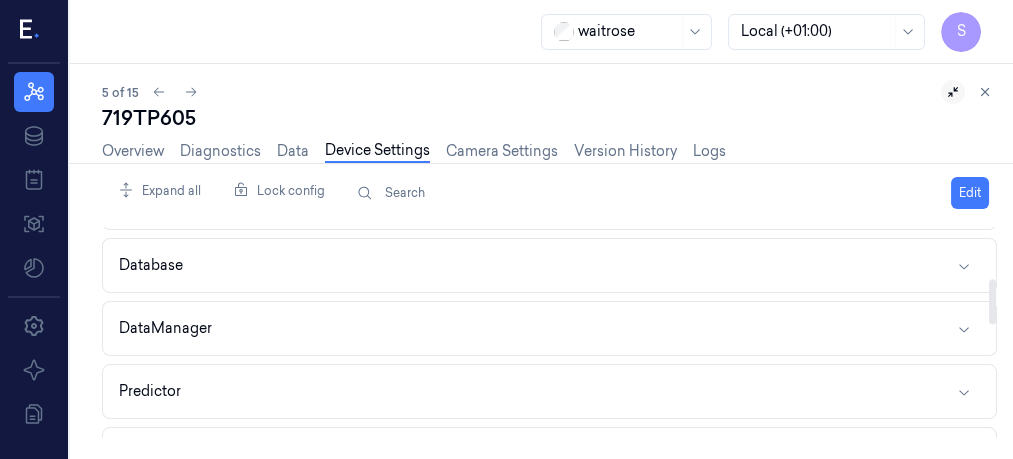 drag, startPoint x: 991, startPoint y: 266, endPoint x: 996, endPoint y: 316, distance: 50.24938 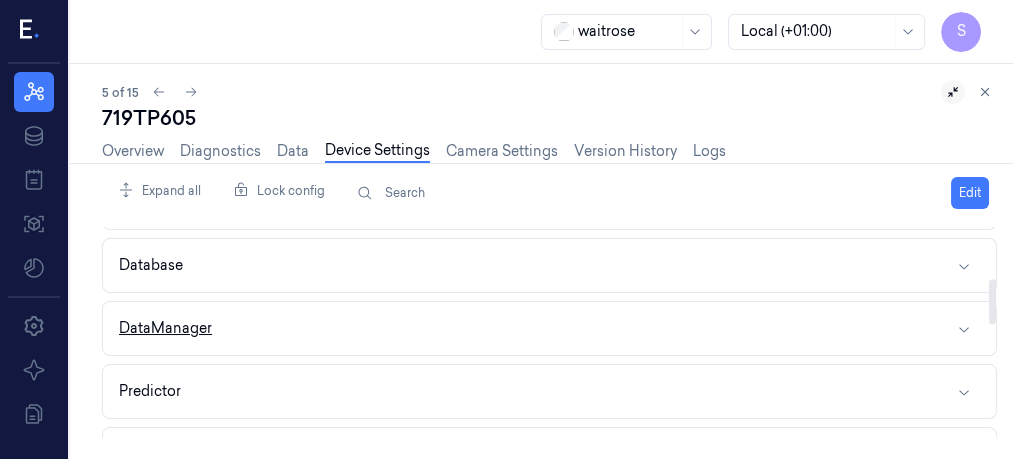 click 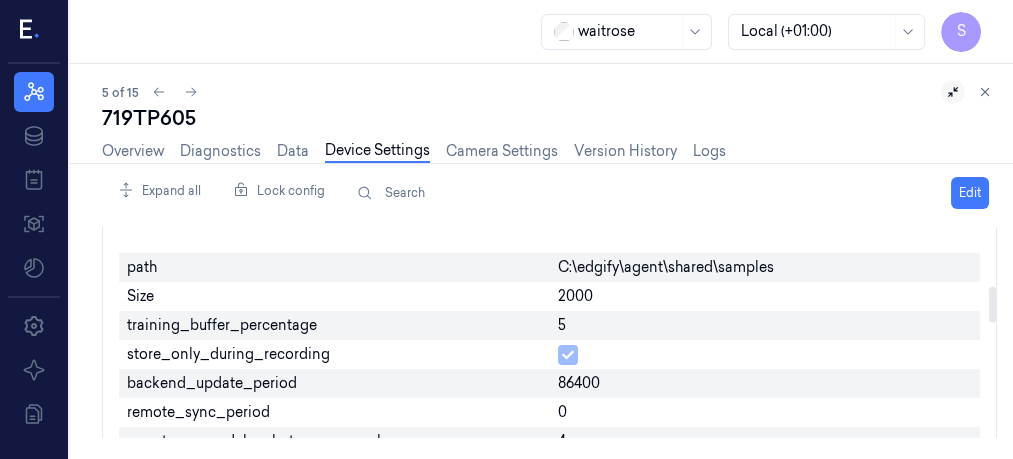 scroll, scrollTop: 348, scrollLeft: 0, axis: vertical 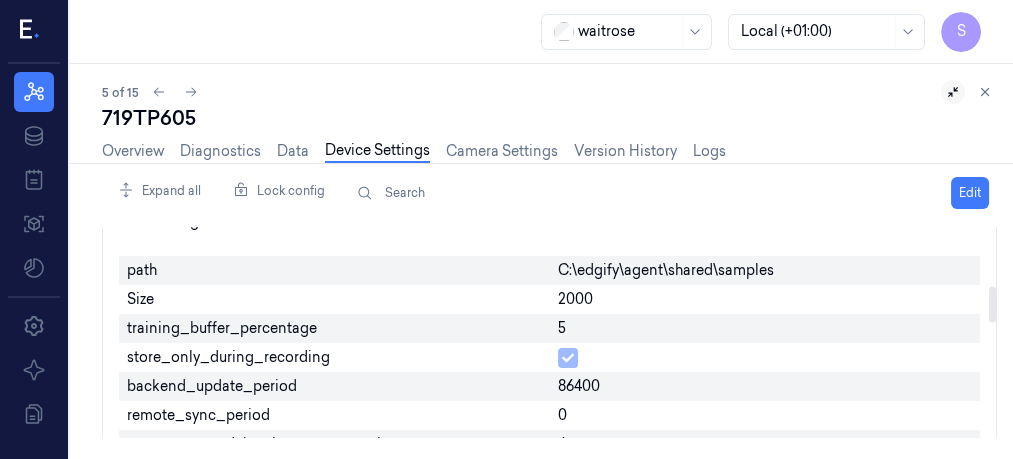 drag, startPoint x: 991, startPoint y: 289, endPoint x: 991, endPoint y: 307, distance: 18 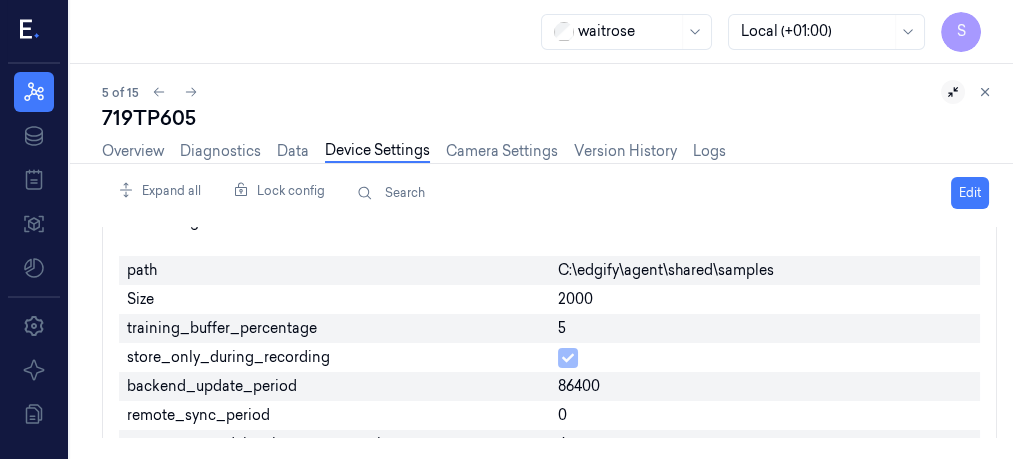 click 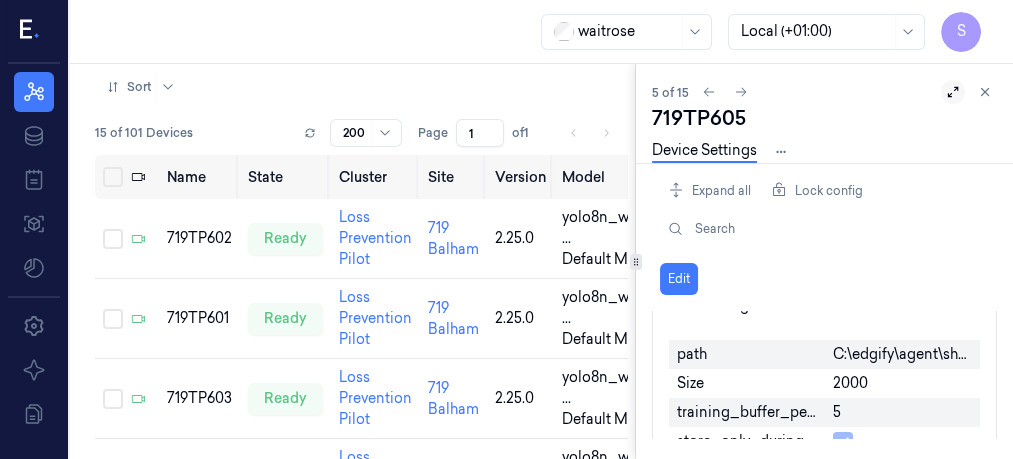 scroll, scrollTop: 145, scrollLeft: 7, axis: both 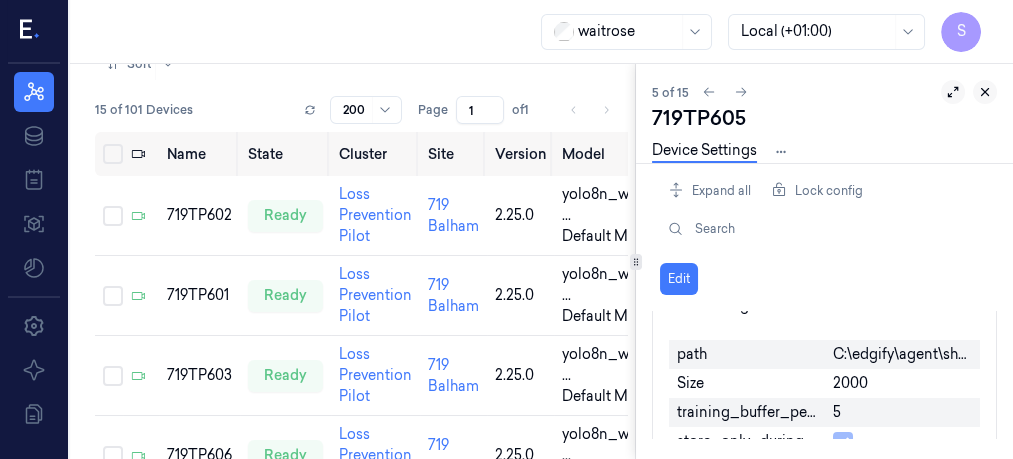 click at bounding box center [985, 92] 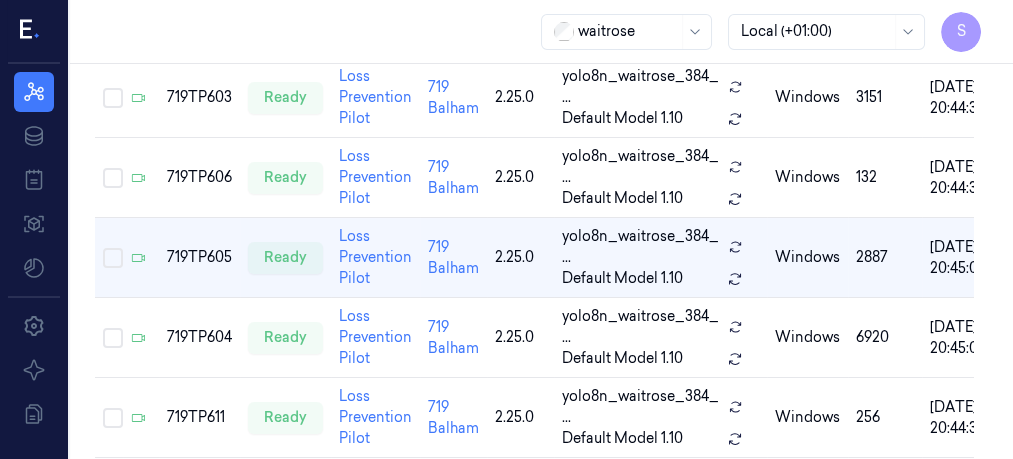 scroll, scrollTop: 397, scrollLeft: 7, axis: both 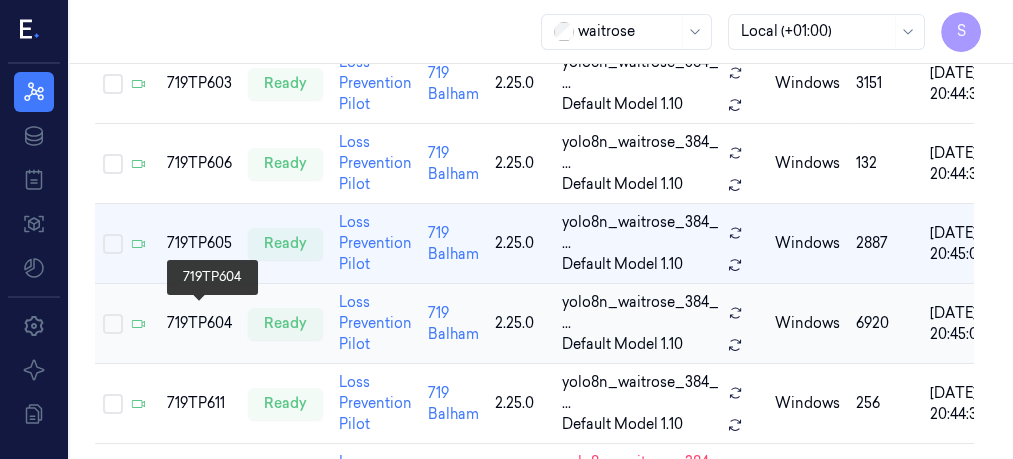 click on "719TP604" at bounding box center (199, 323) 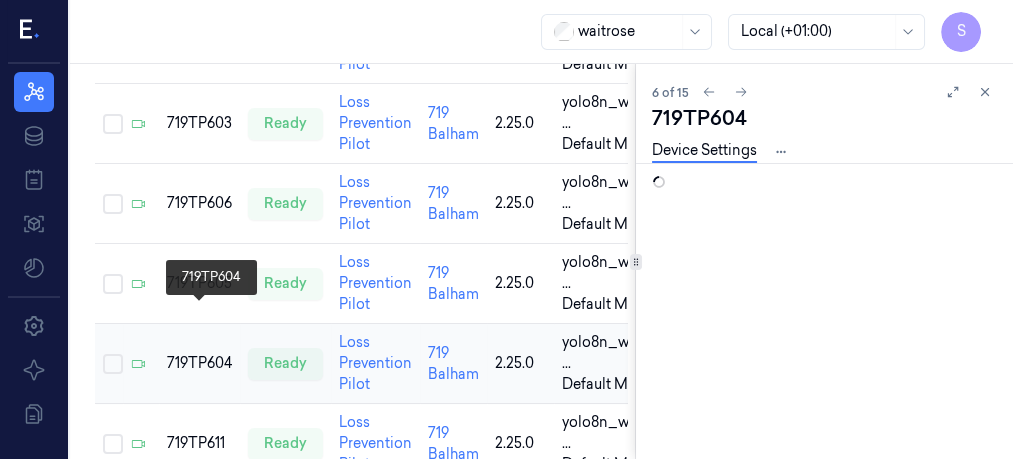 scroll, scrollTop: 0, scrollLeft: 0, axis: both 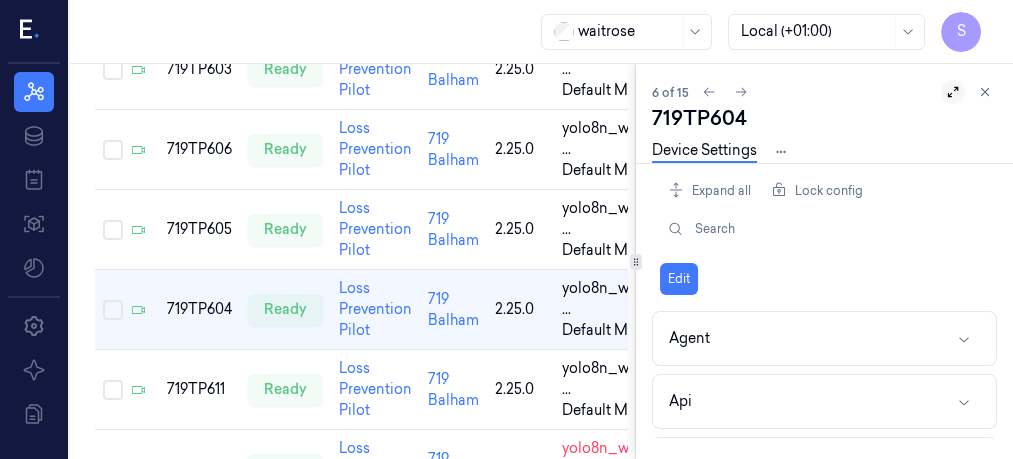 click 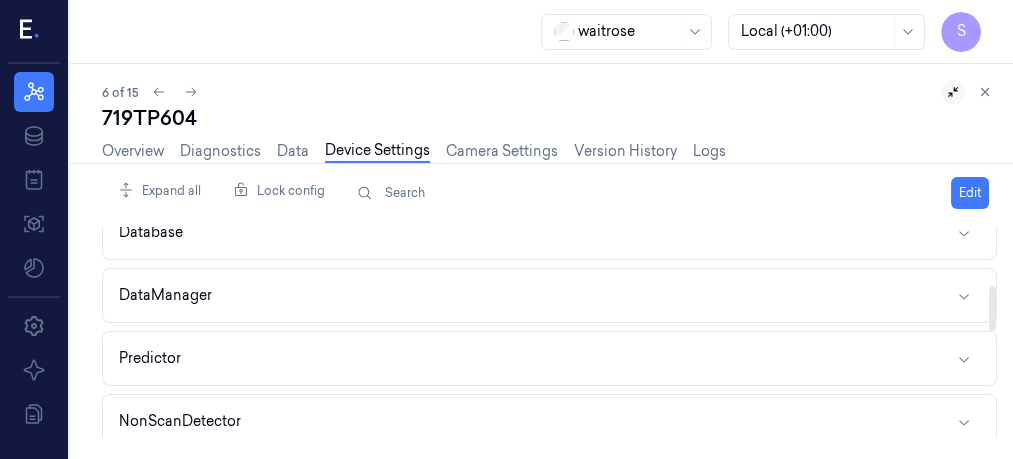 drag, startPoint x: 994, startPoint y: 229, endPoint x: 1000, endPoint y: 292, distance: 63.28507 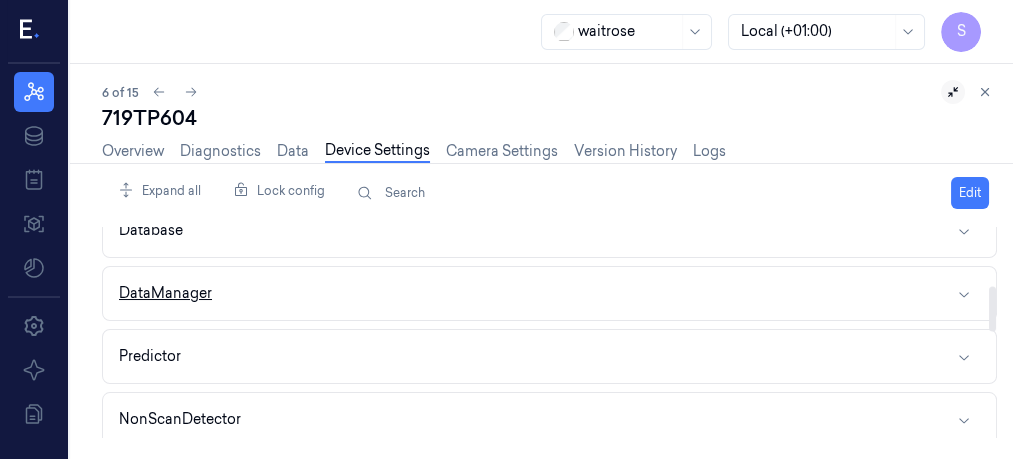 click 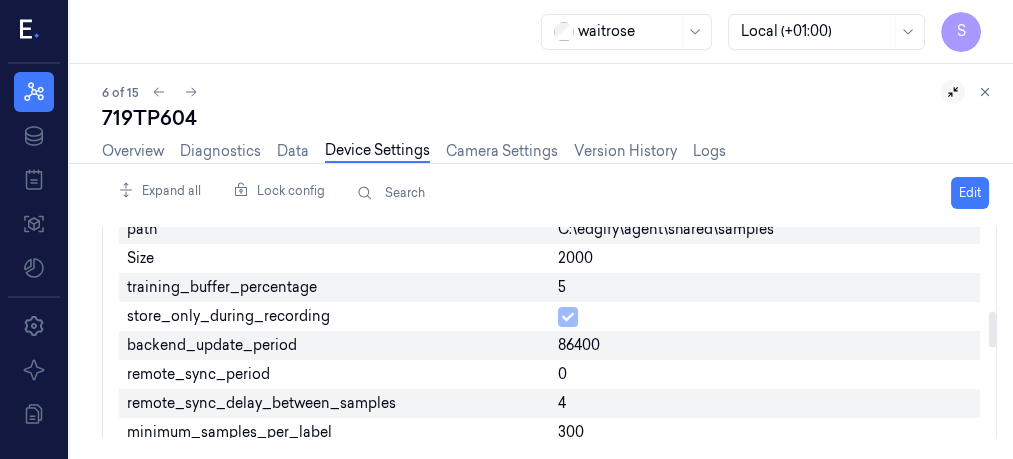 drag, startPoint x: 992, startPoint y: 285, endPoint x: 994, endPoint y: 302, distance: 17.117243 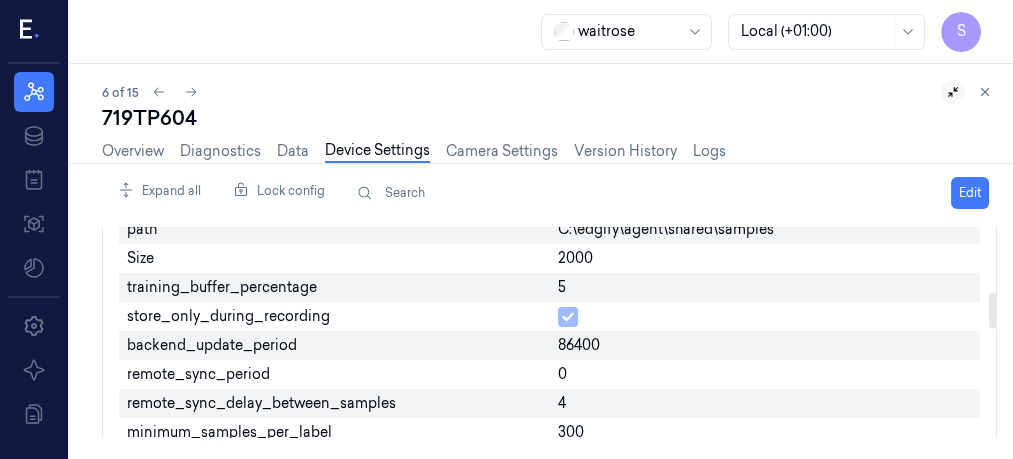 click at bounding box center [992, 310] 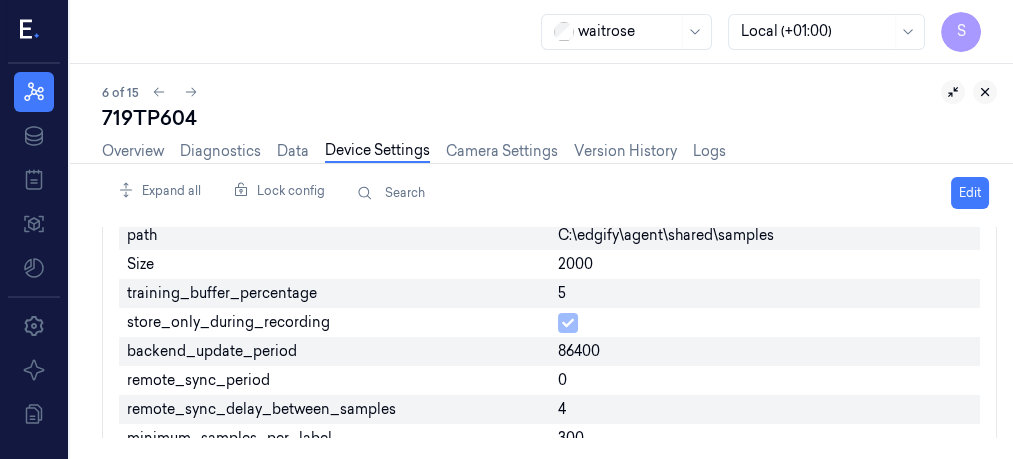 click 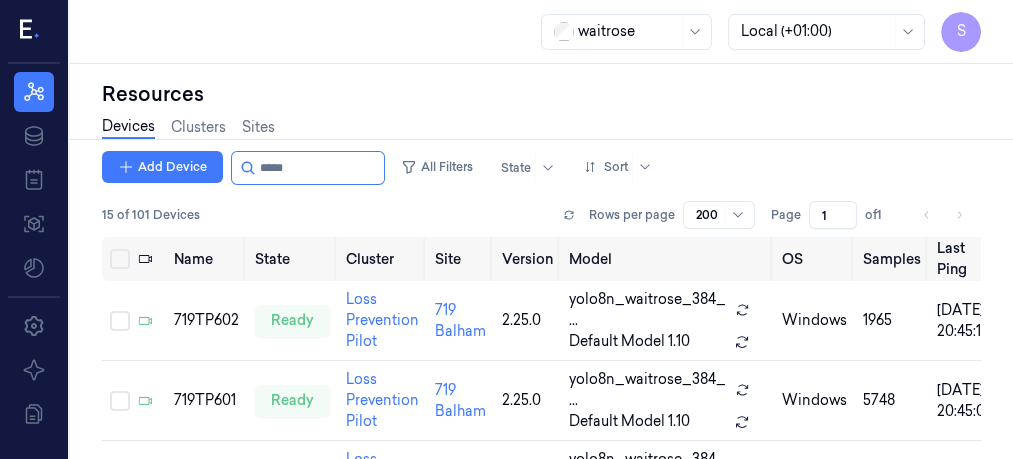 scroll, scrollTop: 0, scrollLeft: 0, axis: both 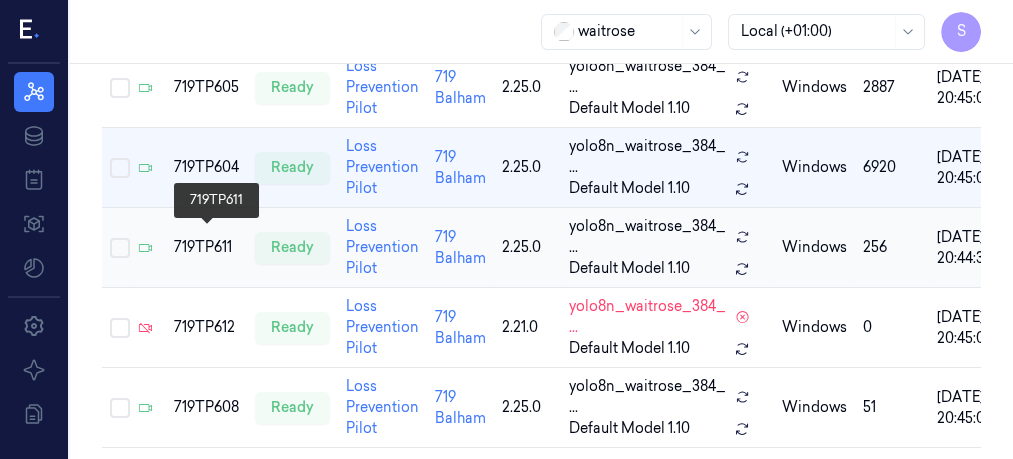 click on "719TP611" at bounding box center (206, 247) 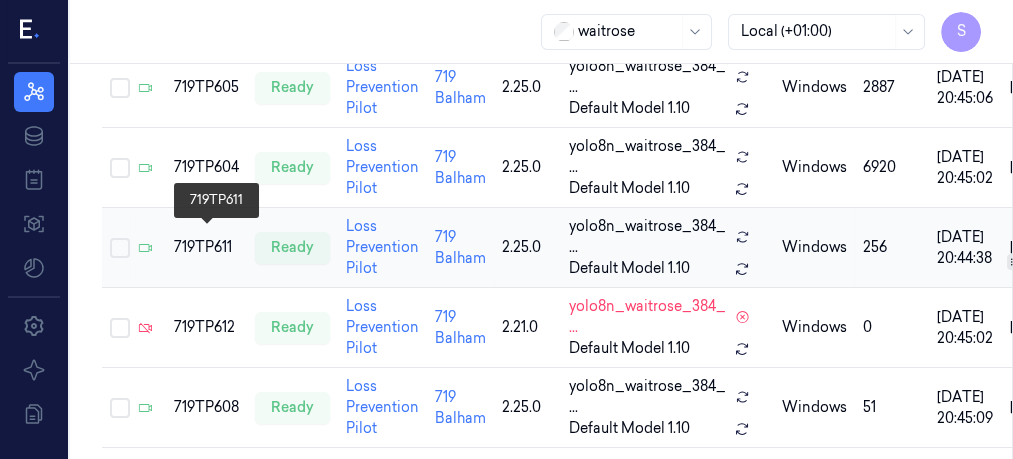 scroll, scrollTop: 0, scrollLeft: 0, axis: both 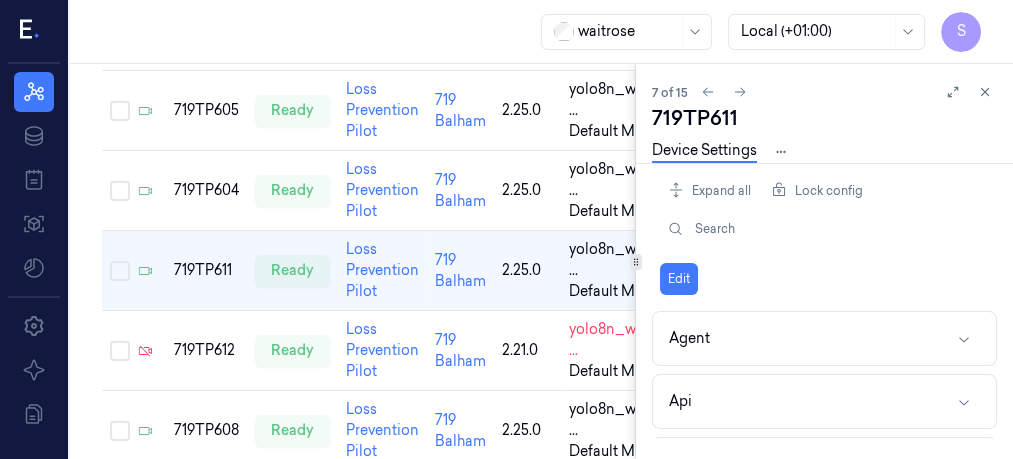 click at bounding box center (953, 92) 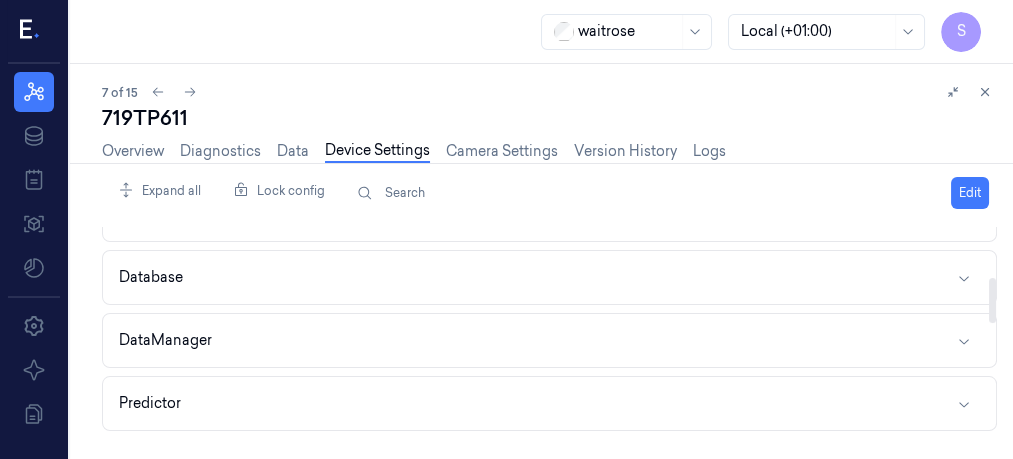 scroll, scrollTop: 236, scrollLeft: 0, axis: vertical 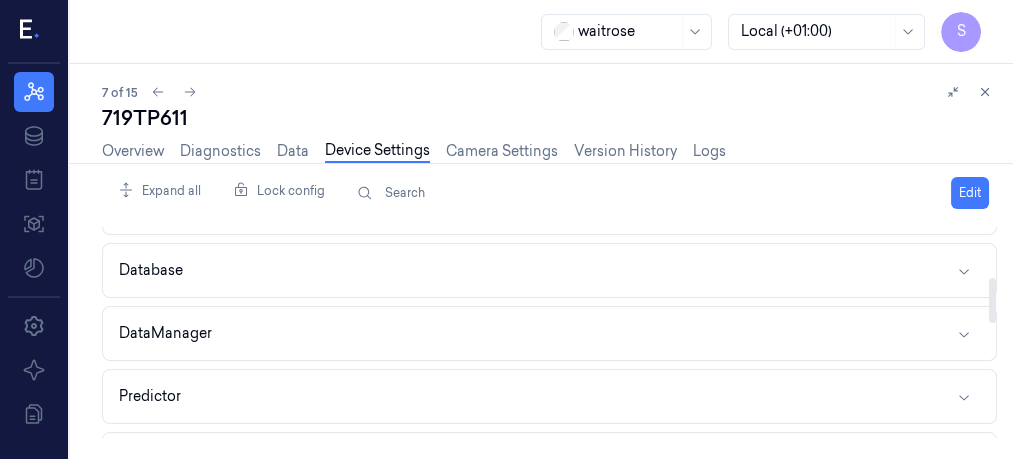 drag, startPoint x: 991, startPoint y: 246, endPoint x: 1005, endPoint y: 297, distance: 52.886673 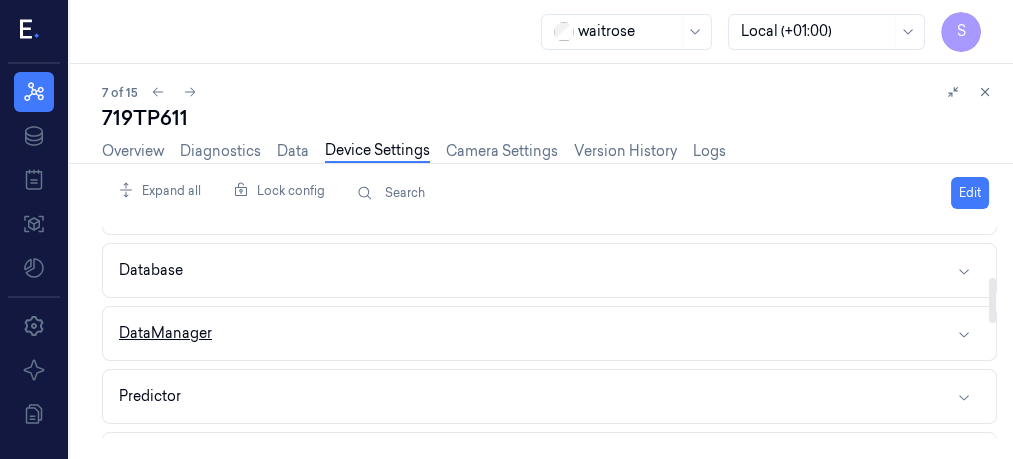 click 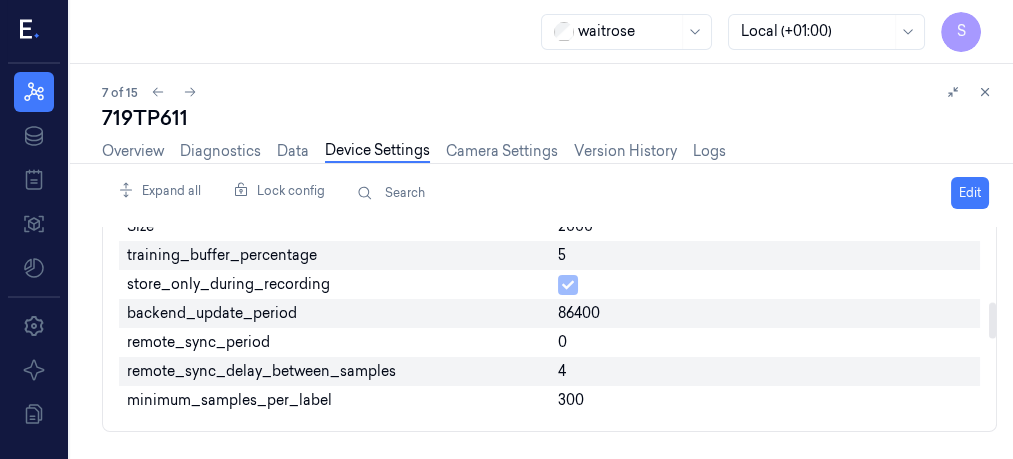 scroll, scrollTop: 452, scrollLeft: 0, axis: vertical 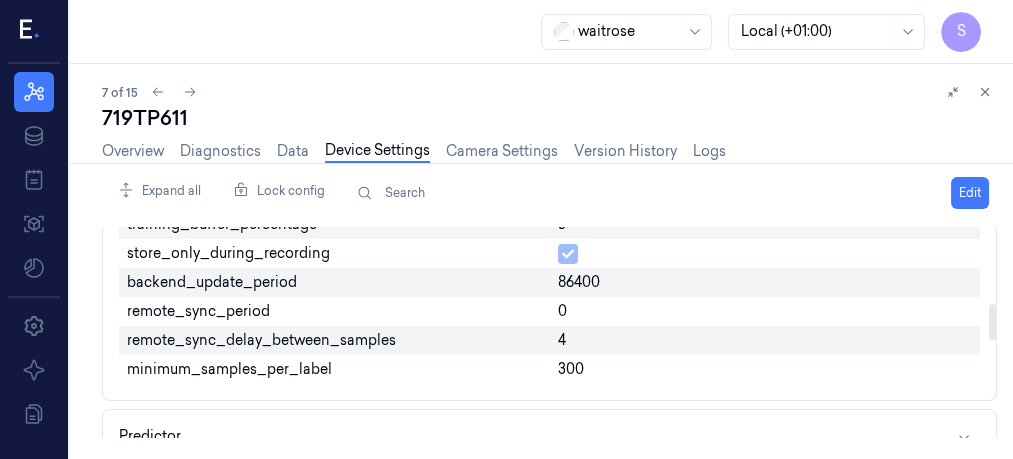 drag, startPoint x: 993, startPoint y: 279, endPoint x: 999, endPoint y: 315, distance: 36.496574 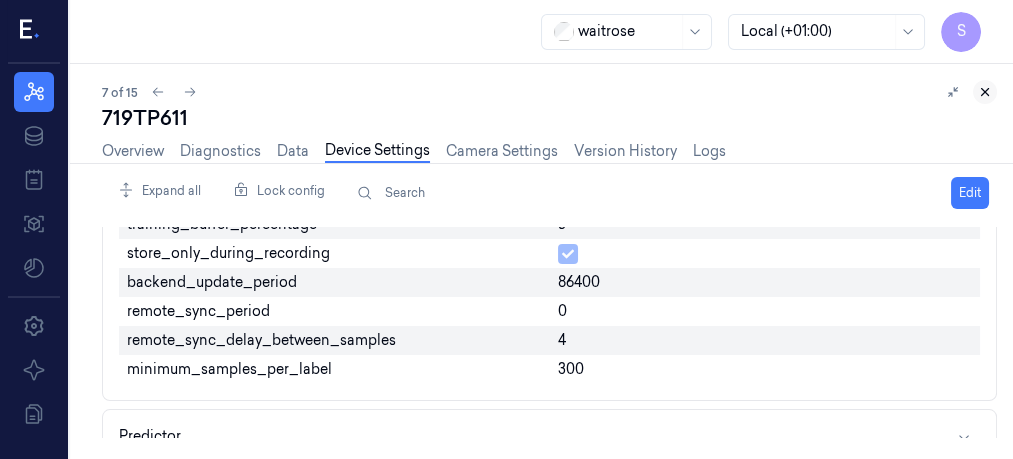click 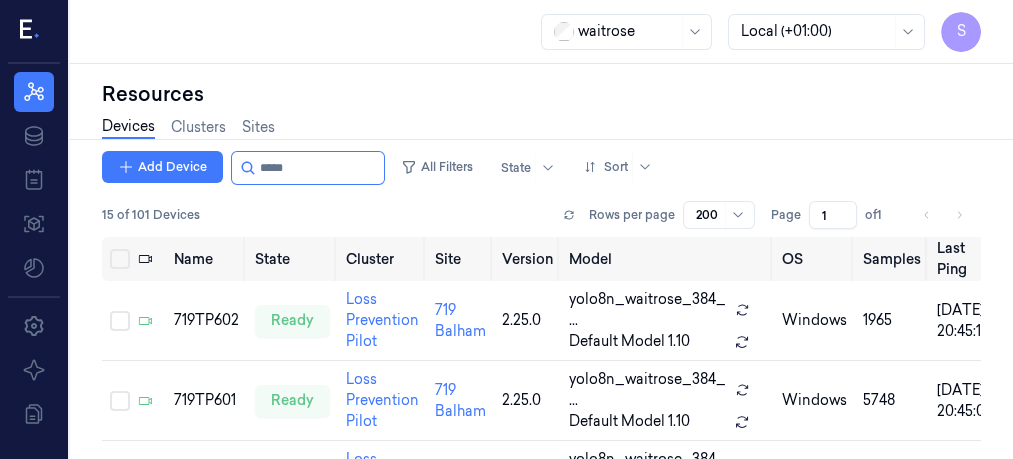 scroll, scrollTop: 0, scrollLeft: 0, axis: both 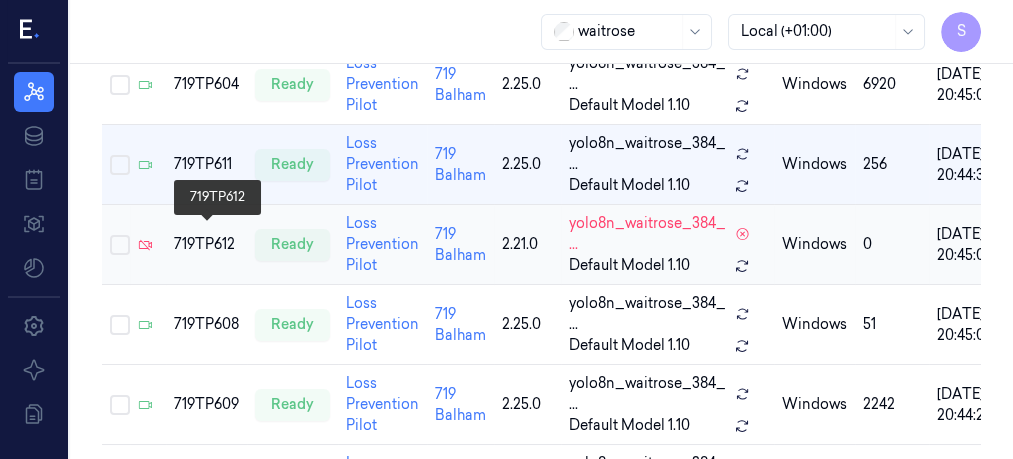 click on "719TP612" at bounding box center [206, 244] 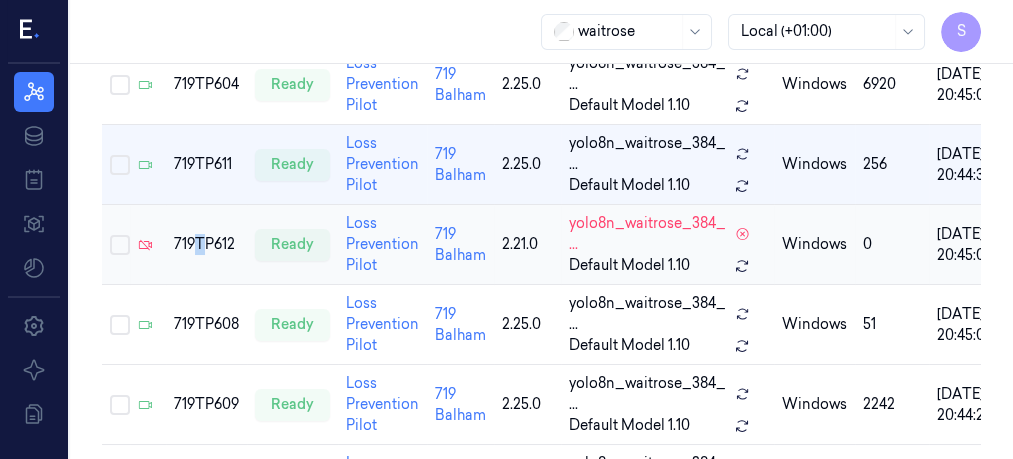 drag, startPoint x: 203, startPoint y: 232, endPoint x: 197, endPoint y: 221, distance: 12.529964 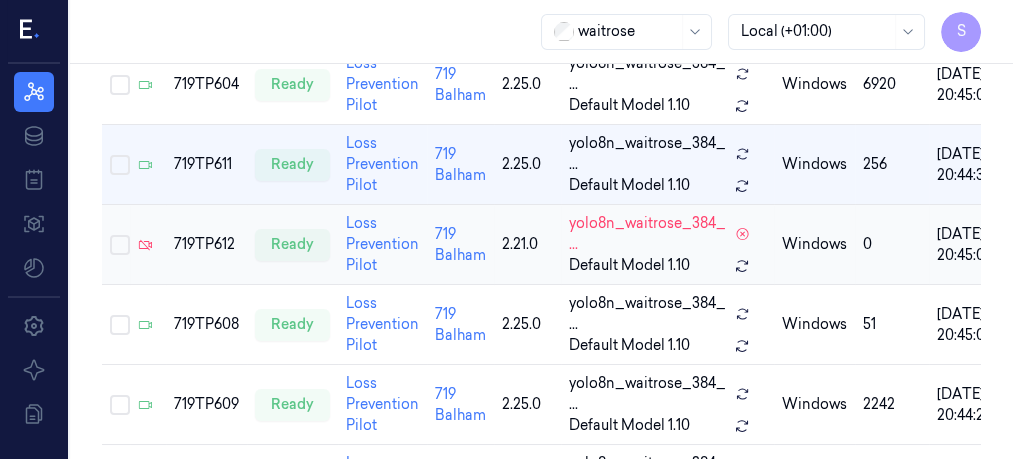 click on "719TP612" at bounding box center [206, 244] 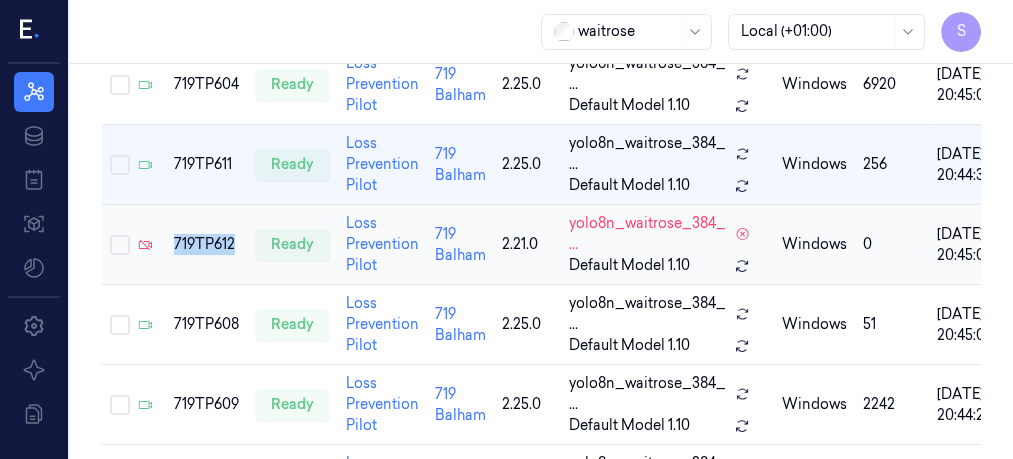 click on "719TP612" at bounding box center (206, 244) 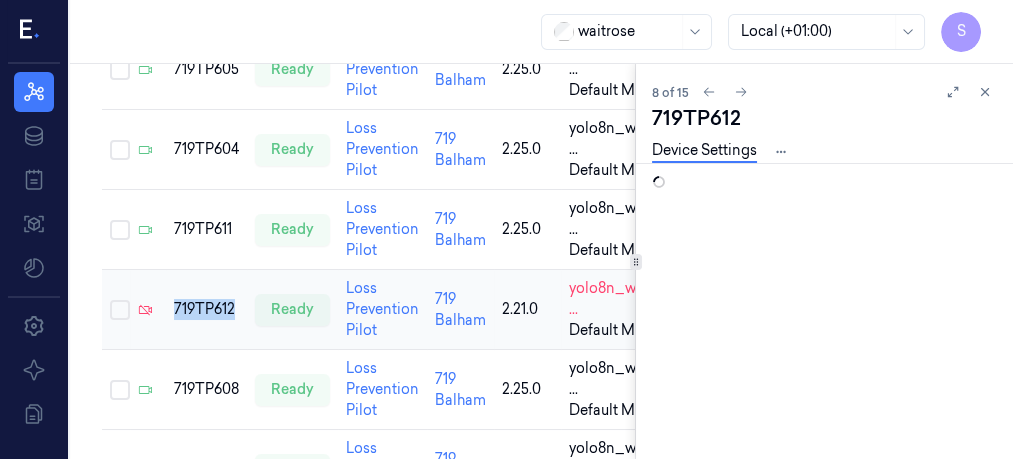 scroll, scrollTop: 649, scrollLeft: 0, axis: vertical 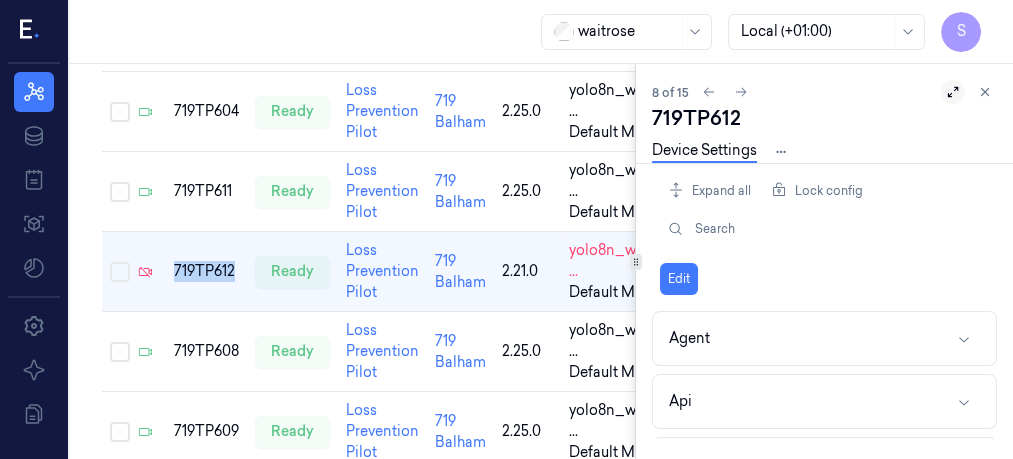 click 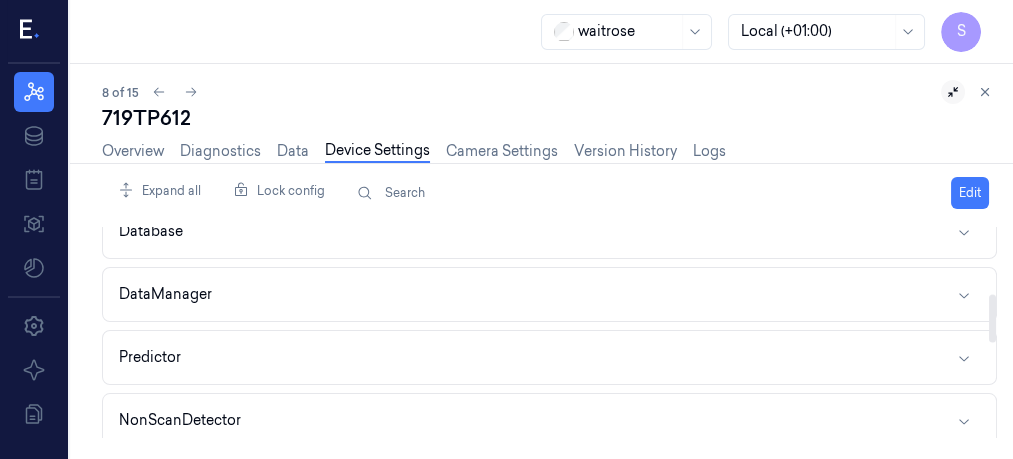 scroll, scrollTop: 301, scrollLeft: 0, axis: vertical 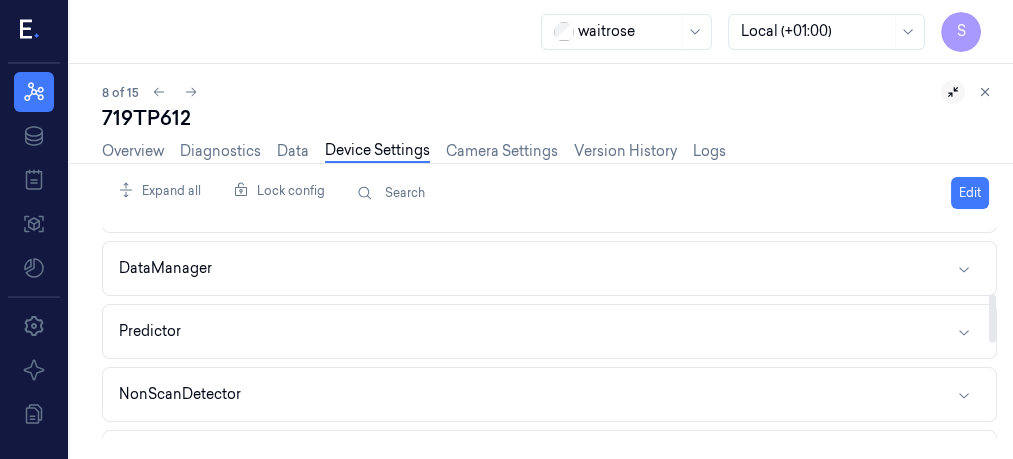 drag, startPoint x: 991, startPoint y: 246, endPoint x: 1000, endPoint y: 314, distance: 68.593 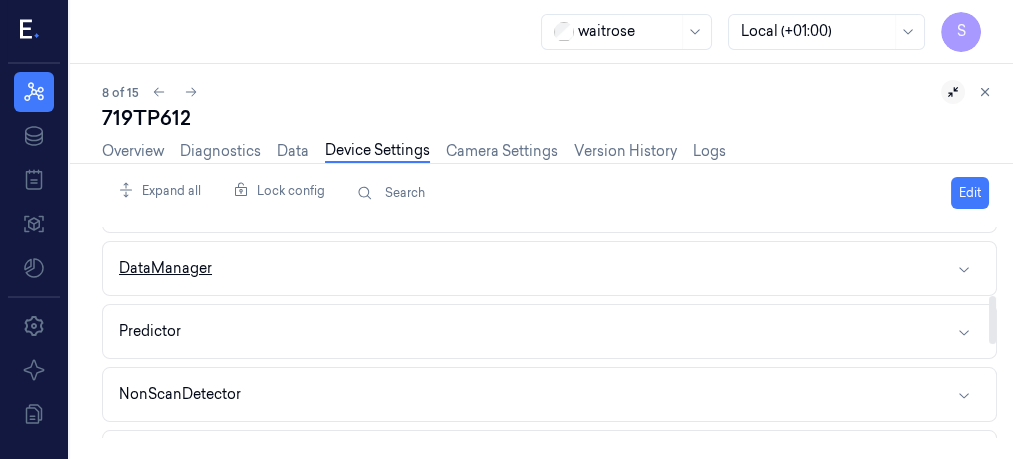 click 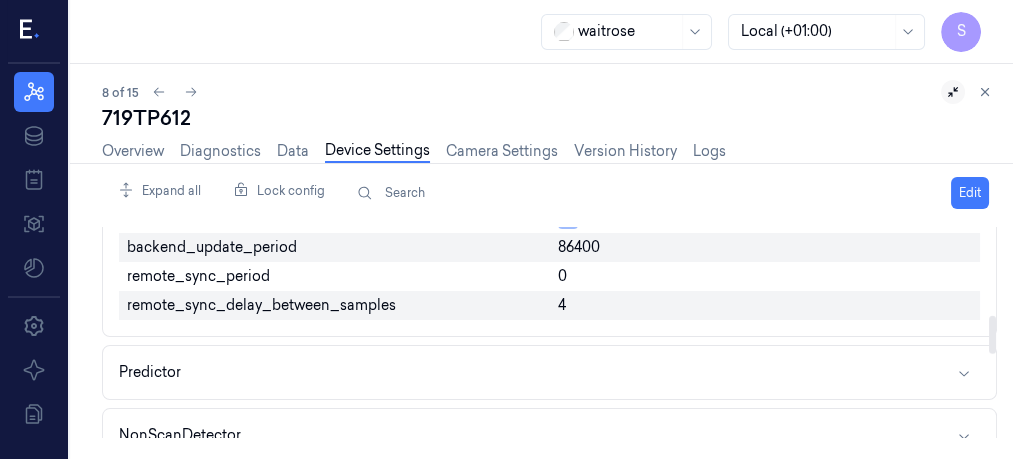 scroll, scrollTop: 501, scrollLeft: 0, axis: vertical 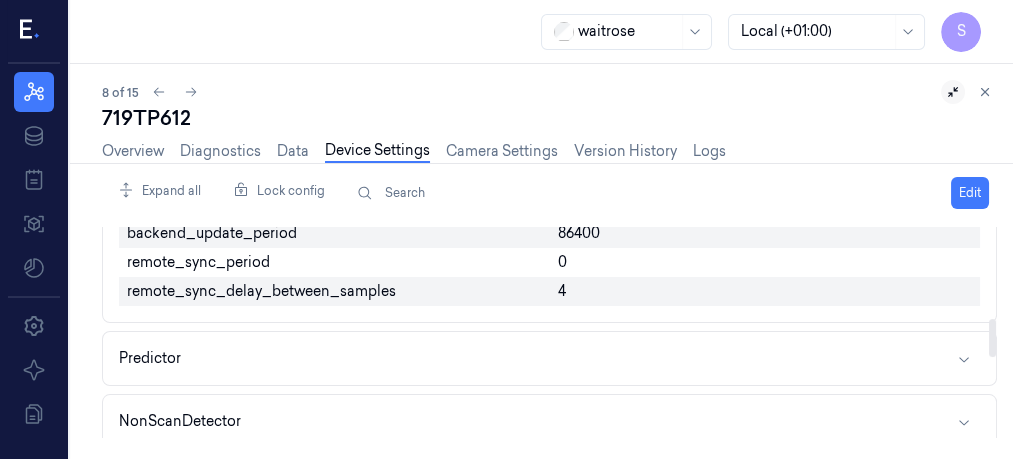 drag, startPoint x: 994, startPoint y: 300, endPoint x: 994, endPoint y: 336, distance: 36 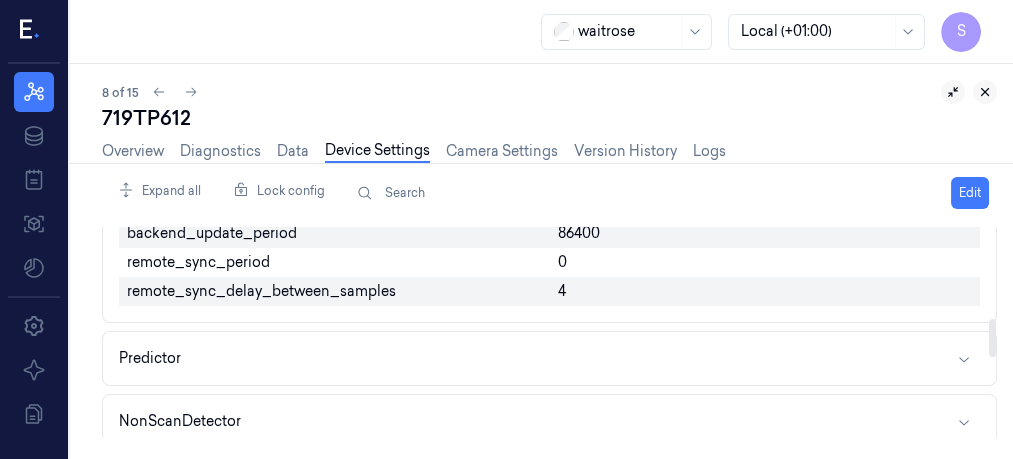 click 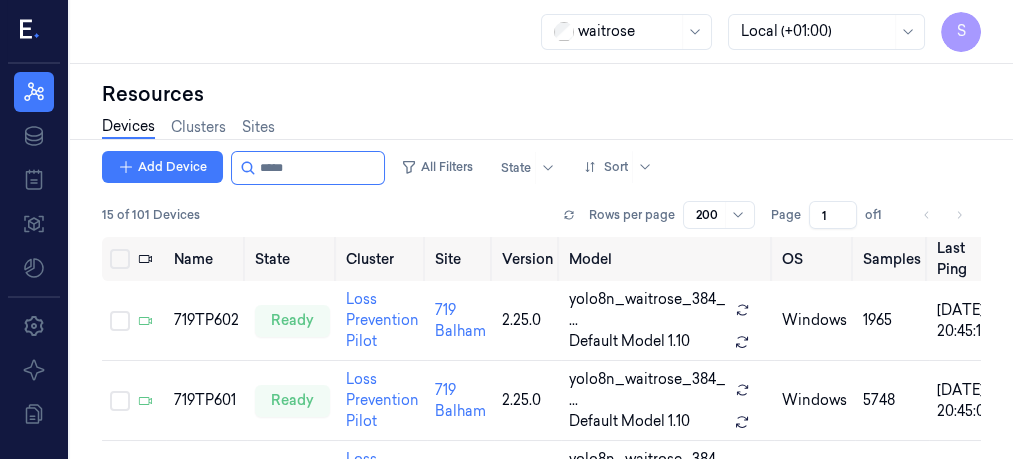 scroll, scrollTop: 0, scrollLeft: 0, axis: both 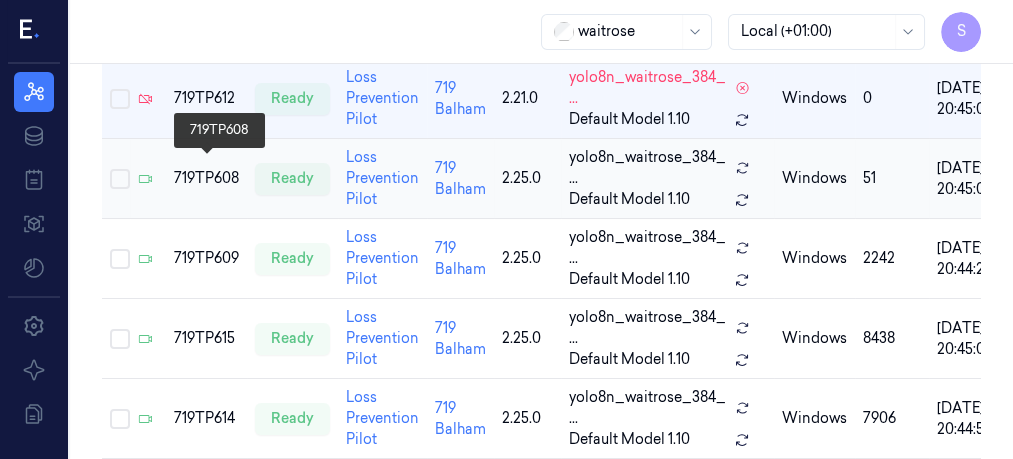 click on "719TP608" at bounding box center (206, 178) 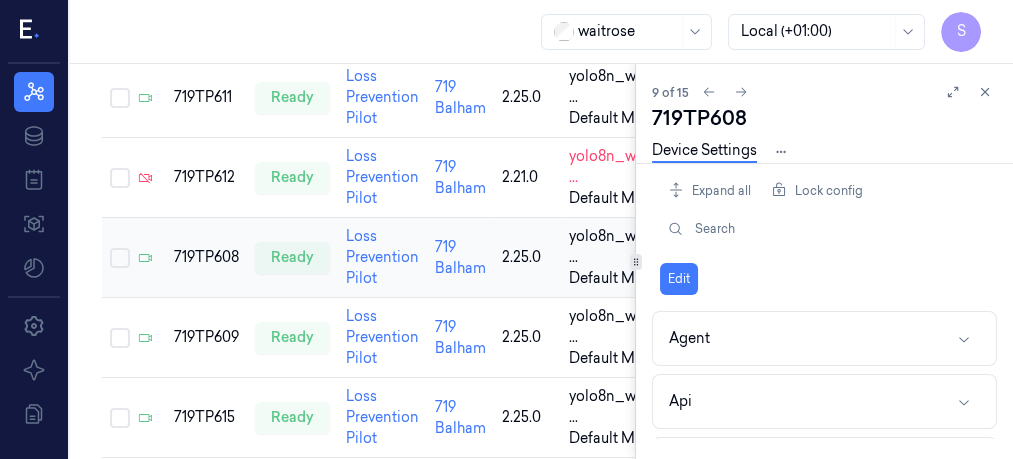 scroll, scrollTop: 689, scrollLeft: 0, axis: vertical 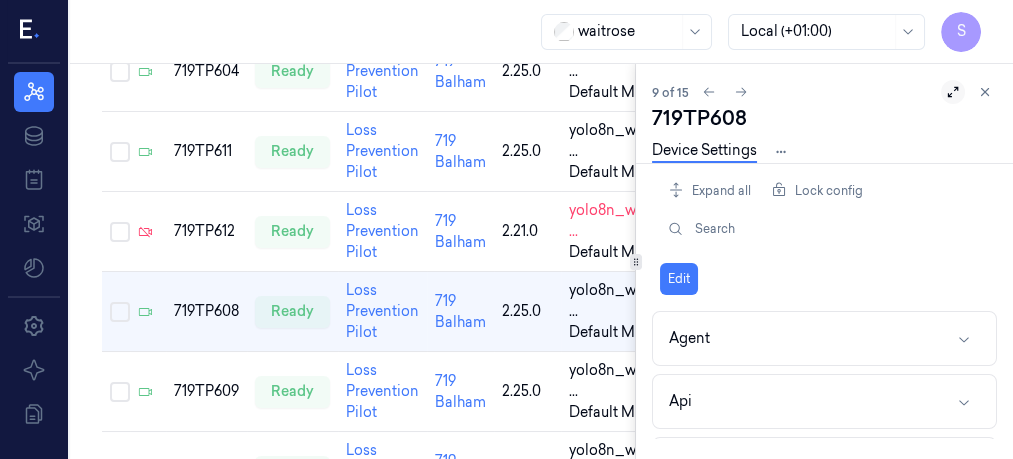 click 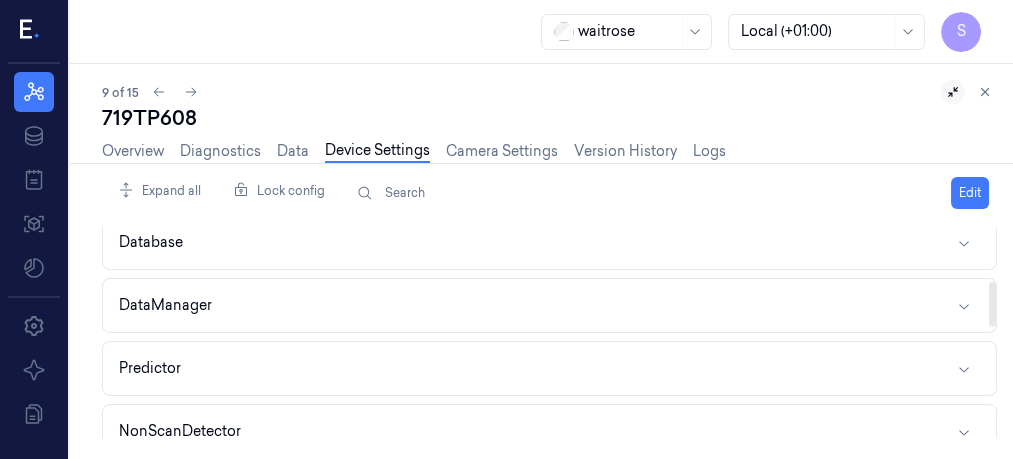 scroll, scrollTop: 279, scrollLeft: 0, axis: vertical 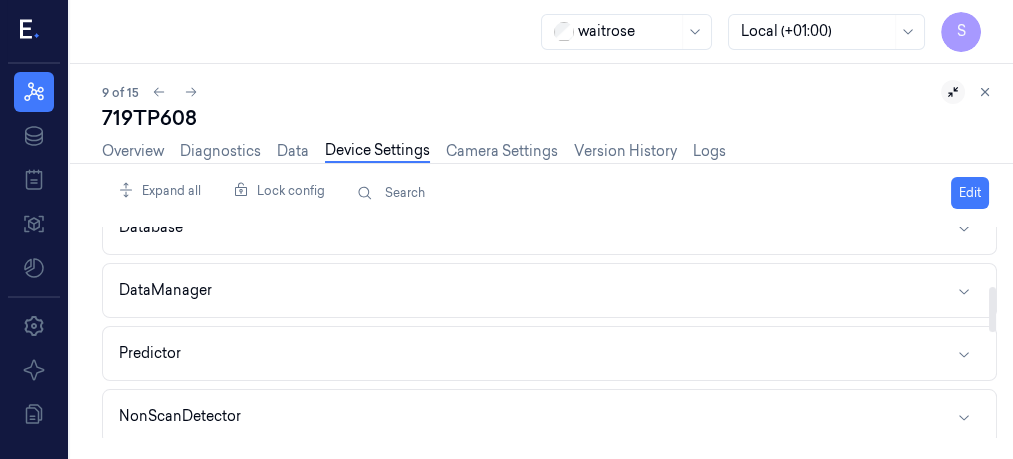 drag, startPoint x: 991, startPoint y: 256, endPoint x: 999, endPoint y: 316, distance: 60.530983 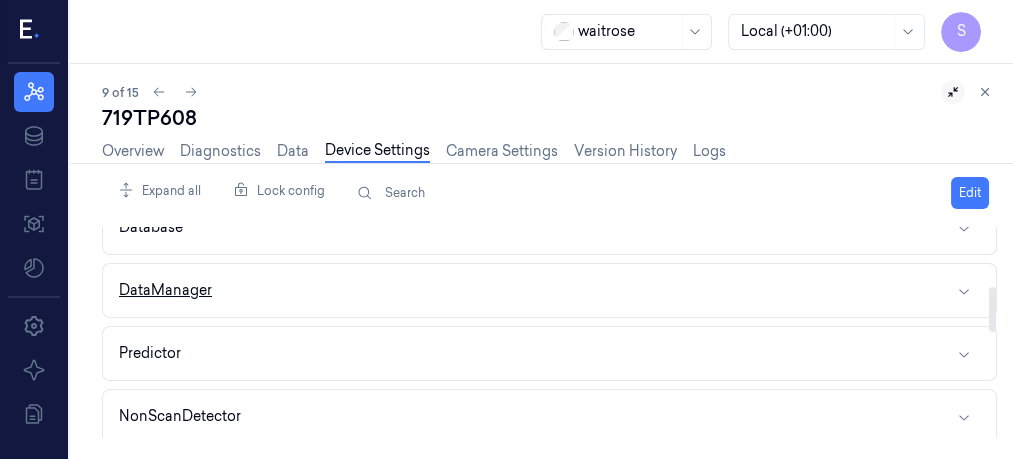 click 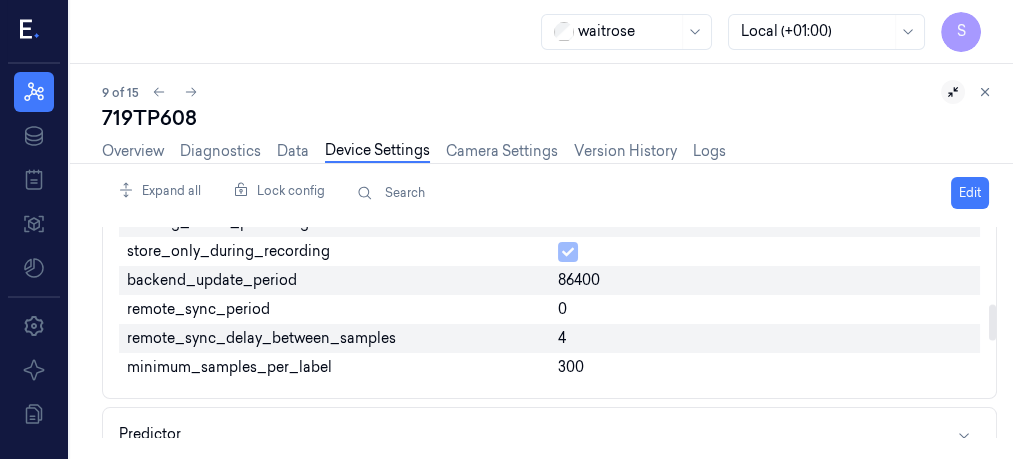 scroll, scrollTop: 467, scrollLeft: 0, axis: vertical 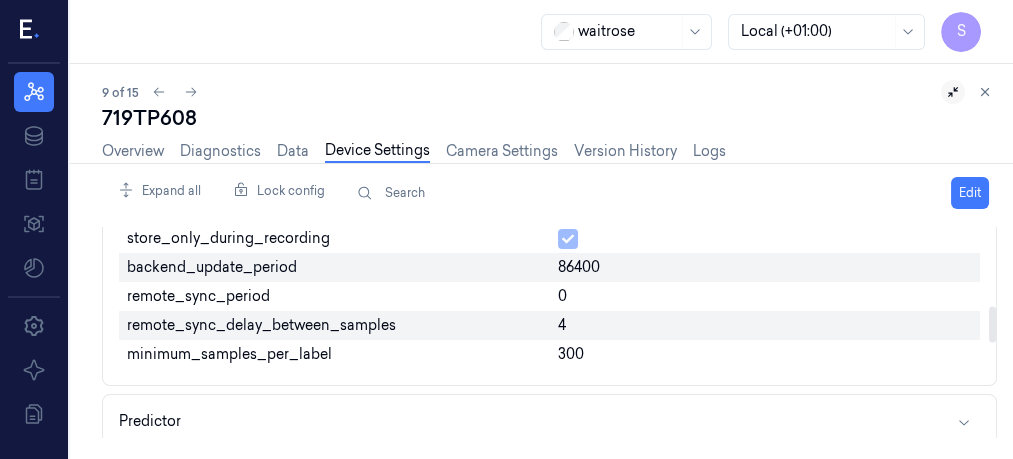 drag, startPoint x: 990, startPoint y: 285, endPoint x: 992, endPoint y: 317, distance: 32.06244 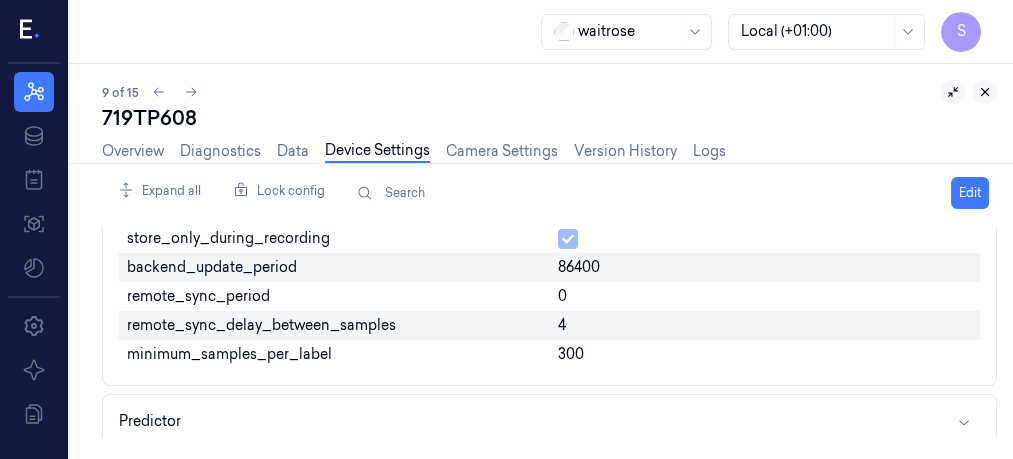 click 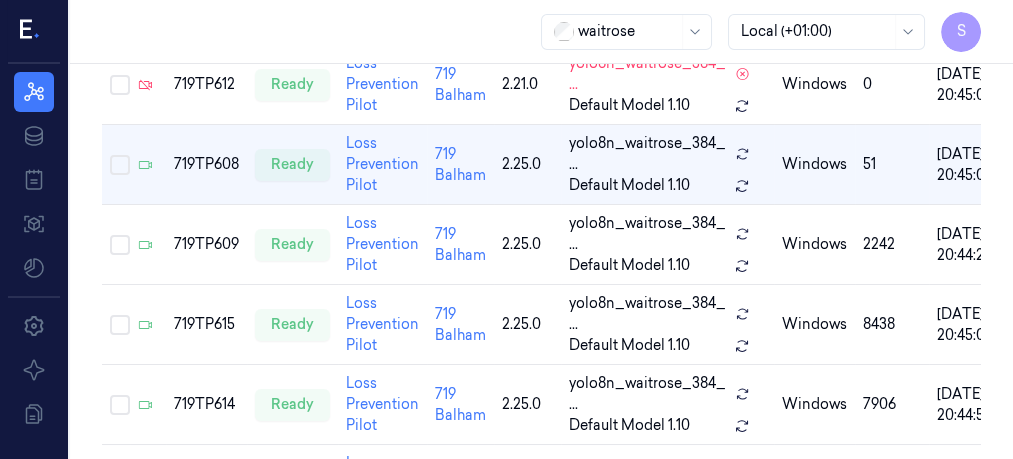 scroll, scrollTop: 845, scrollLeft: 0, axis: vertical 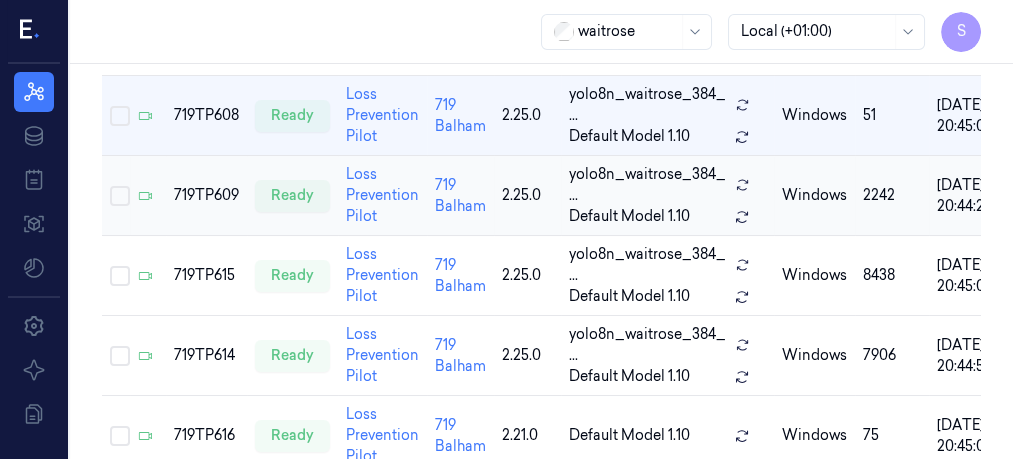 click on "719TP609" at bounding box center [206, 195] 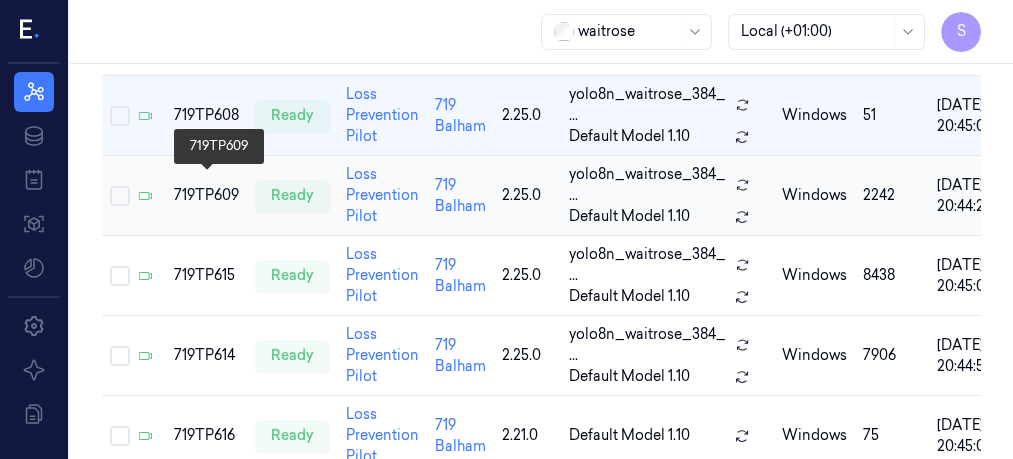 click on "719TP609" at bounding box center [206, 195] 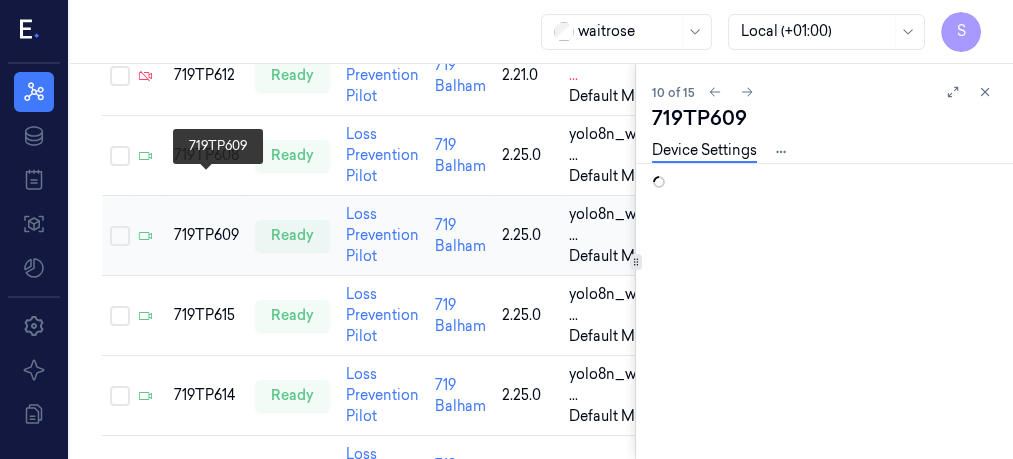 scroll, scrollTop: 0, scrollLeft: 0, axis: both 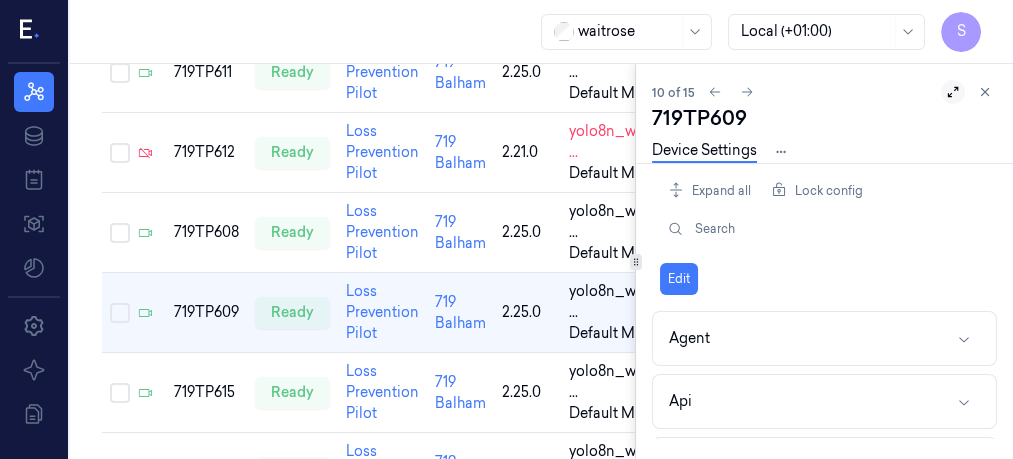 click 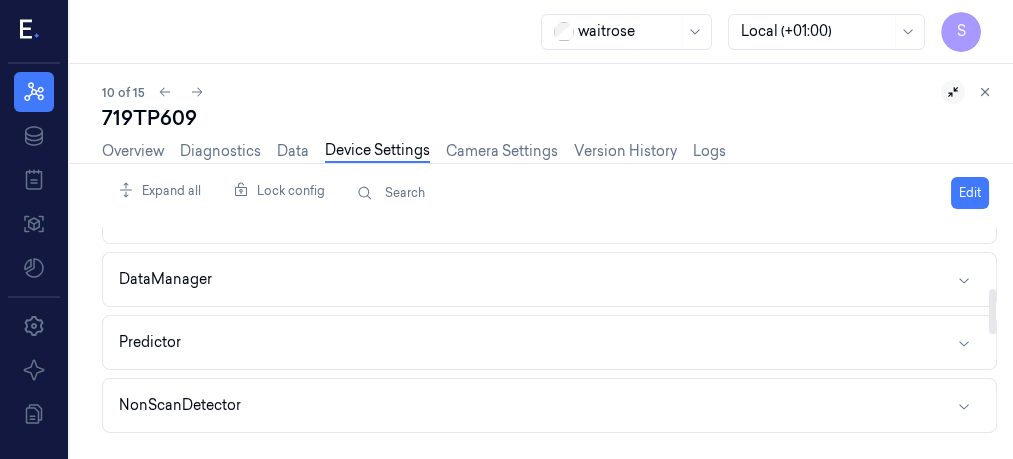 scroll, scrollTop: 300, scrollLeft: 0, axis: vertical 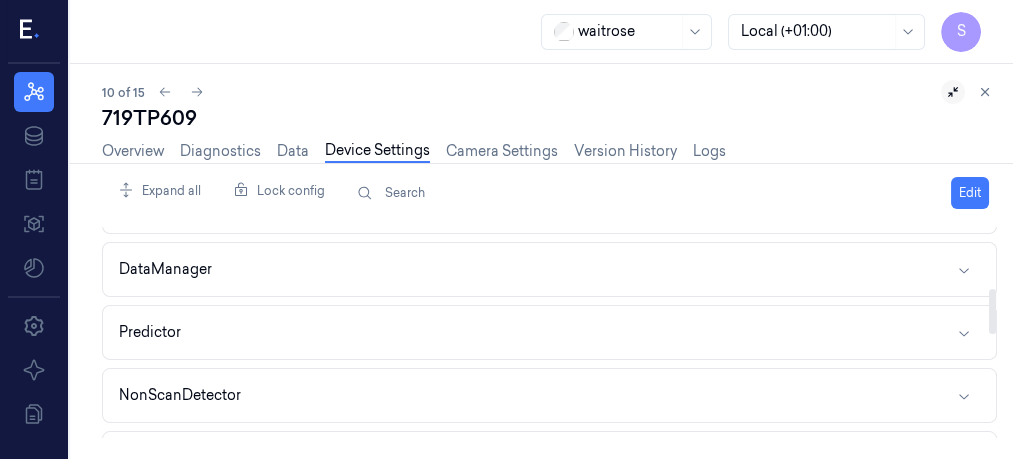 drag, startPoint x: 987, startPoint y: 249, endPoint x: 994, endPoint y: 313, distance: 64.381676 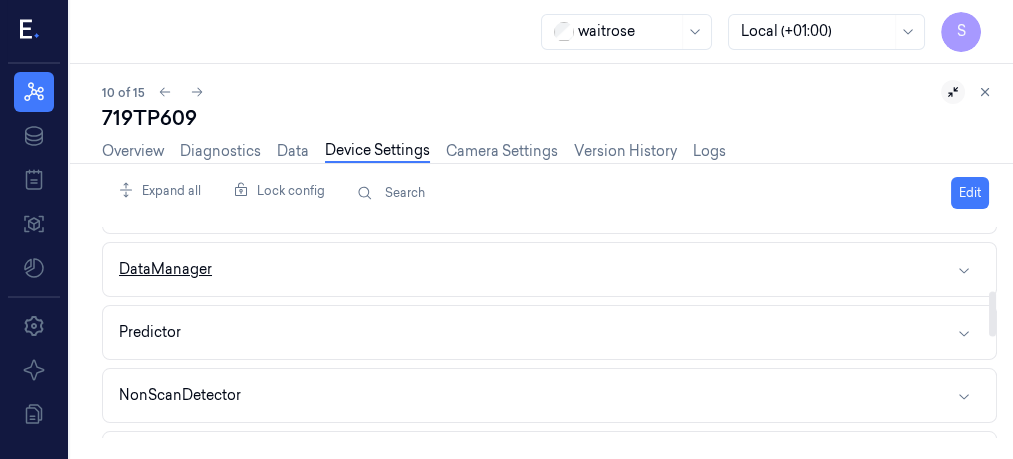 click 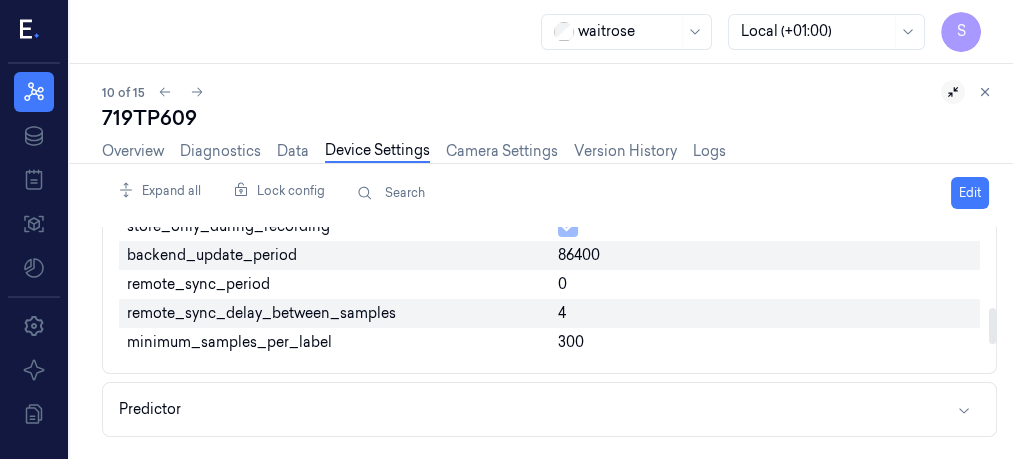 scroll, scrollTop: 482, scrollLeft: 0, axis: vertical 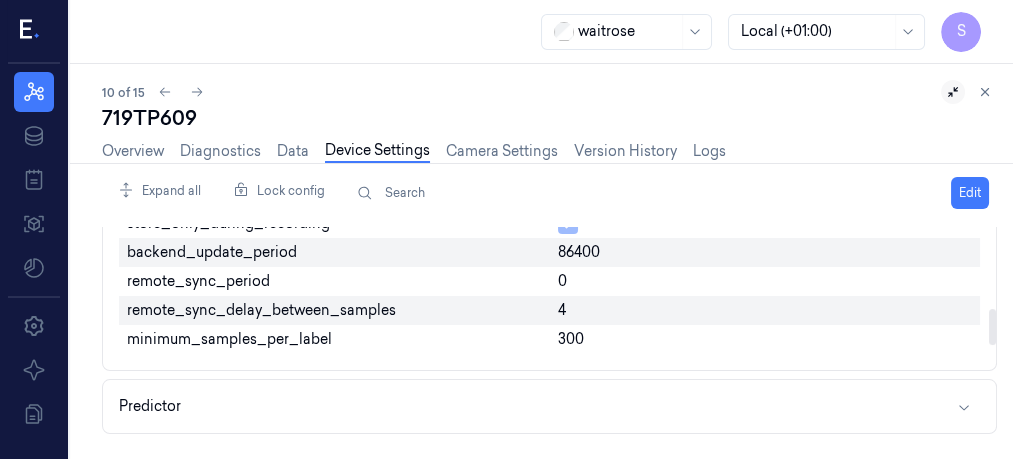 drag, startPoint x: 989, startPoint y: 297, endPoint x: 991, endPoint y: 327, distance: 30.066593 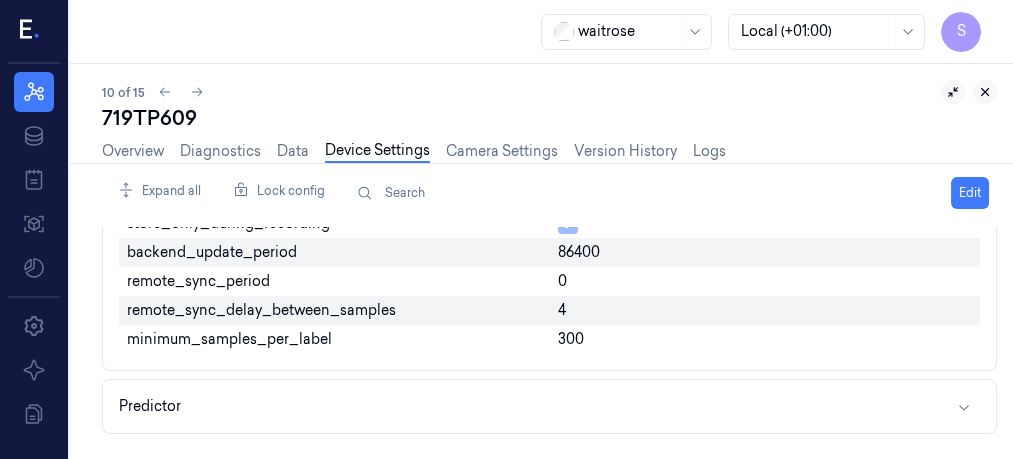 click 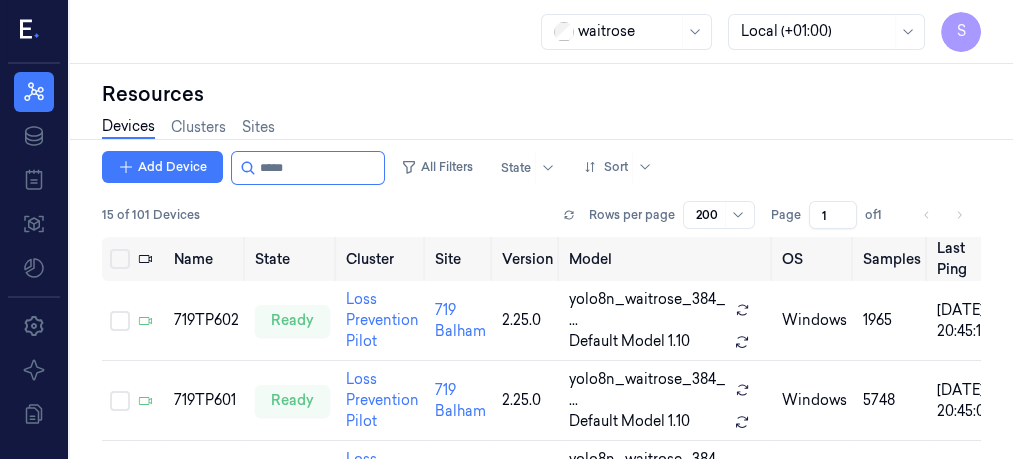 scroll, scrollTop: 0, scrollLeft: 0, axis: both 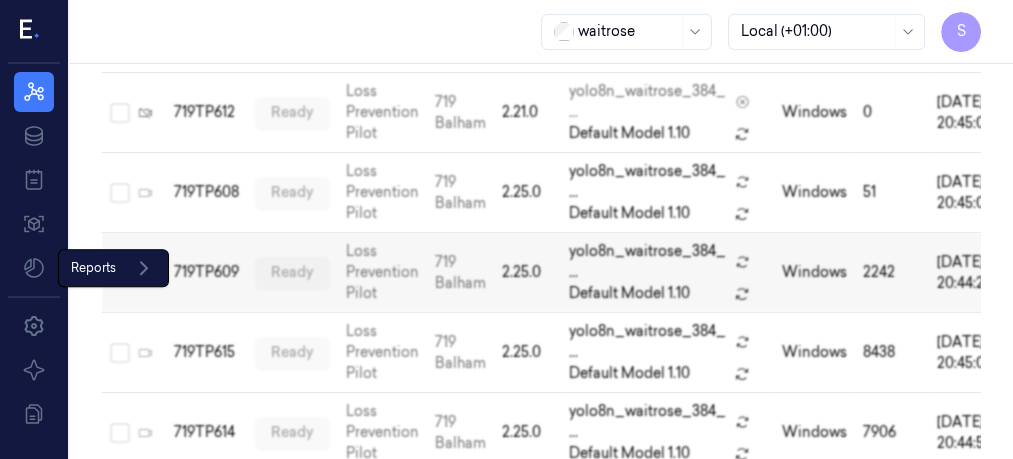 click 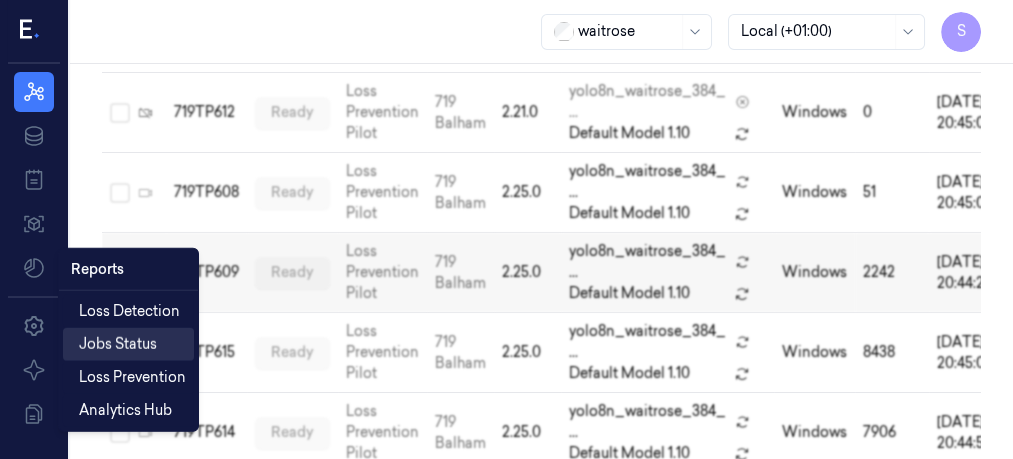 click on "Jobs Status" at bounding box center (118, 344) 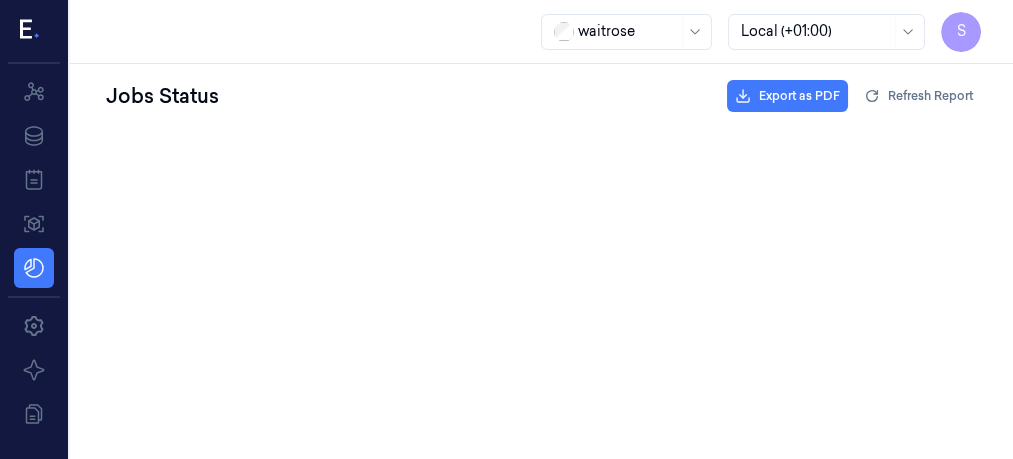 scroll, scrollTop: 0, scrollLeft: 0, axis: both 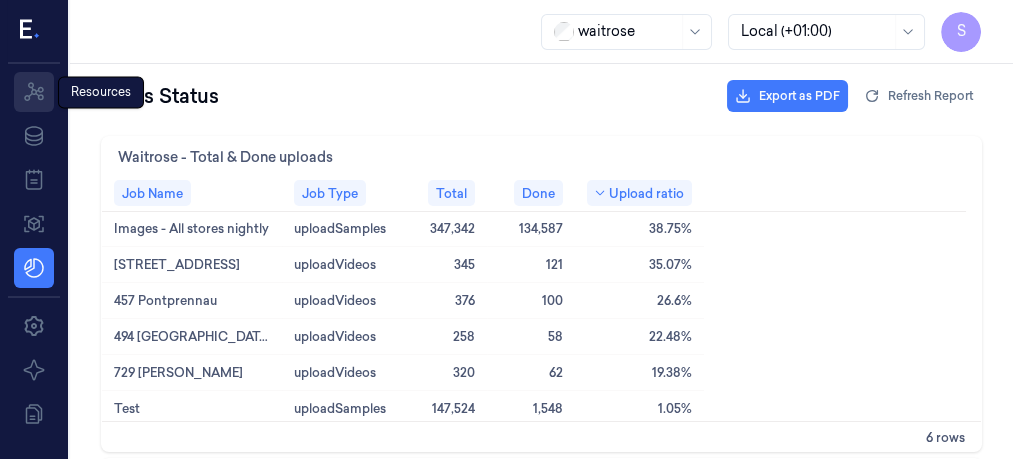 click 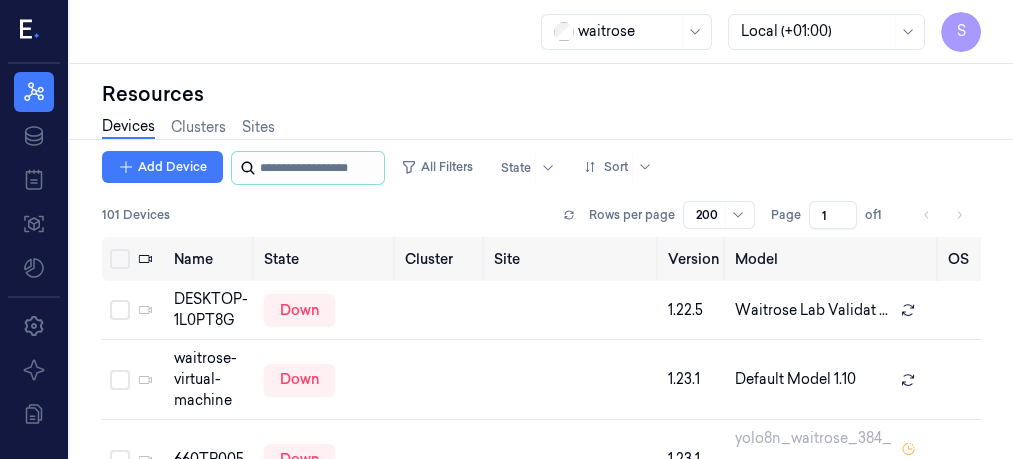 click at bounding box center [320, 168] 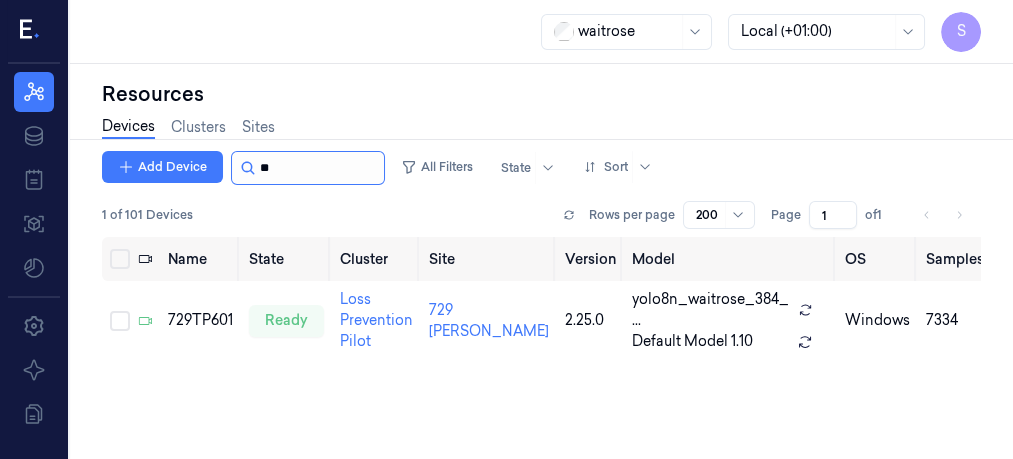 type on "*" 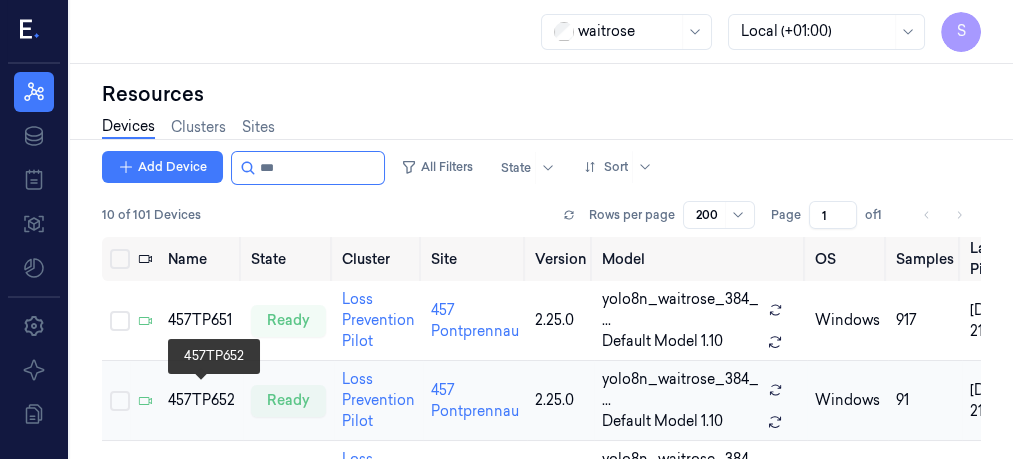 type on "***" 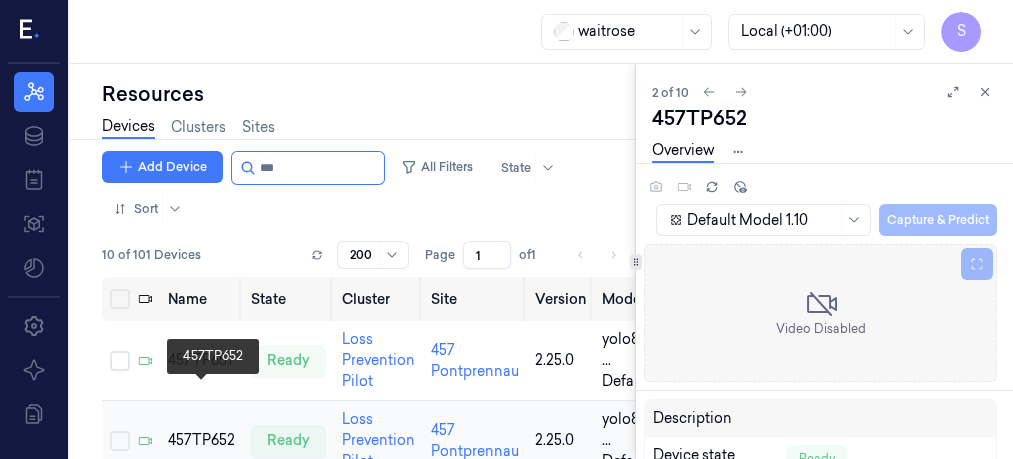 scroll, scrollTop: 0, scrollLeft: 0, axis: both 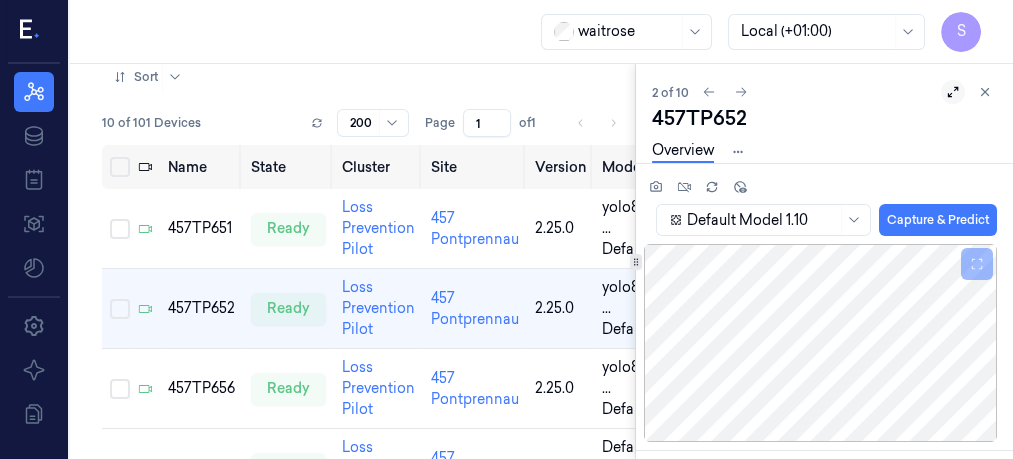 click at bounding box center (953, 92) 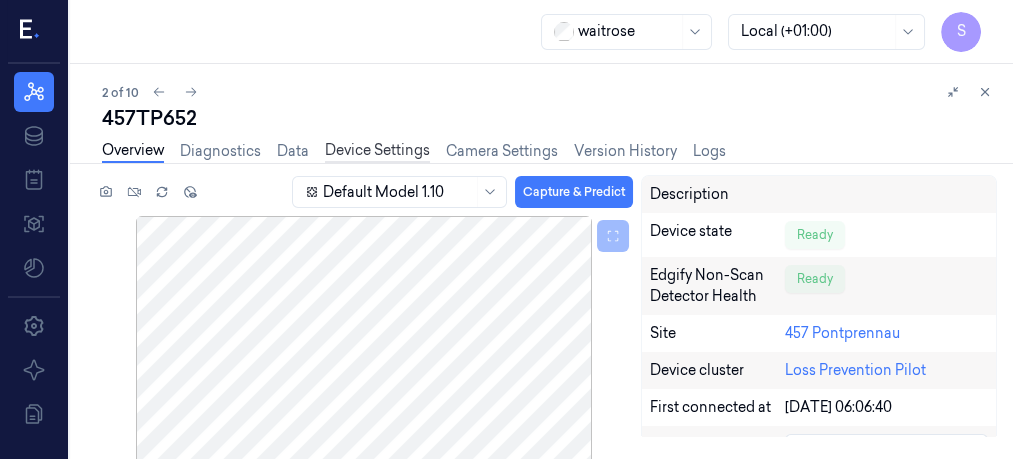 click on "Device Settings" at bounding box center (377, 151) 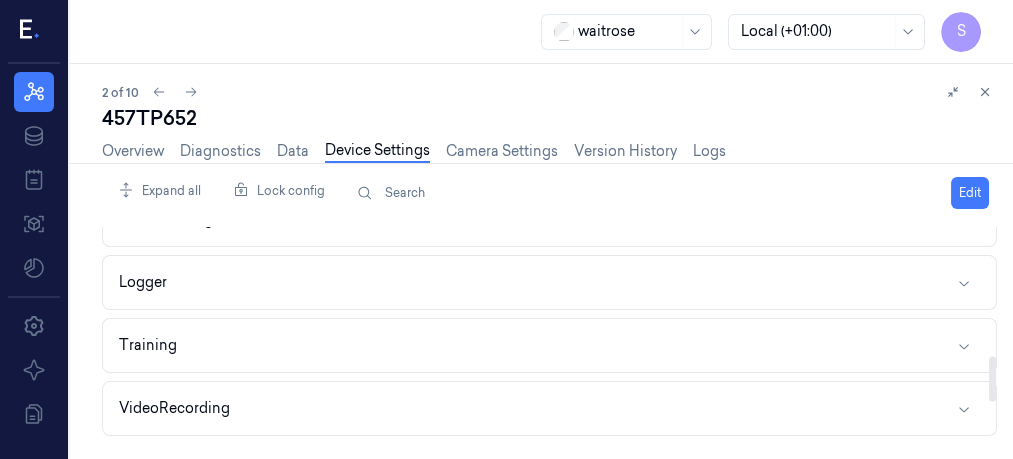scroll, scrollTop: 612, scrollLeft: 0, axis: vertical 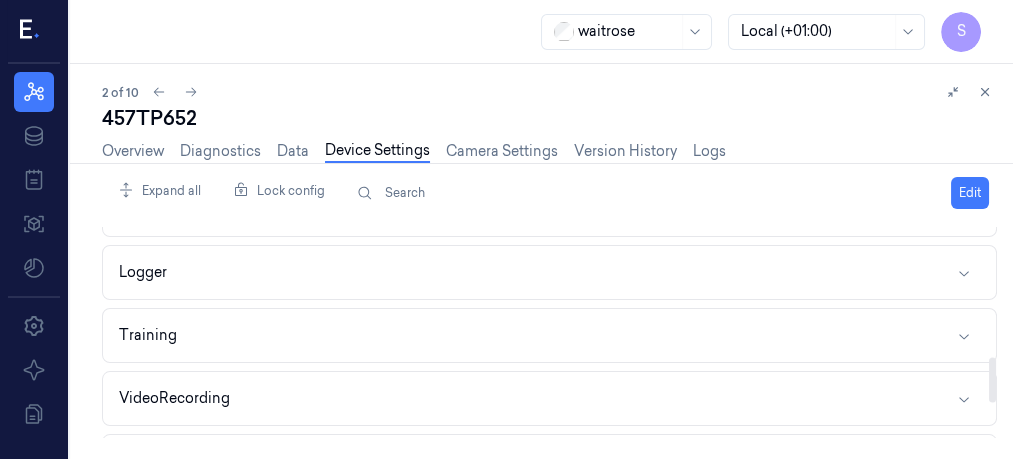 drag, startPoint x: 992, startPoint y: 235, endPoint x: 999, endPoint y: 365, distance: 130.18832 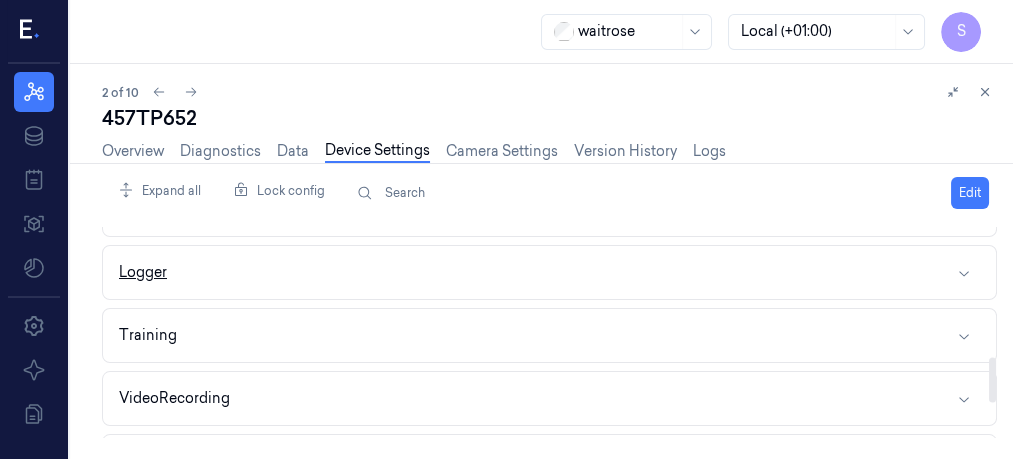 click 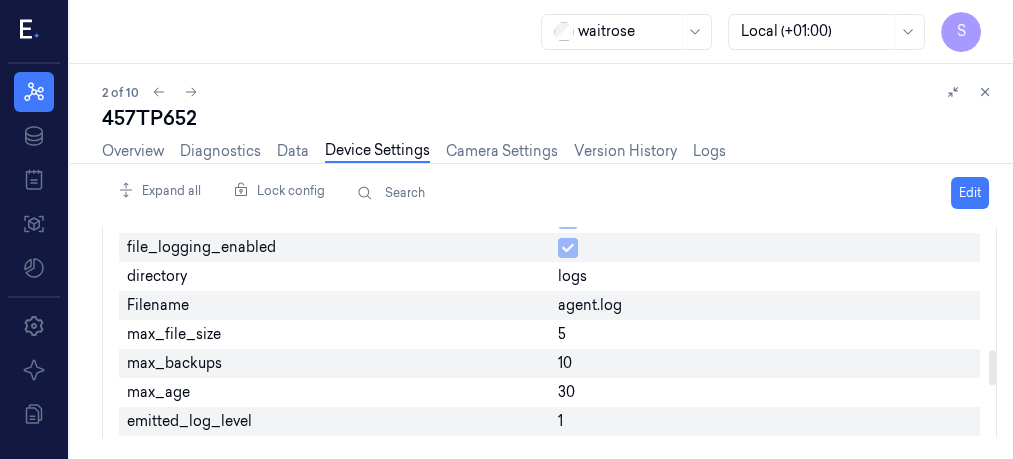 scroll, scrollTop: 737, scrollLeft: 0, axis: vertical 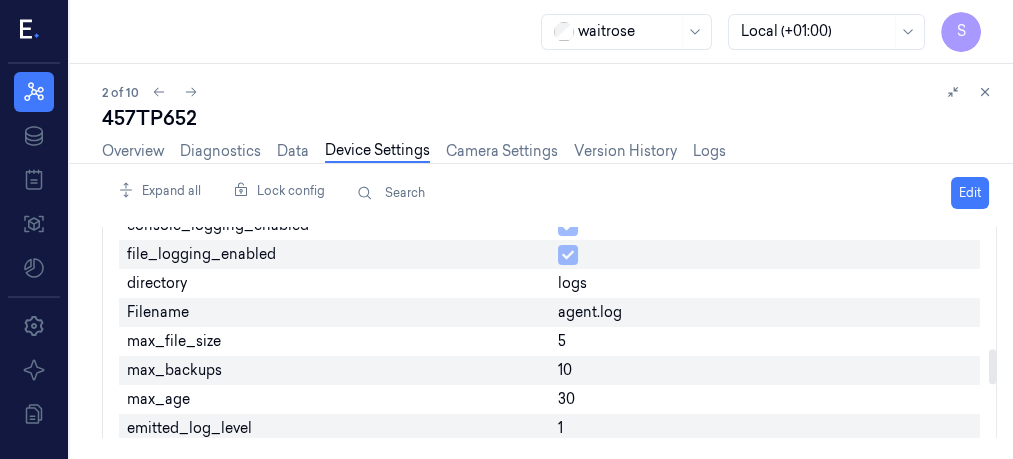 drag, startPoint x: 993, startPoint y: 348, endPoint x: 991, endPoint y: 369, distance: 21.095022 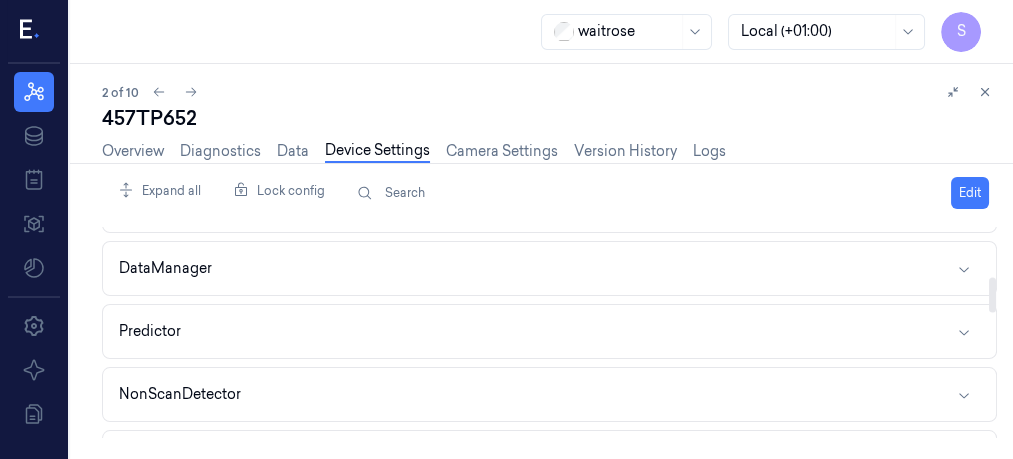 scroll, scrollTop: 291, scrollLeft: 0, axis: vertical 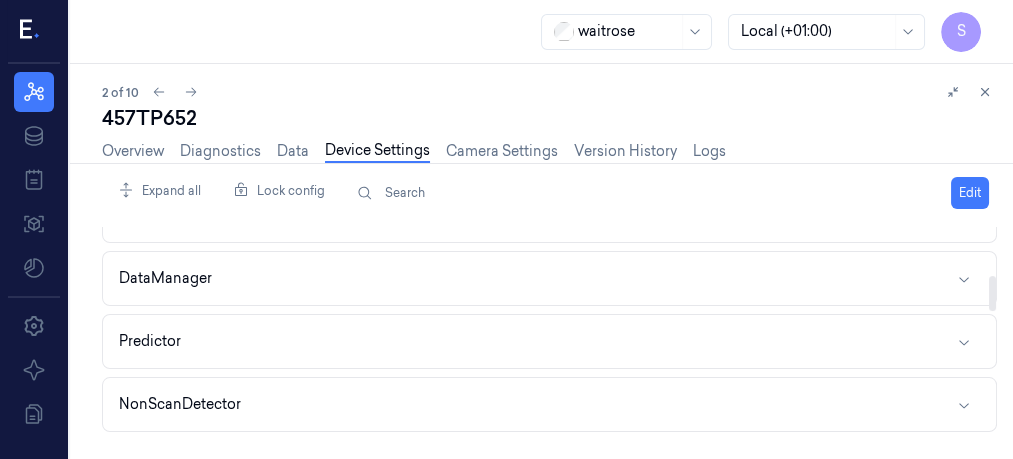 drag, startPoint x: 993, startPoint y: 364, endPoint x: 968, endPoint y: 290, distance: 78.1089 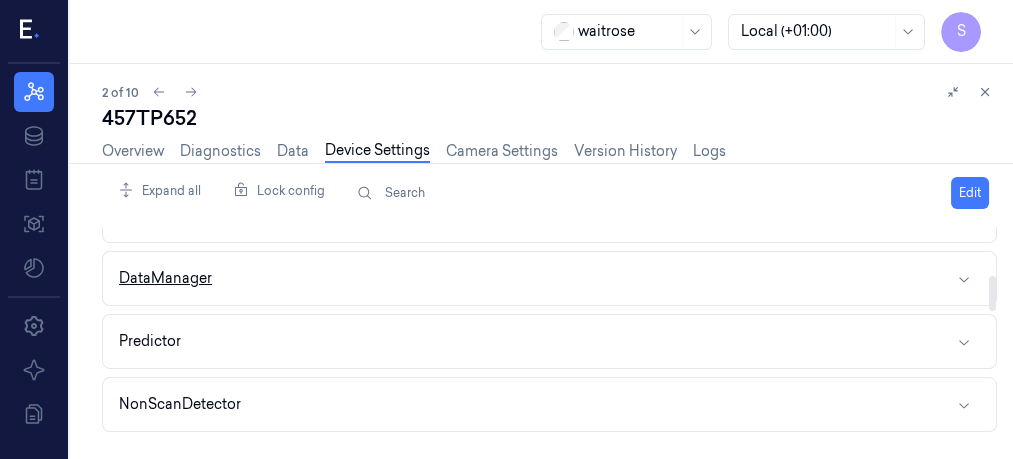 click 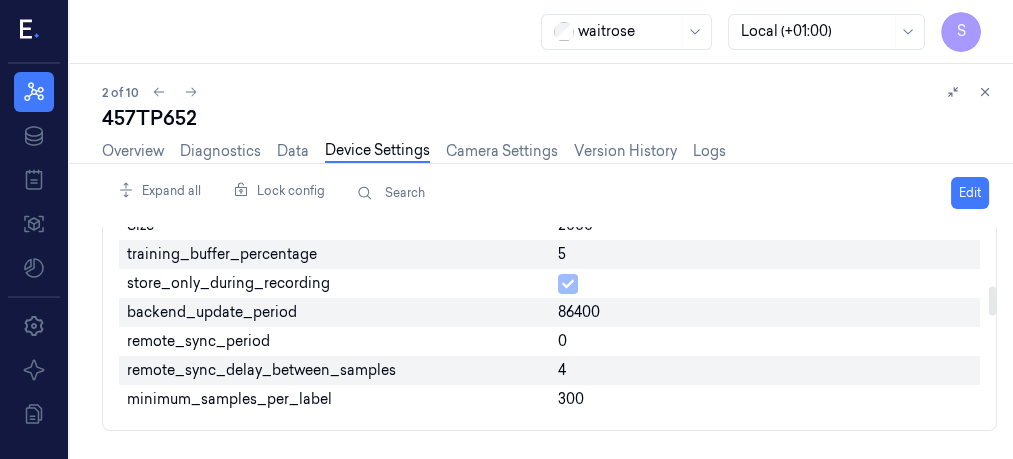 scroll, scrollTop: 422, scrollLeft: 0, axis: vertical 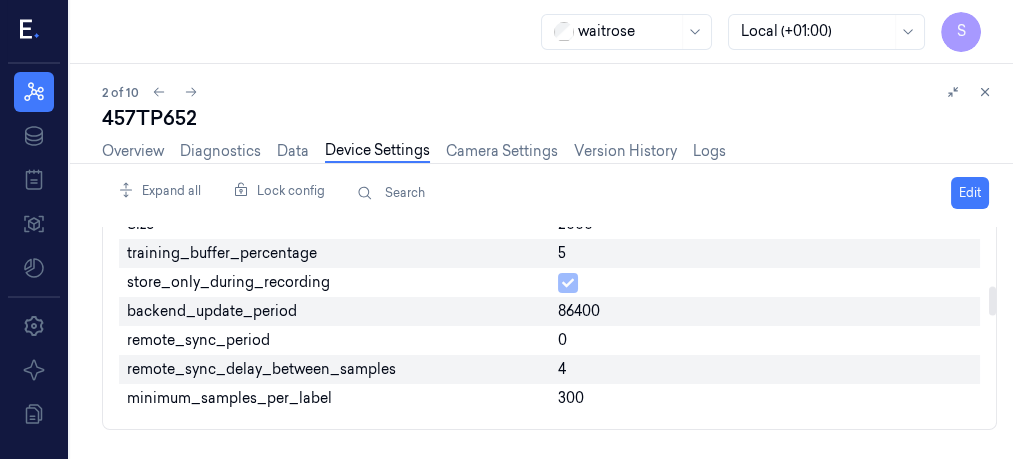 drag, startPoint x: 994, startPoint y: 281, endPoint x: 993, endPoint y: 299, distance: 18.027756 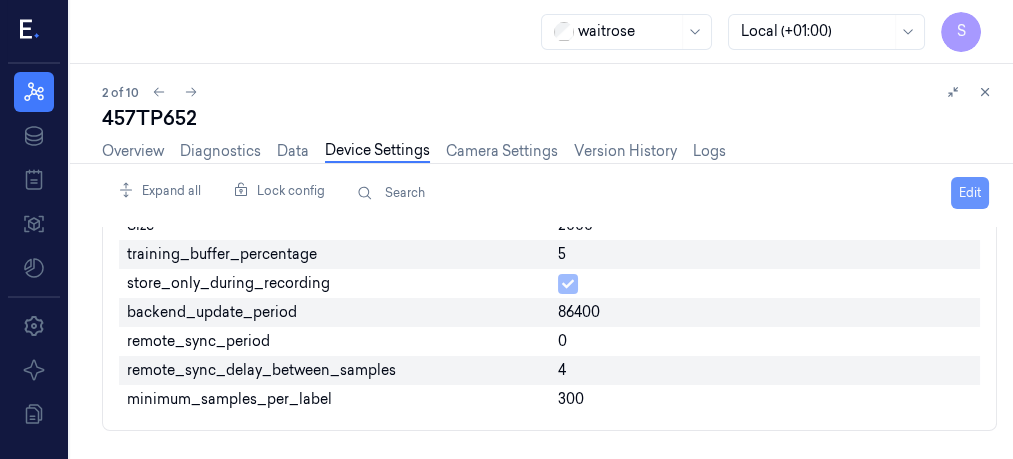 click on "Edit" at bounding box center [970, 193] 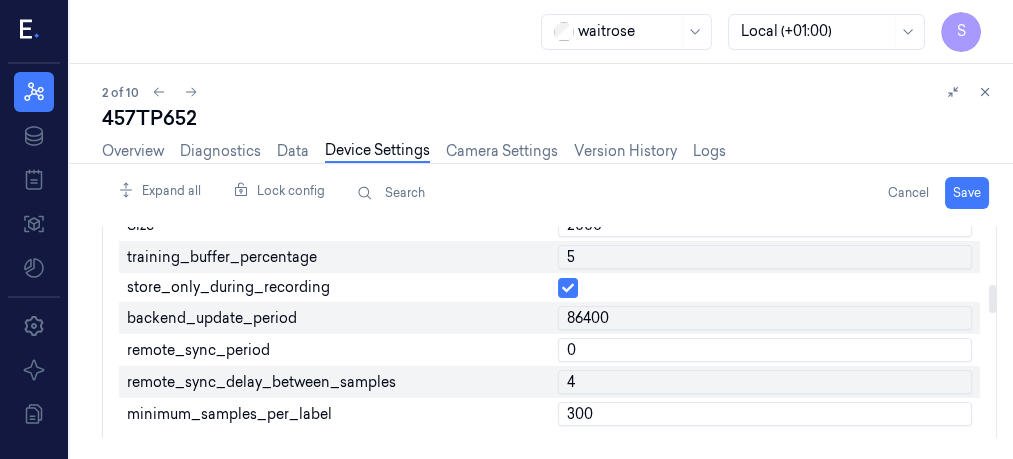 click on "0" at bounding box center [765, 350] 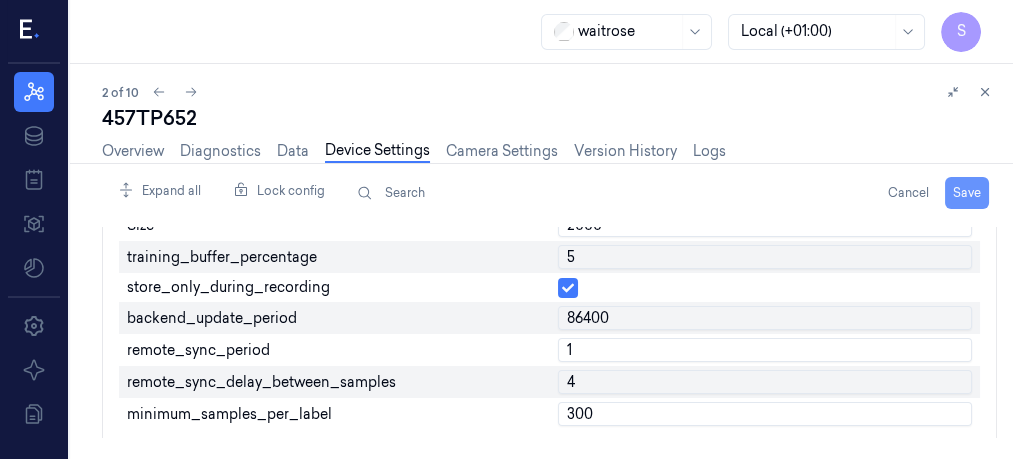 type on "1" 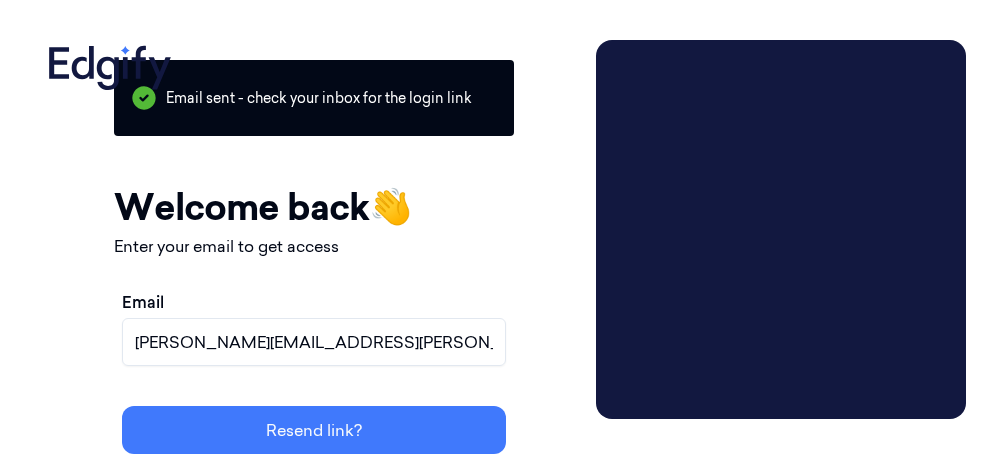 scroll, scrollTop: 0, scrollLeft: 0, axis: both 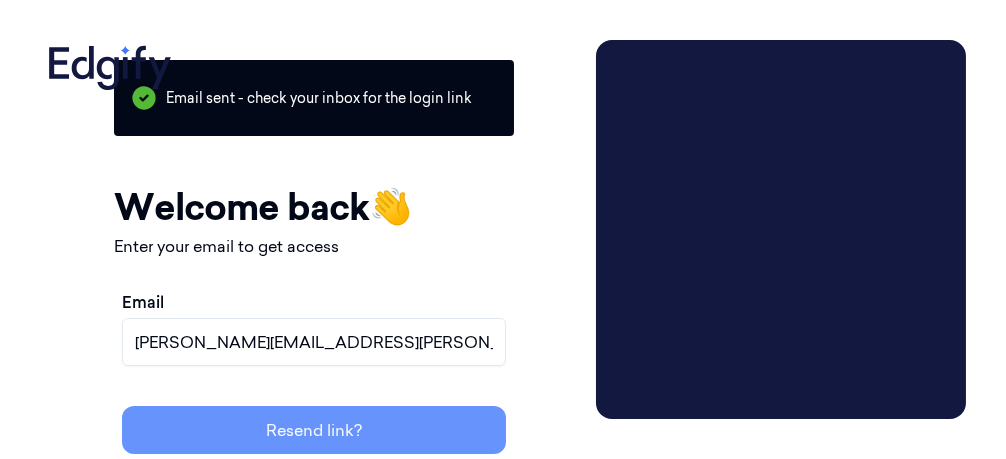 click on "Resend link?" at bounding box center [314, 430] 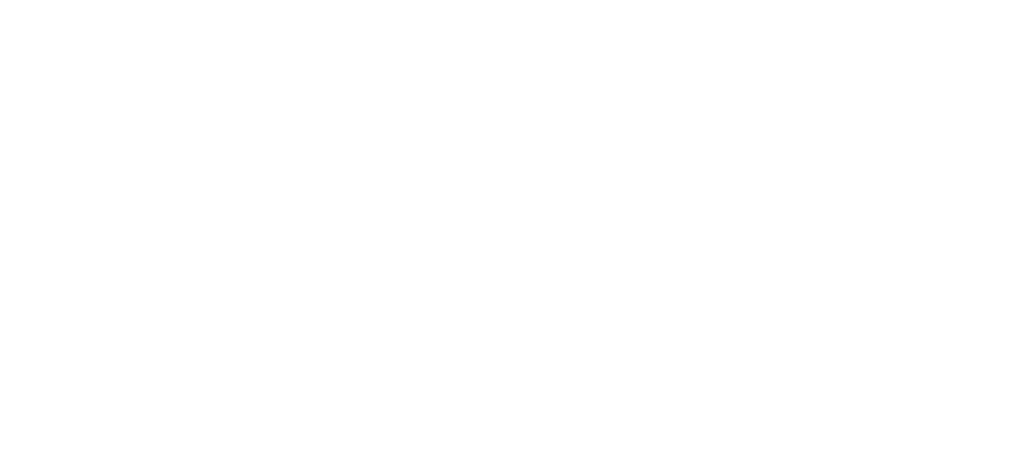 scroll, scrollTop: 0, scrollLeft: 0, axis: both 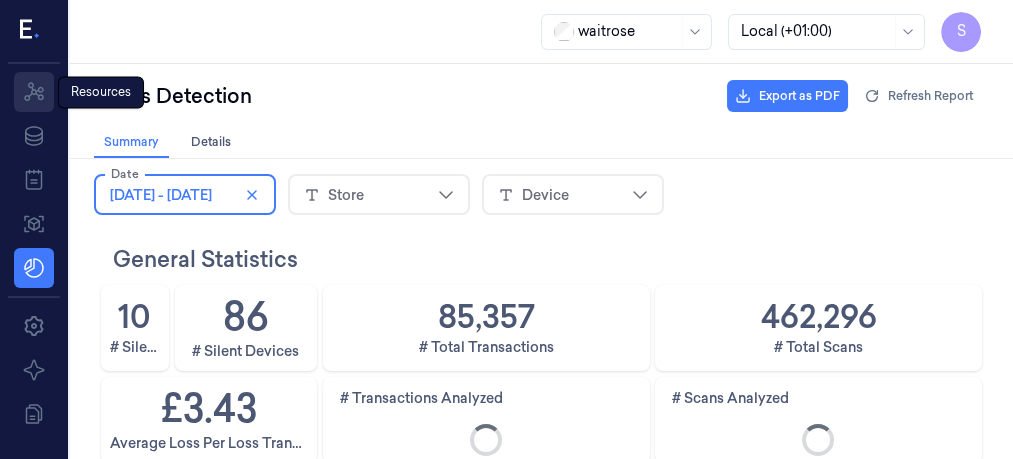click 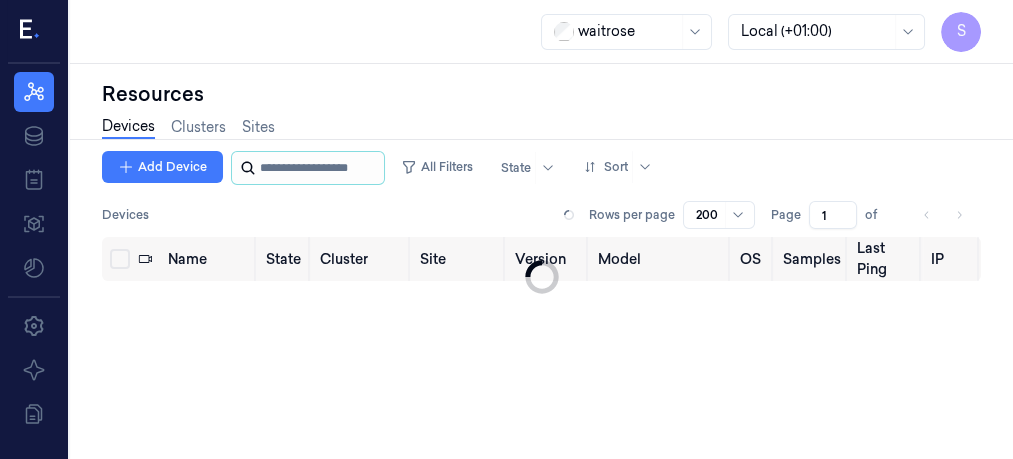 click at bounding box center [320, 168] 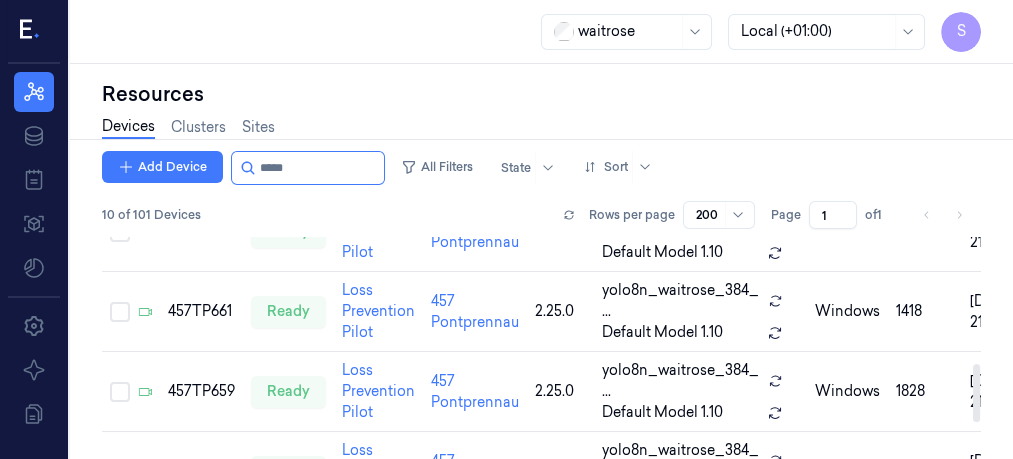 scroll, scrollTop: 490, scrollLeft: 0, axis: vertical 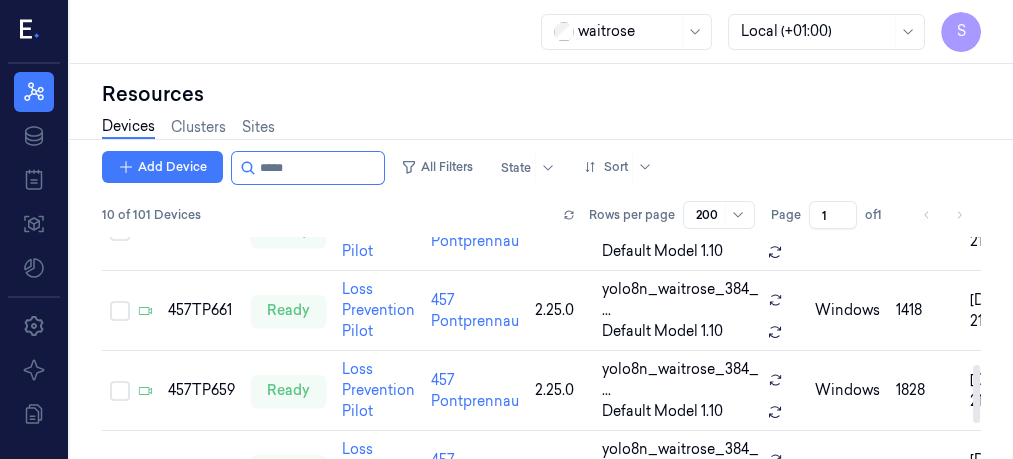 drag, startPoint x: 974, startPoint y: 265, endPoint x: 973, endPoint y: 392, distance: 127.00394 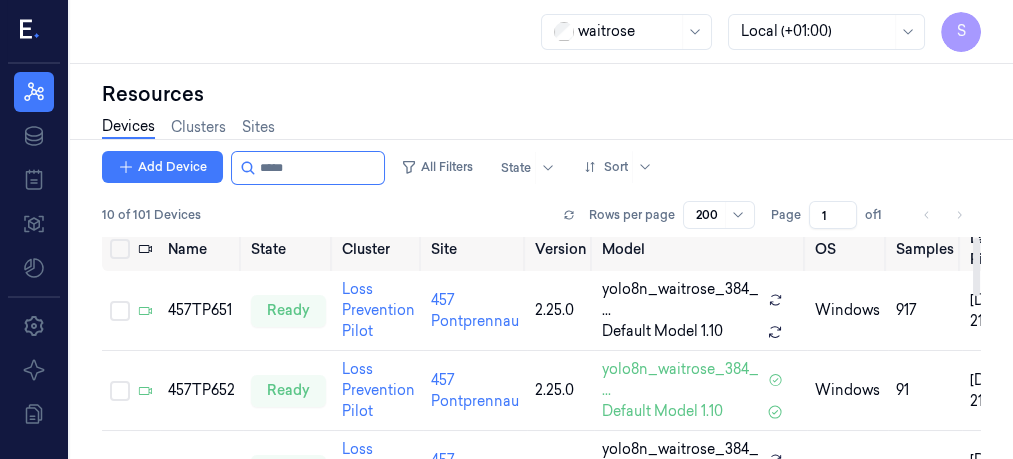 scroll, scrollTop: 0, scrollLeft: 0, axis: both 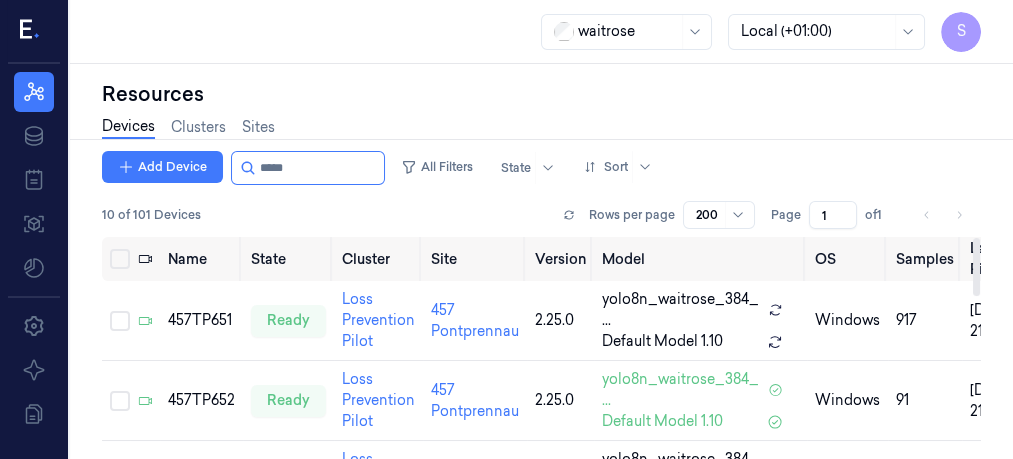 drag, startPoint x: 976, startPoint y: 383, endPoint x: 983, endPoint y: 243, distance: 140.1749 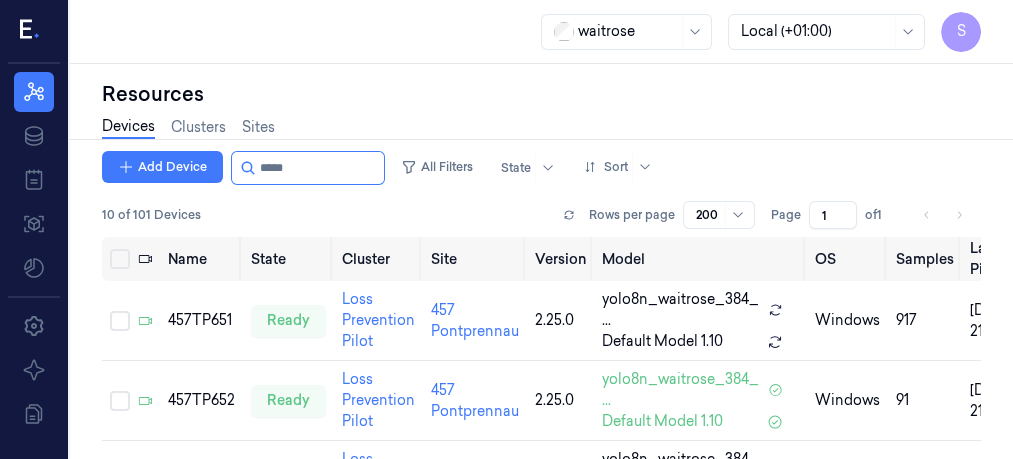 click on "Resources" at bounding box center [541, 94] 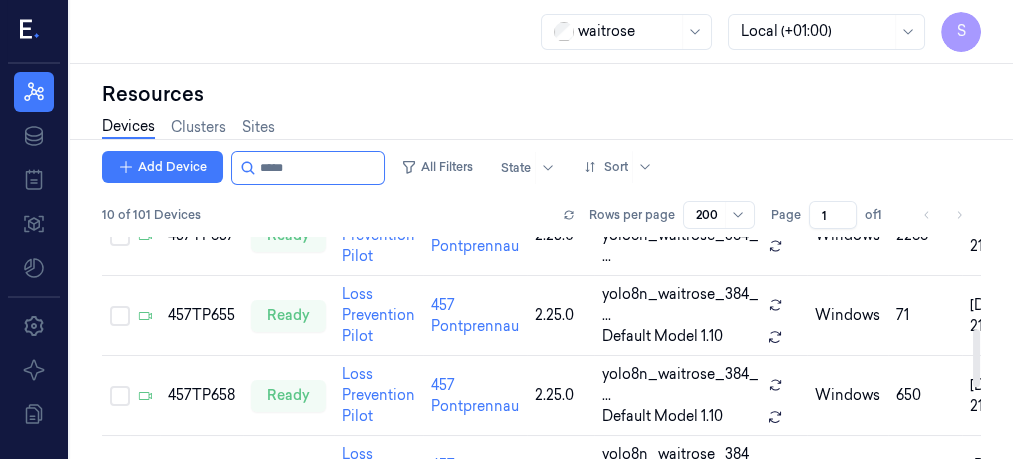 scroll, scrollTop: 322, scrollLeft: 0, axis: vertical 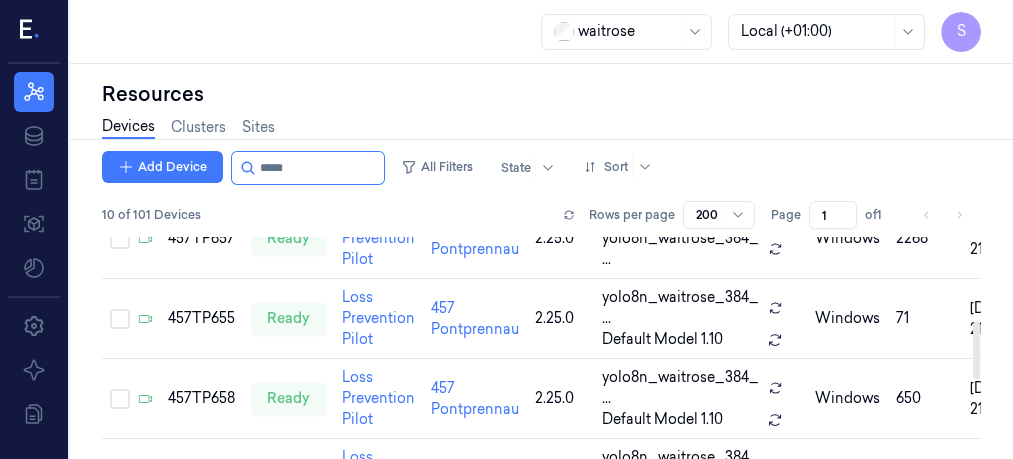 drag, startPoint x: 977, startPoint y: 275, endPoint x: 989, endPoint y: 358, distance: 83.86298 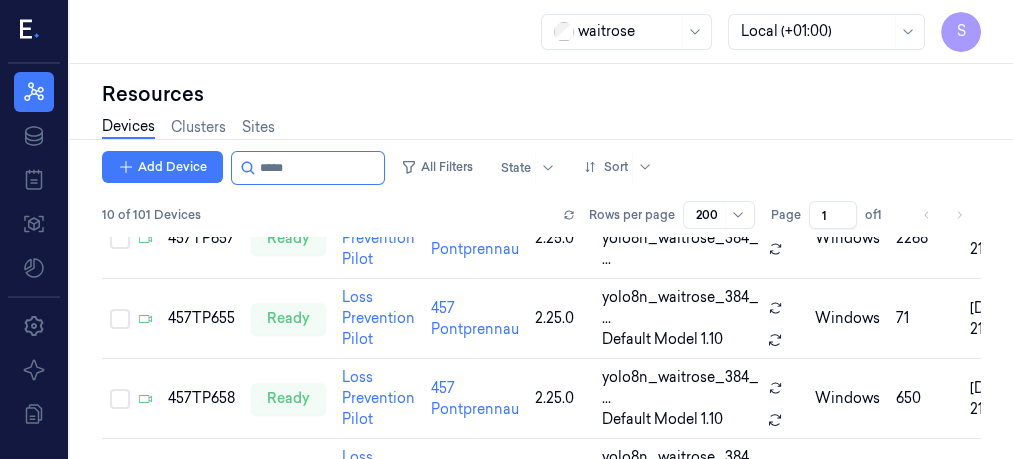click on "Devices Clusters Sites" at bounding box center (541, 129) 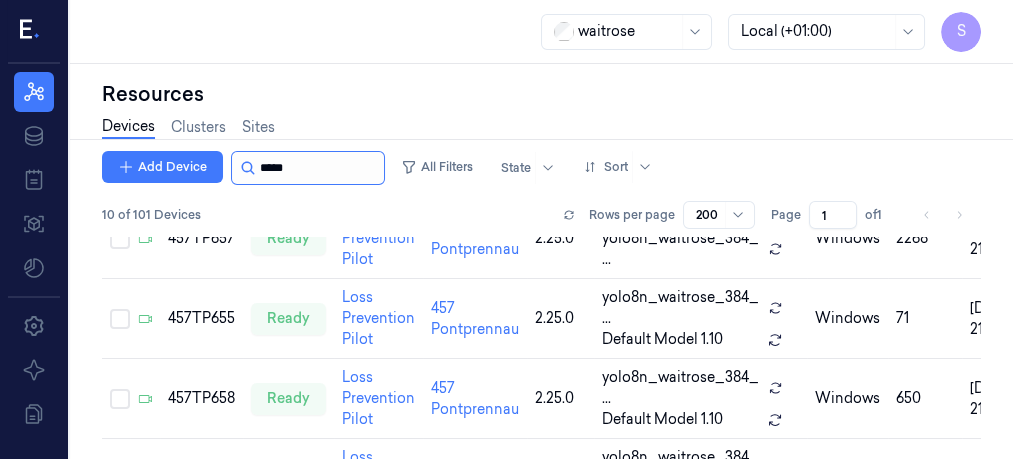 click at bounding box center (320, 168) 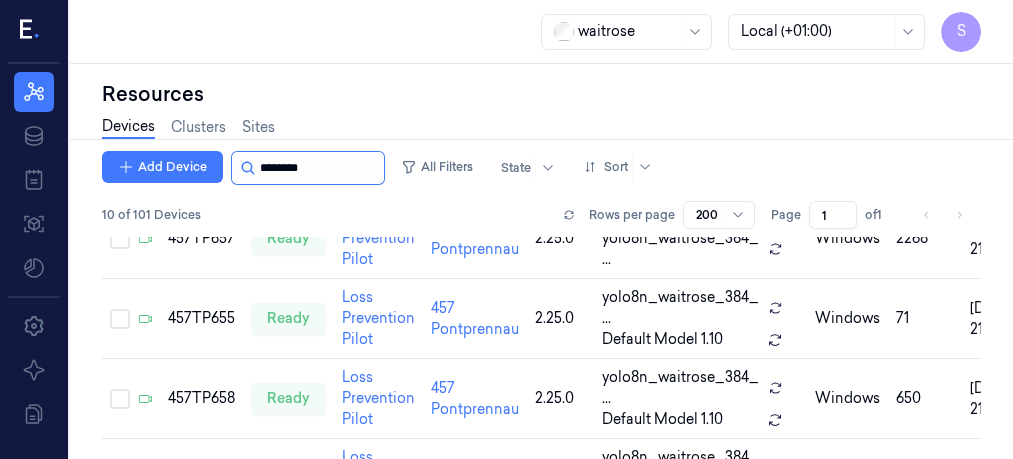scroll, scrollTop: 0, scrollLeft: 0, axis: both 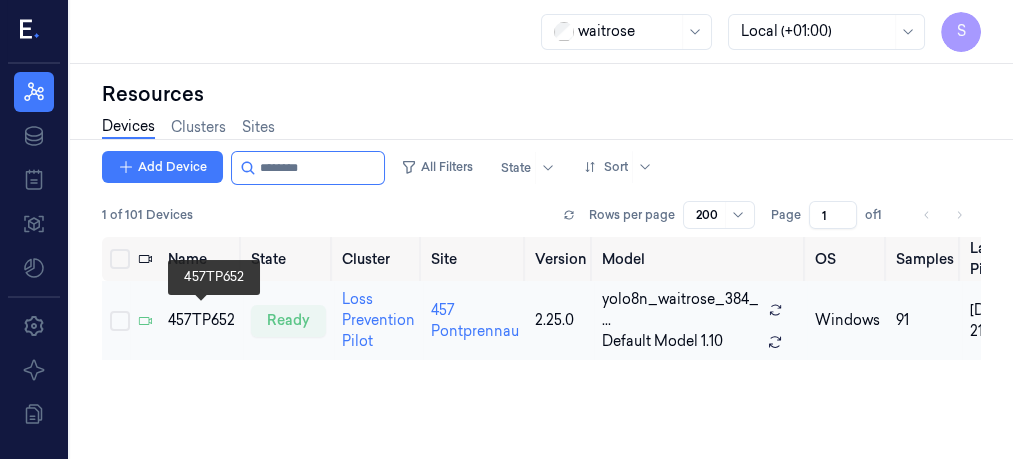 type on "********" 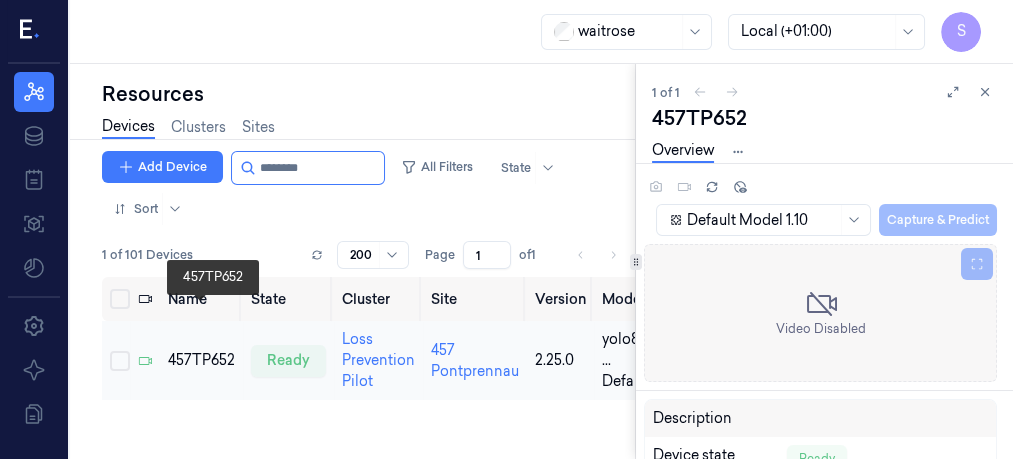 scroll, scrollTop: 0, scrollLeft: 0, axis: both 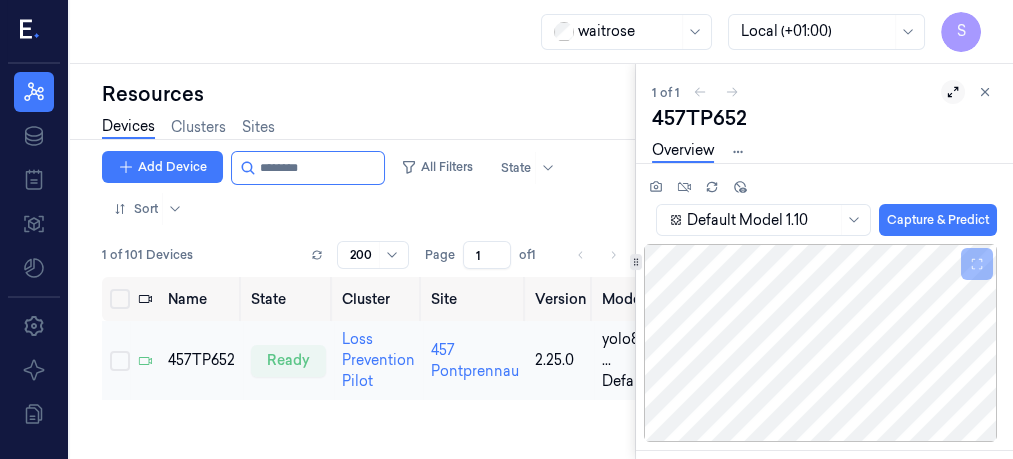 click 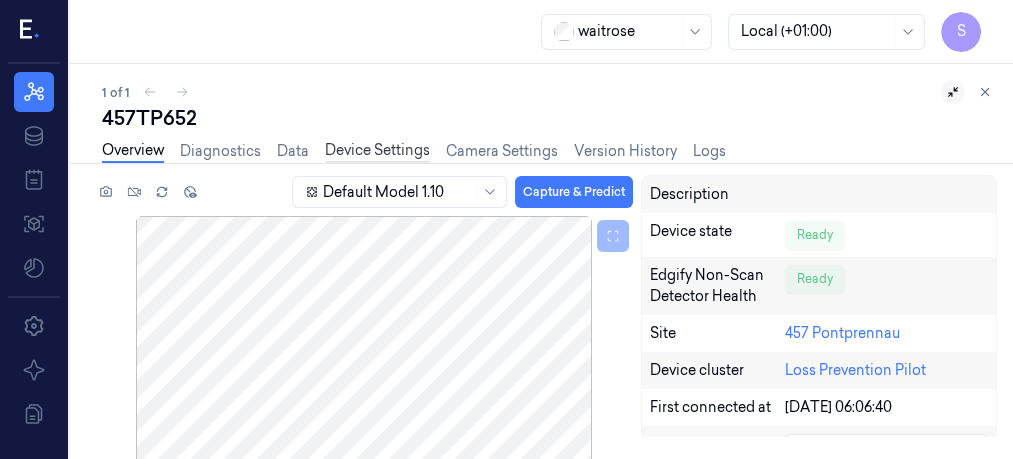 click on "Device Settings" at bounding box center [377, 151] 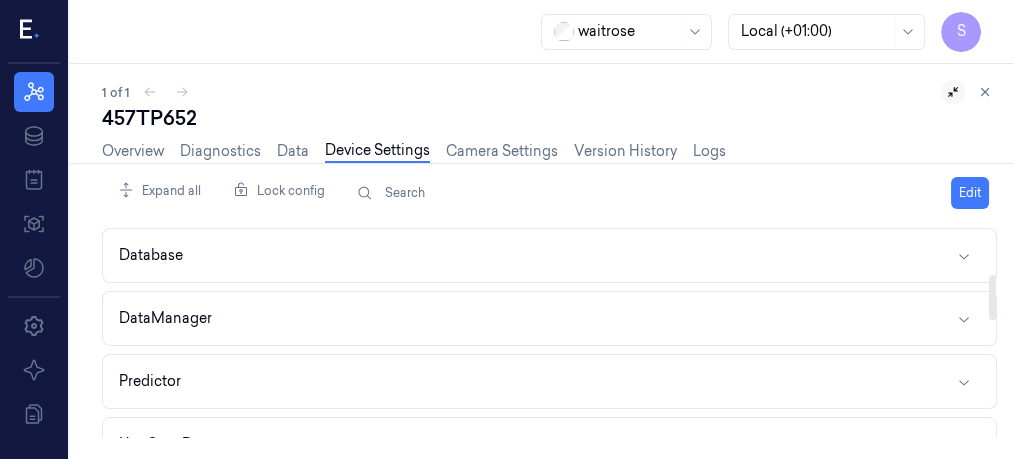 scroll, scrollTop: 264, scrollLeft: 0, axis: vertical 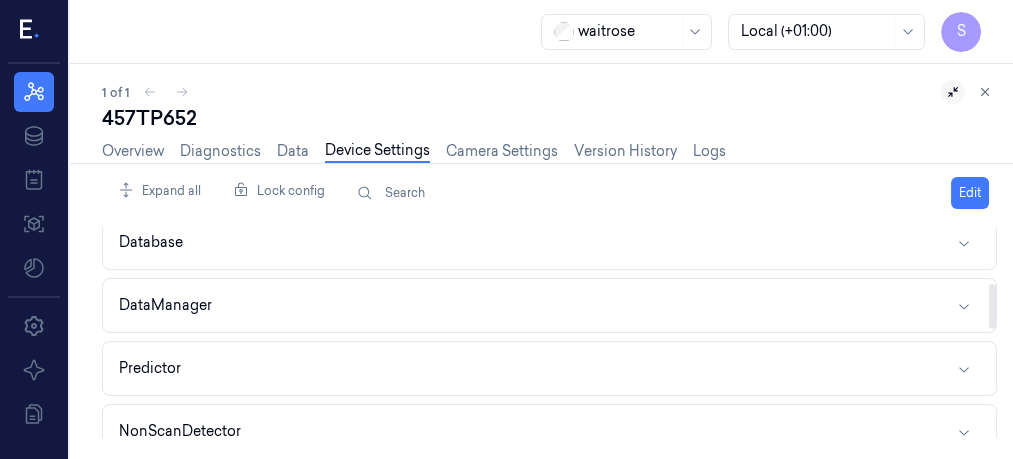 drag, startPoint x: 988, startPoint y: 252, endPoint x: 1000, endPoint y: 308, distance: 57.271286 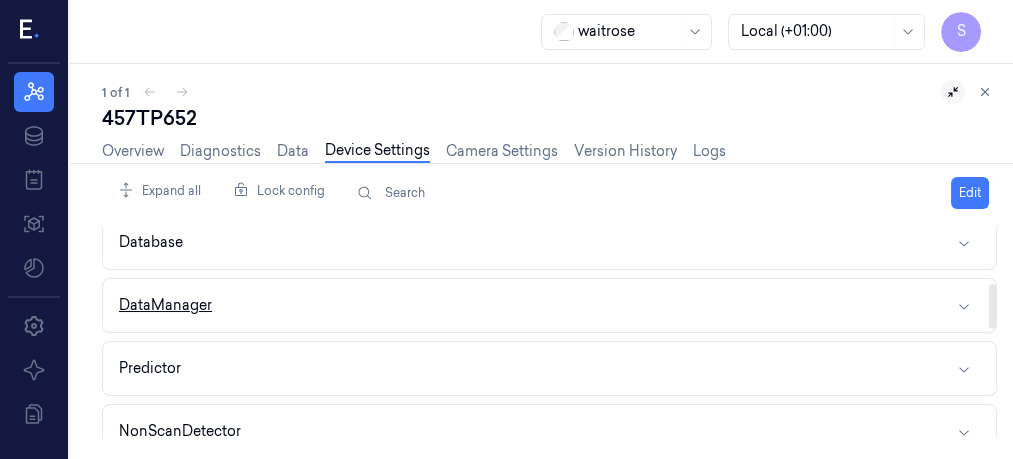 click 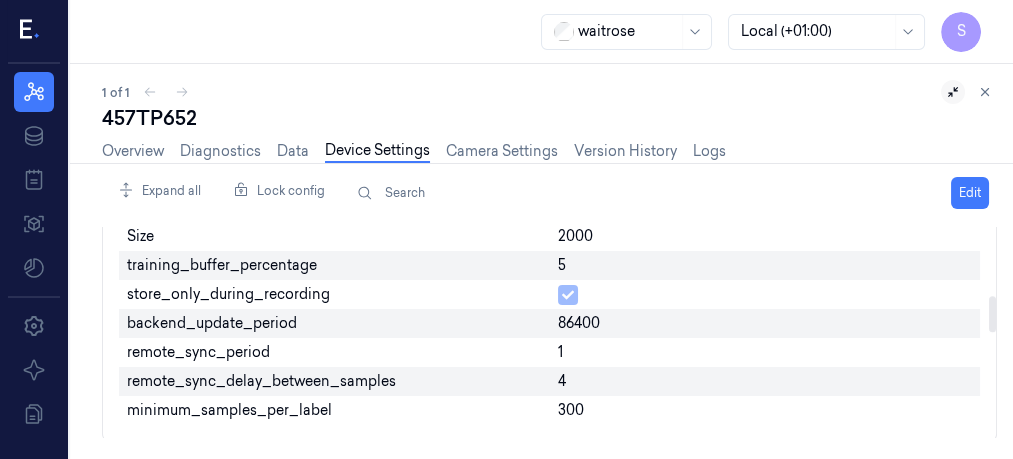 drag, startPoint x: 992, startPoint y: 294, endPoint x: 1001, endPoint y: 318, distance: 25.632011 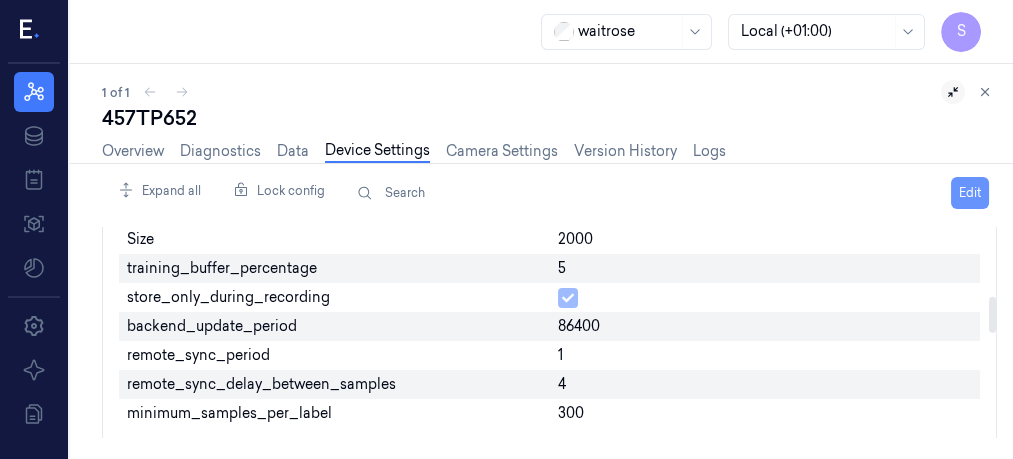 click on "Edit" at bounding box center (970, 193) 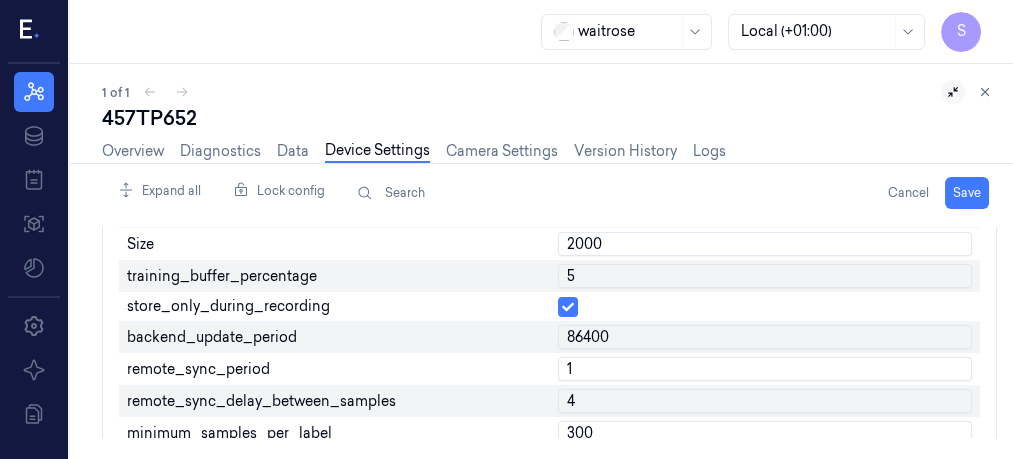 scroll, scrollTop: 413, scrollLeft: 0, axis: vertical 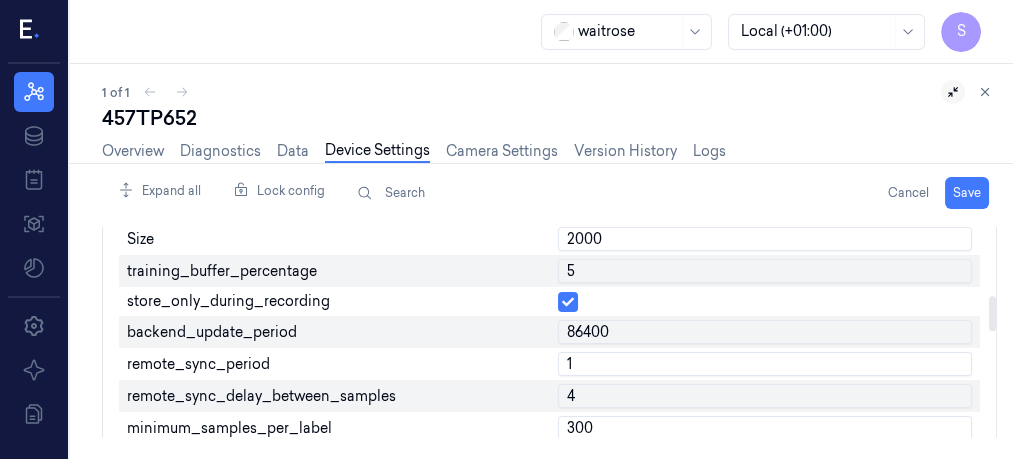 click on "1" at bounding box center [765, 364] 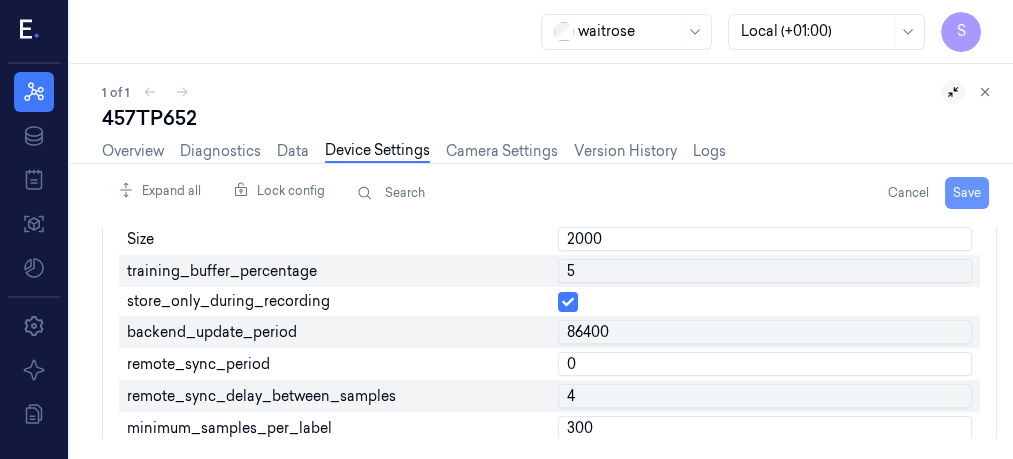 type on "0" 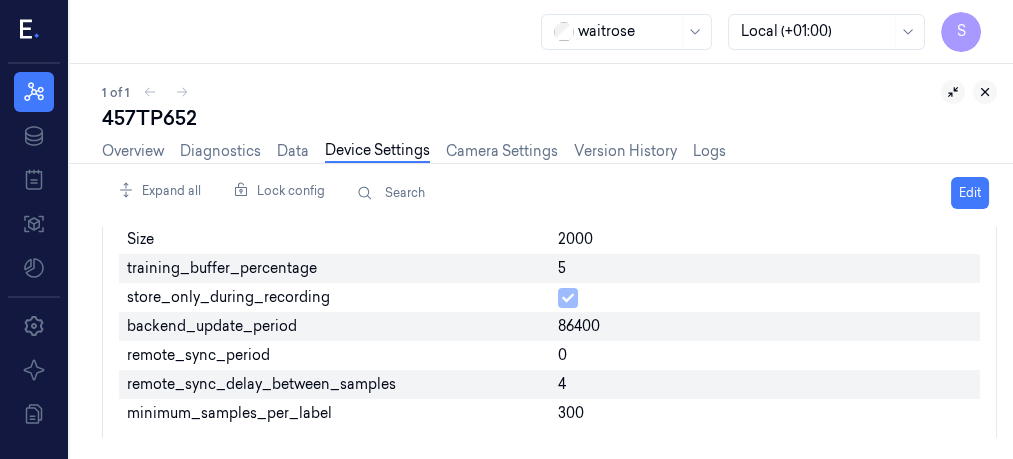 click 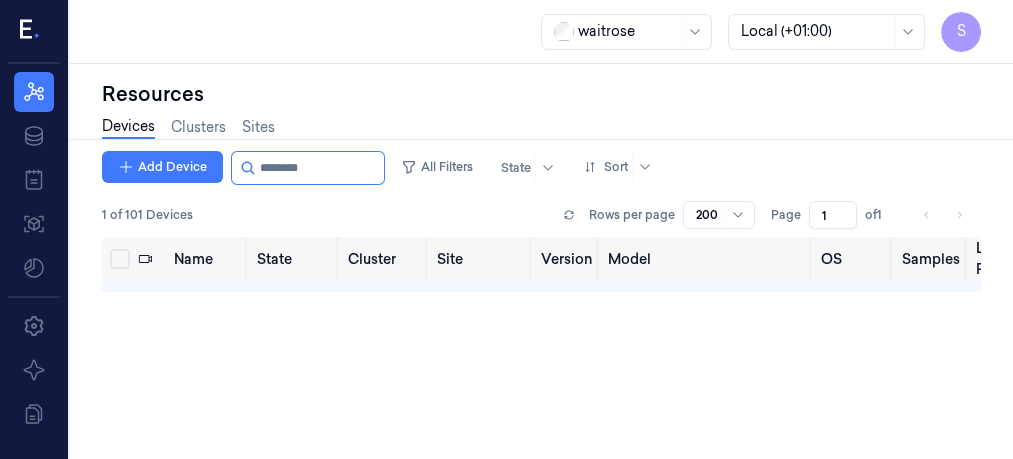 scroll, scrollTop: 0, scrollLeft: 0, axis: both 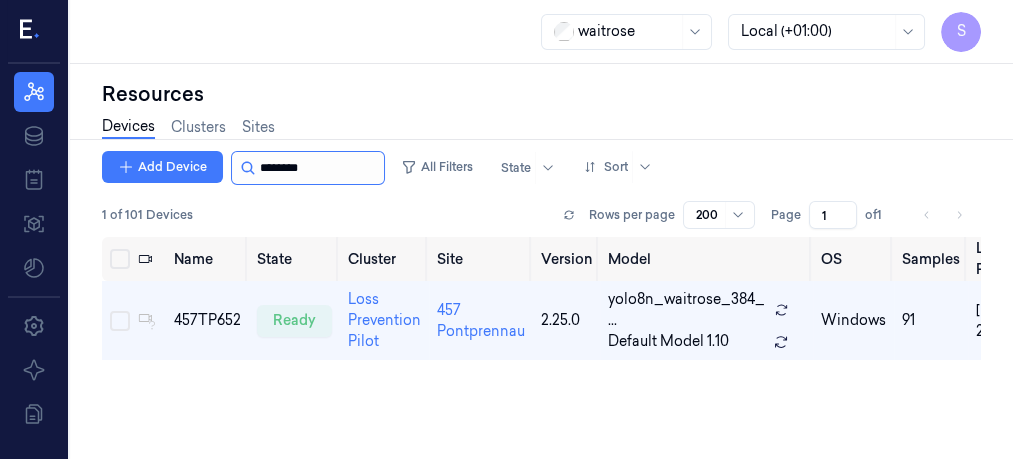 click at bounding box center (320, 168) 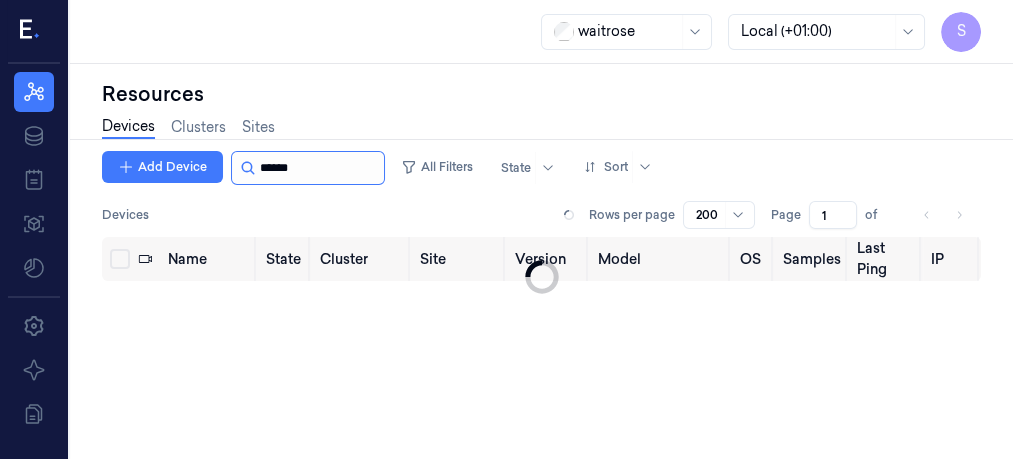 click at bounding box center (320, 168) 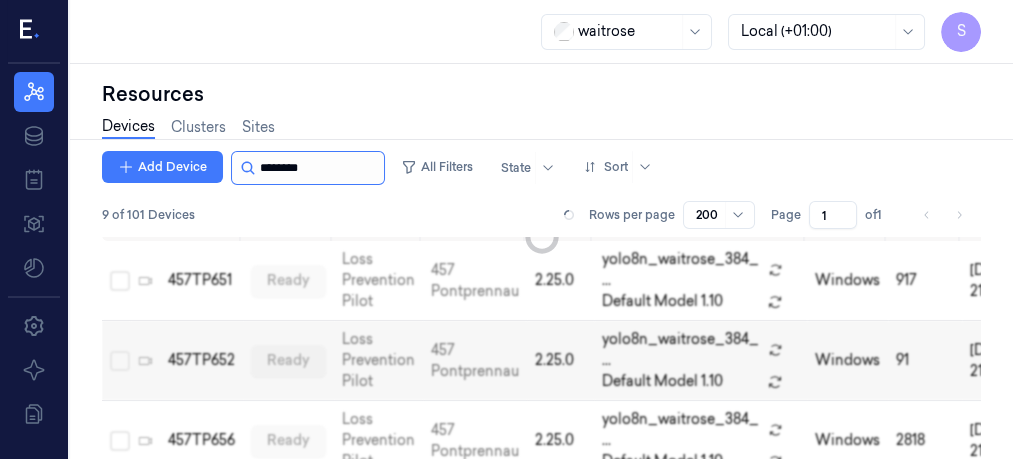 scroll, scrollTop: 46, scrollLeft: 0, axis: vertical 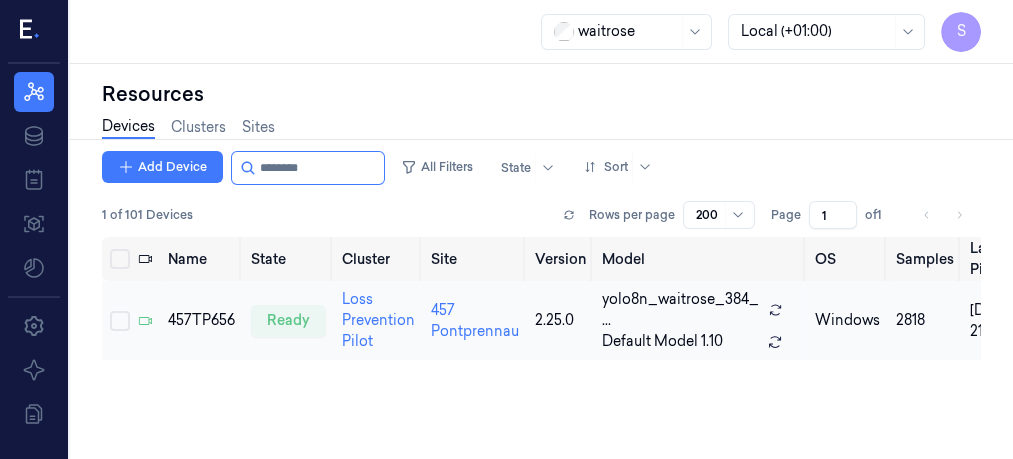 type on "********" 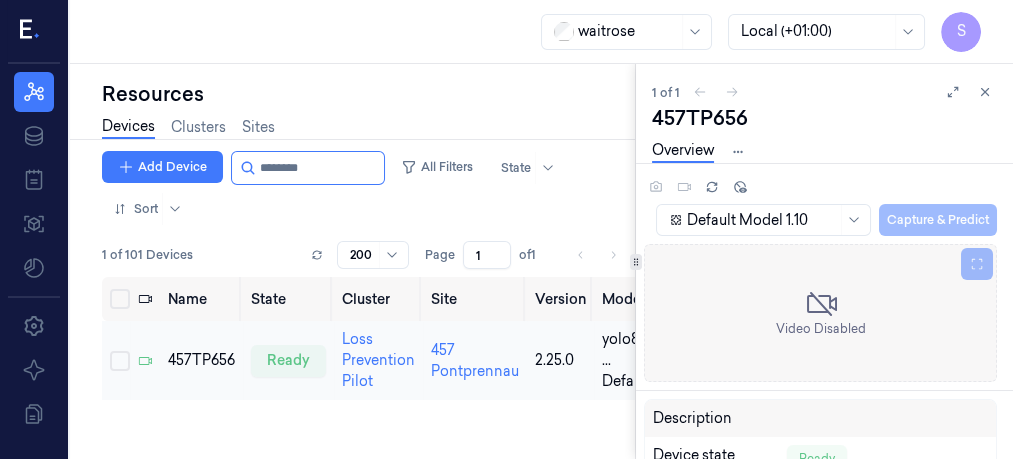 scroll, scrollTop: 0, scrollLeft: 0, axis: both 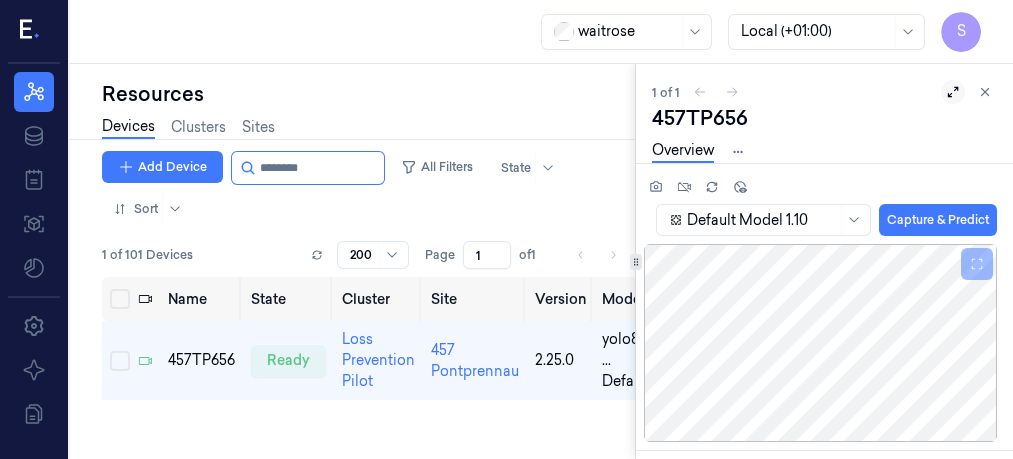 click 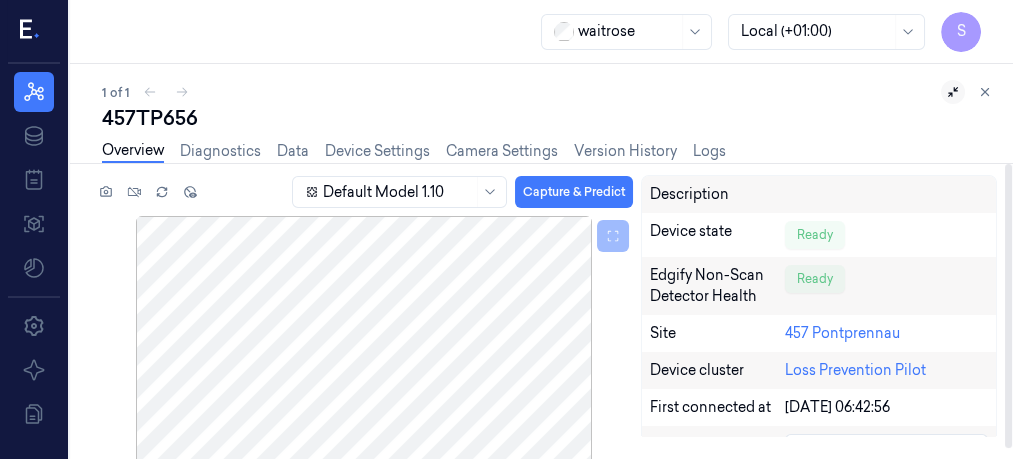 click on "Overview Diagnostics Data Device Settings Camera Settings Version History Logs" at bounding box center (414, 153) 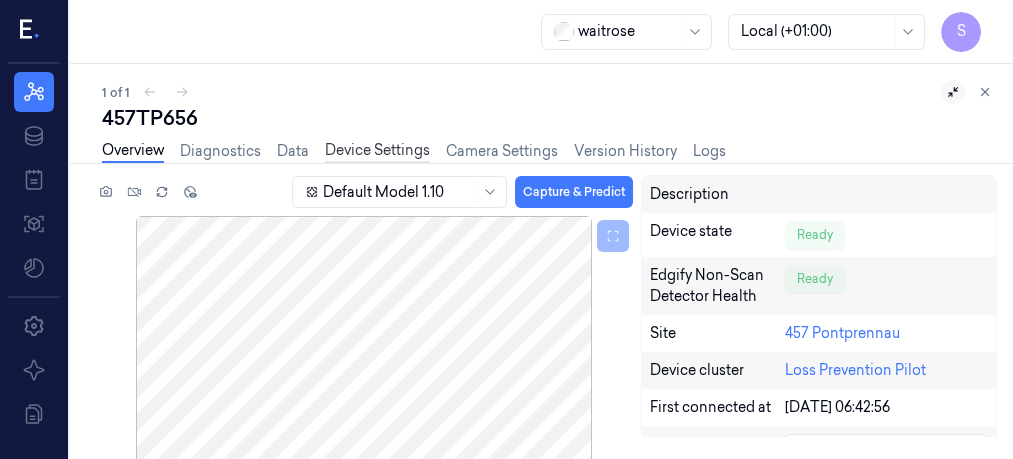 click on "Device Settings" at bounding box center (377, 151) 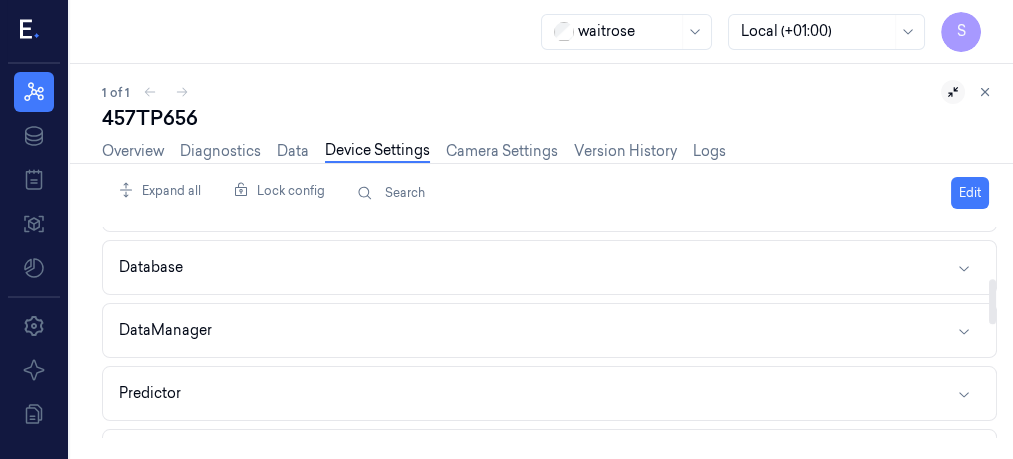 scroll, scrollTop: 241, scrollLeft: 0, axis: vertical 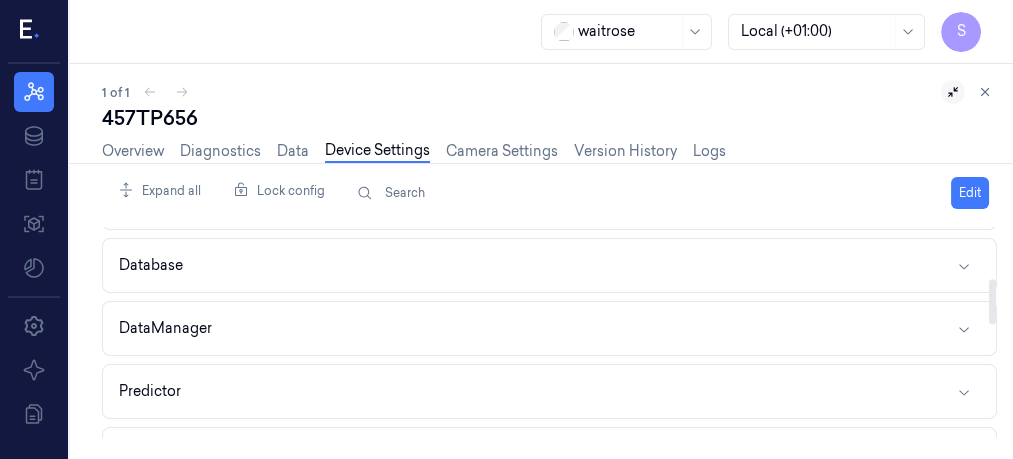 drag, startPoint x: 993, startPoint y: 241, endPoint x: 997, endPoint y: 292, distance: 51.156624 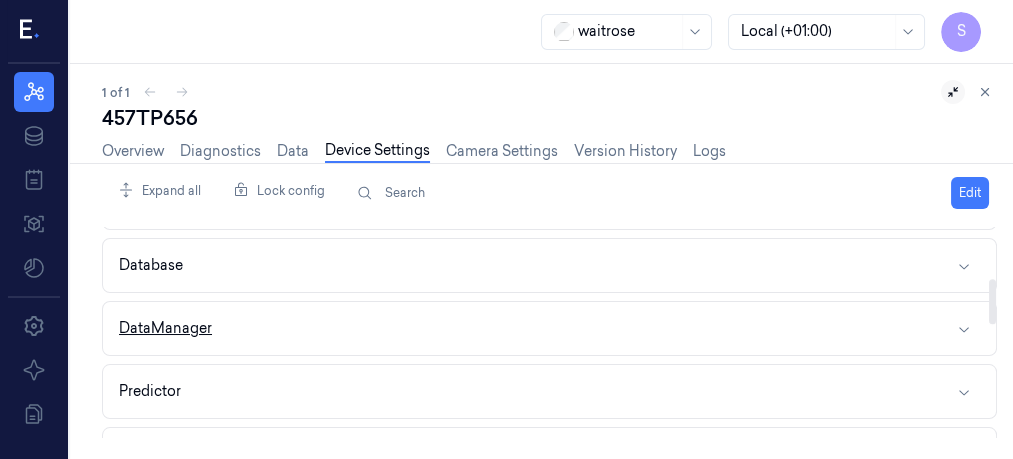 click 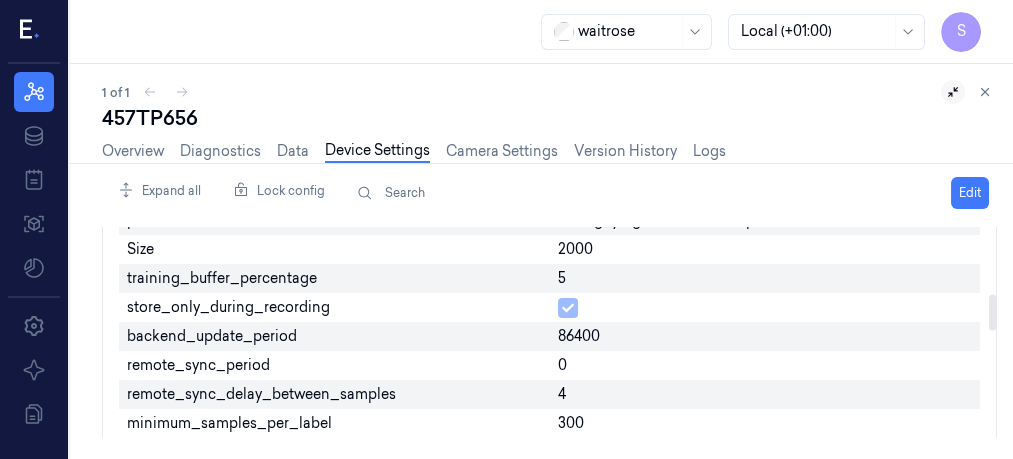 scroll, scrollTop: 401, scrollLeft: 0, axis: vertical 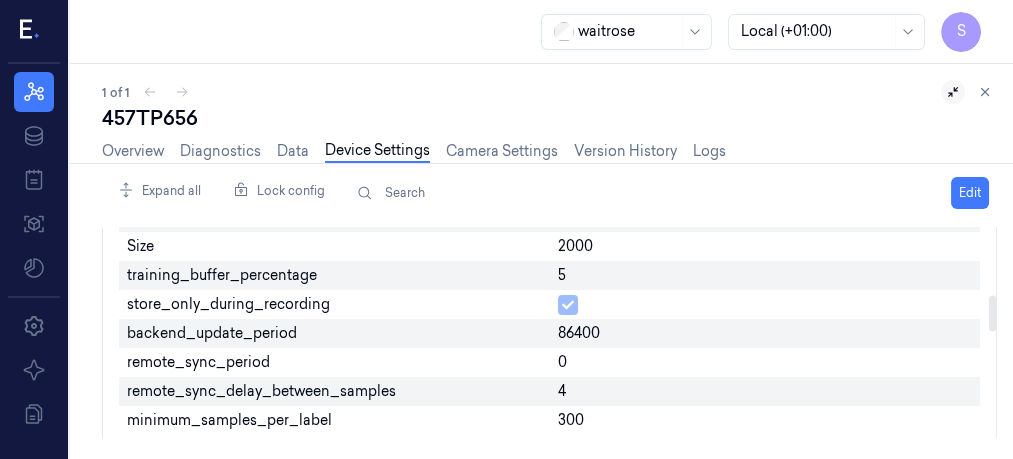 drag, startPoint x: 990, startPoint y: 284, endPoint x: 990, endPoint y: 311, distance: 27 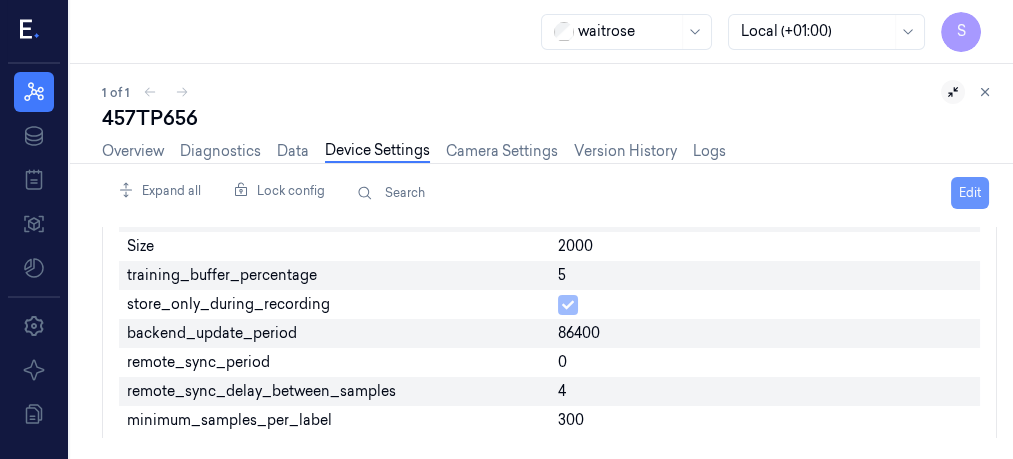 click on "Edit" at bounding box center [970, 193] 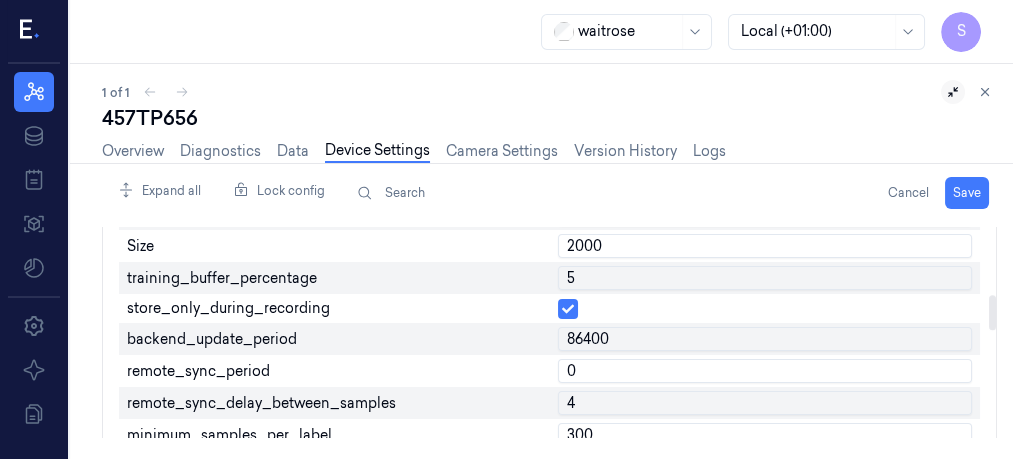 click on "0" at bounding box center (765, 371) 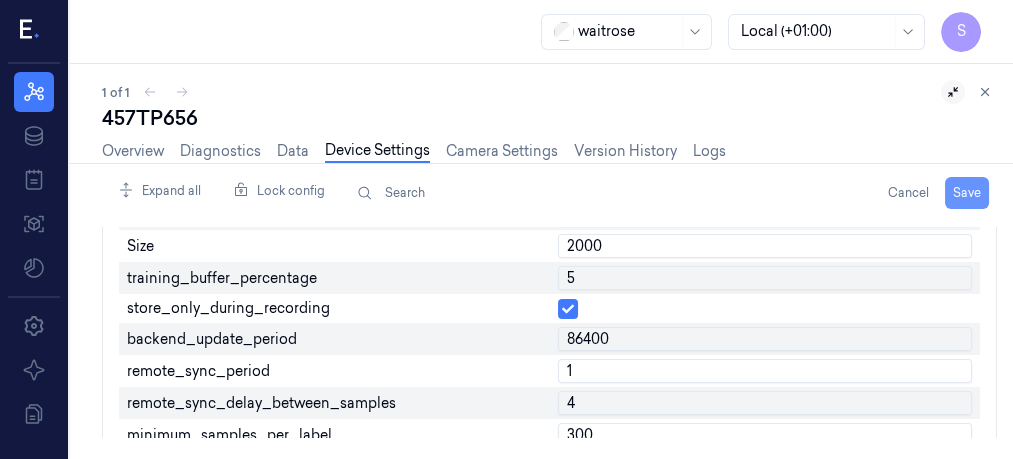type on "1" 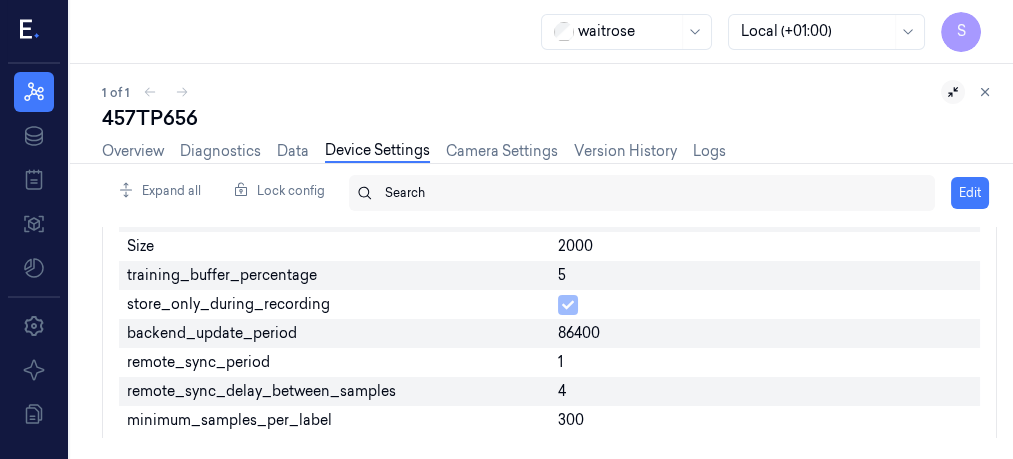 click on "Search" at bounding box center [650, 193] 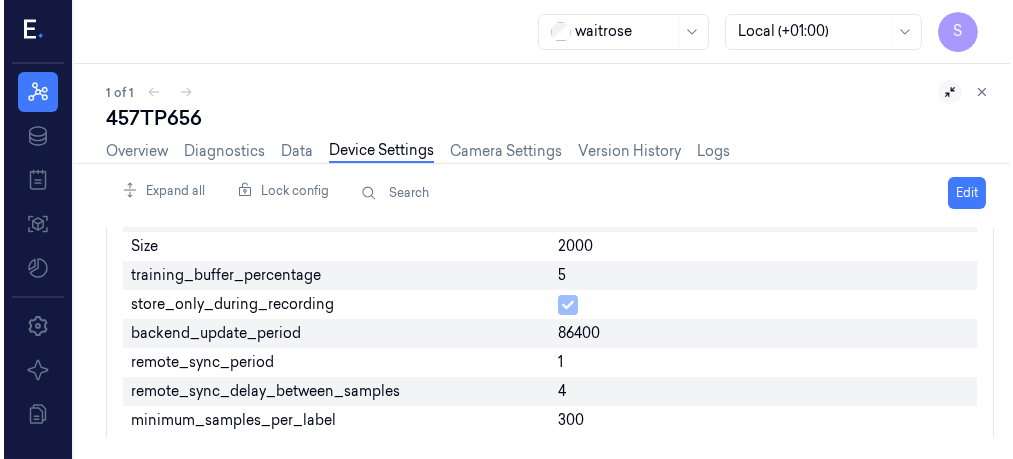 scroll, scrollTop: 0, scrollLeft: 0, axis: both 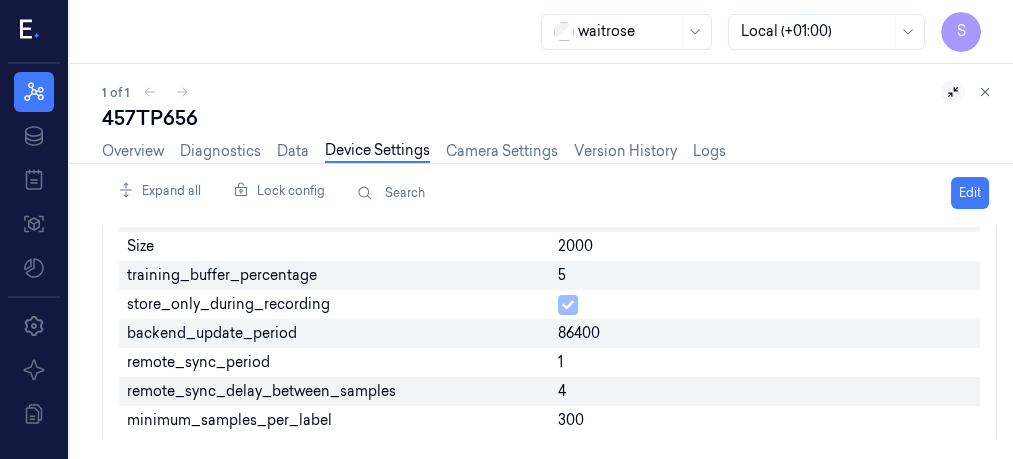 click on "457TP656" at bounding box center (549, 118) 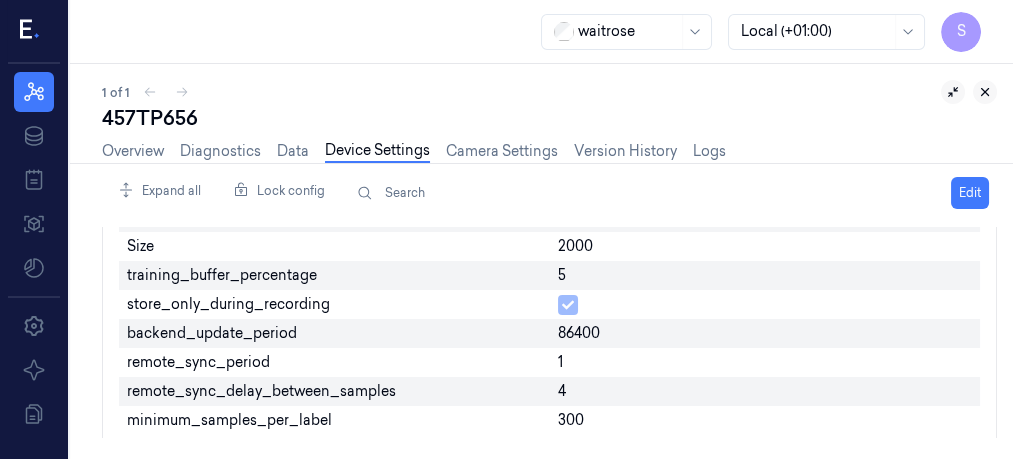 click 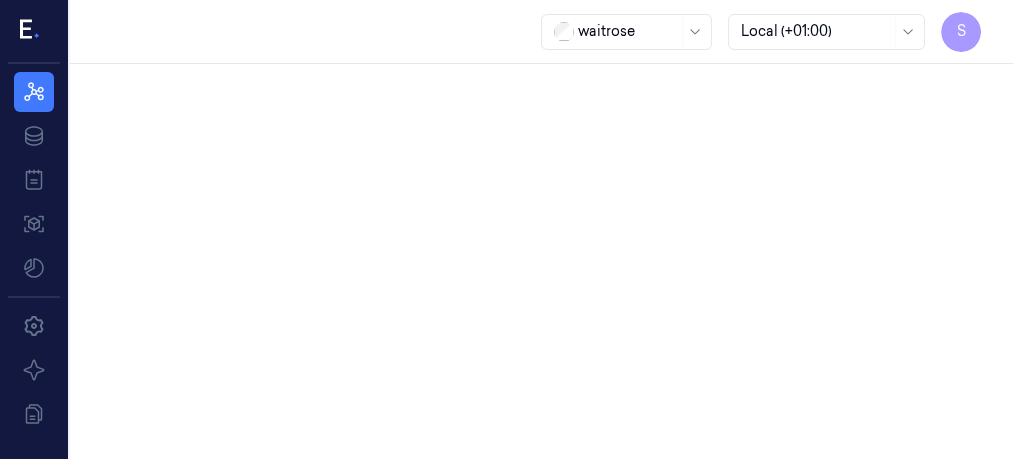 scroll, scrollTop: 0, scrollLeft: 0, axis: both 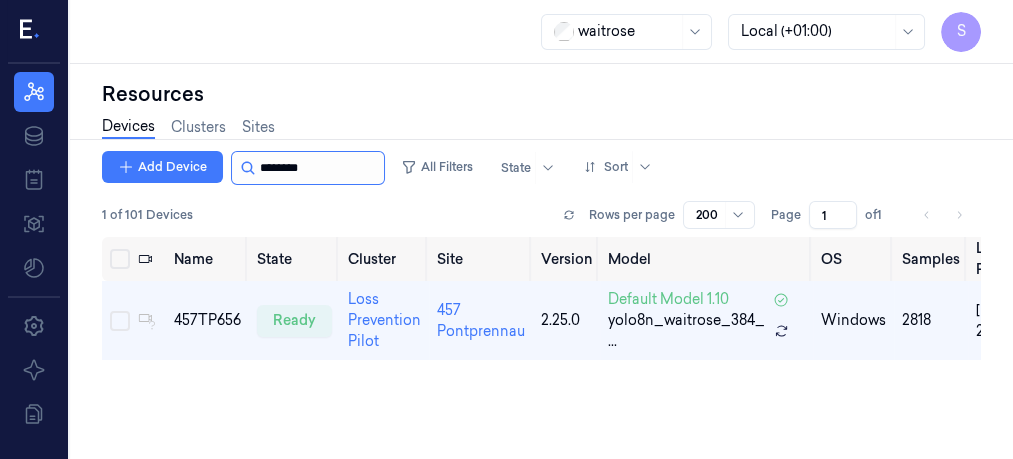 click at bounding box center (320, 168) 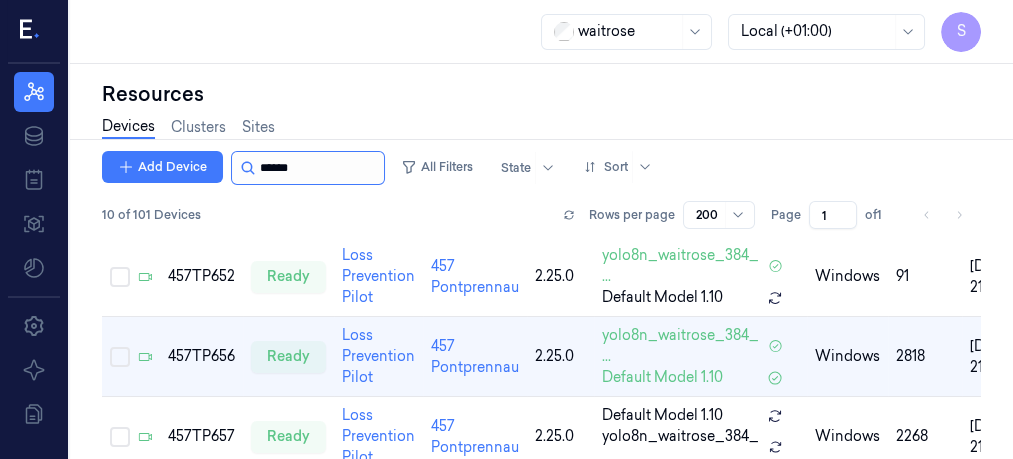 scroll, scrollTop: 126, scrollLeft: 0, axis: vertical 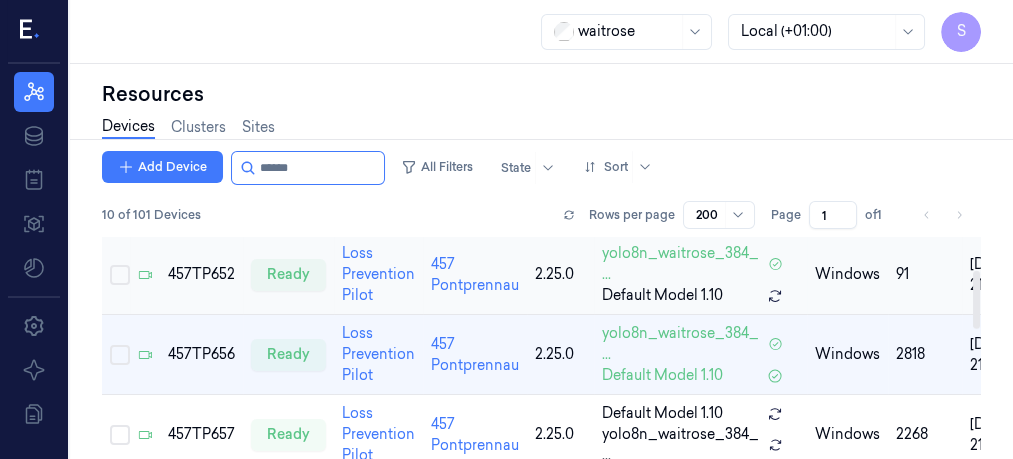 type on "******" 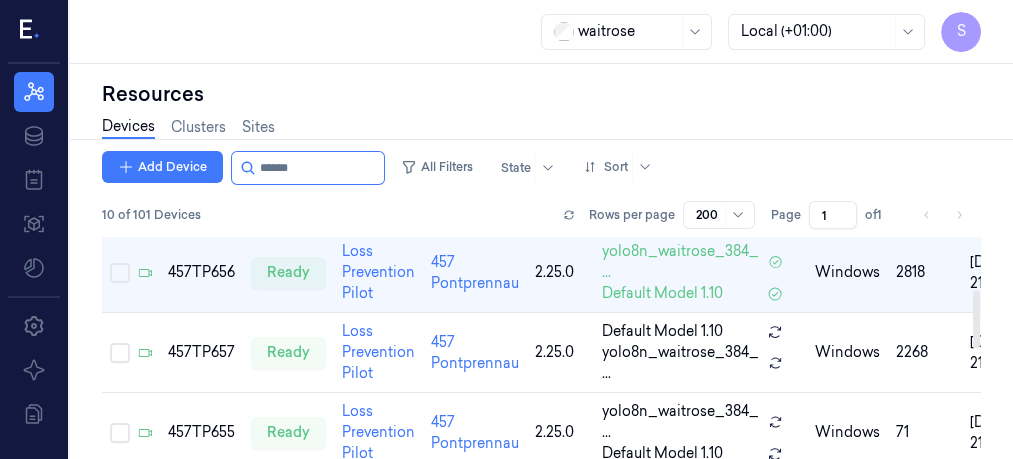 scroll, scrollTop: 201, scrollLeft: 0, axis: vertical 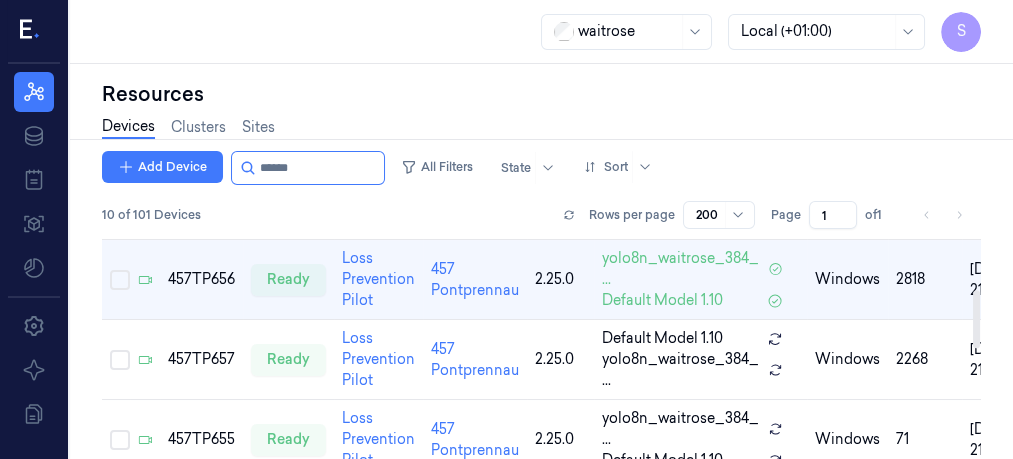drag, startPoint x: 980, startPoint y: 301, endPoint x: 963, endPoint y: 323, distance: 27.802877 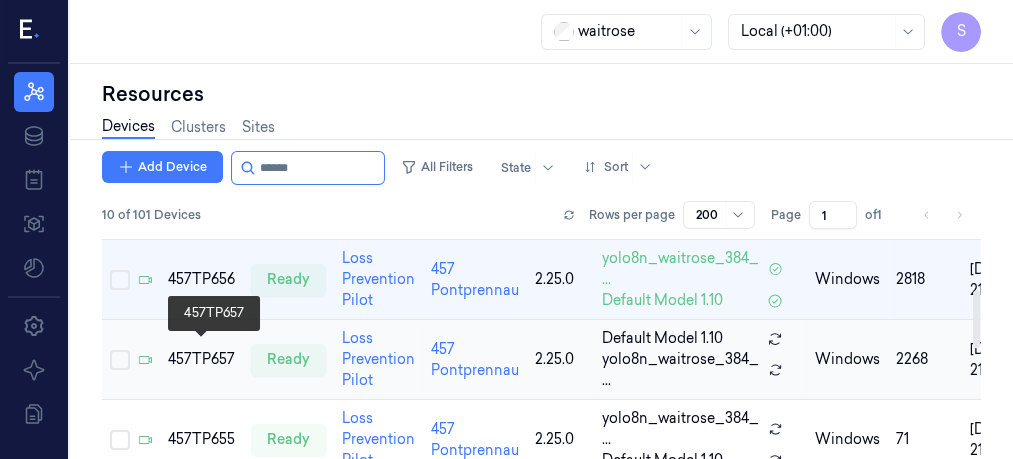 click on "457TP657" at bounding box center [201, 359] 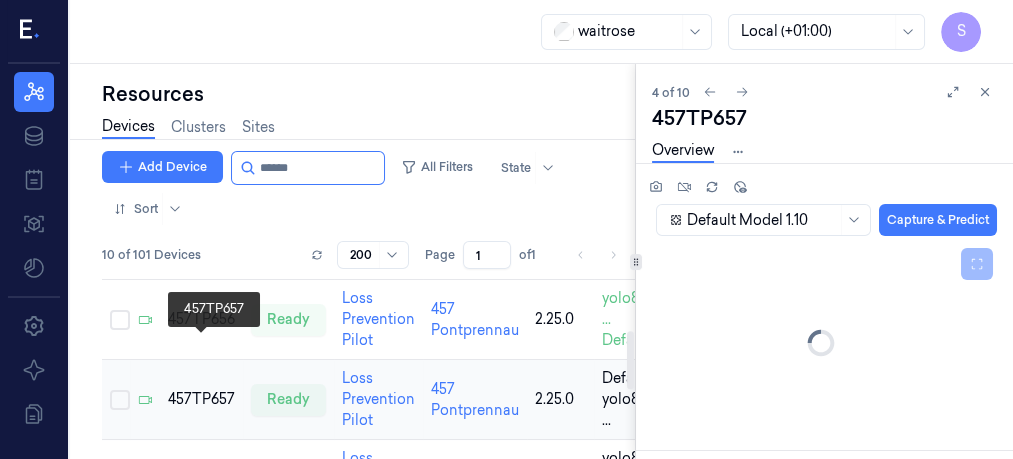 scroll, scrollTop: 0, scrollLeft: 0, axis: both 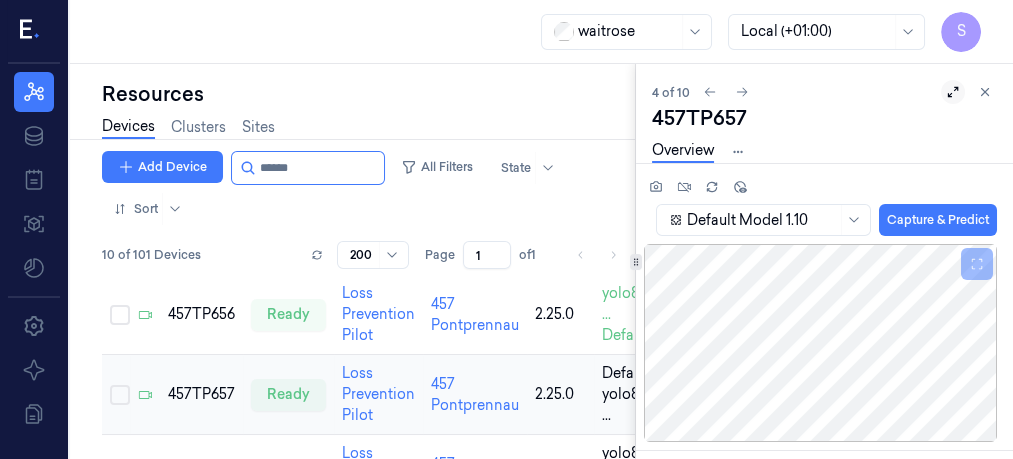 click 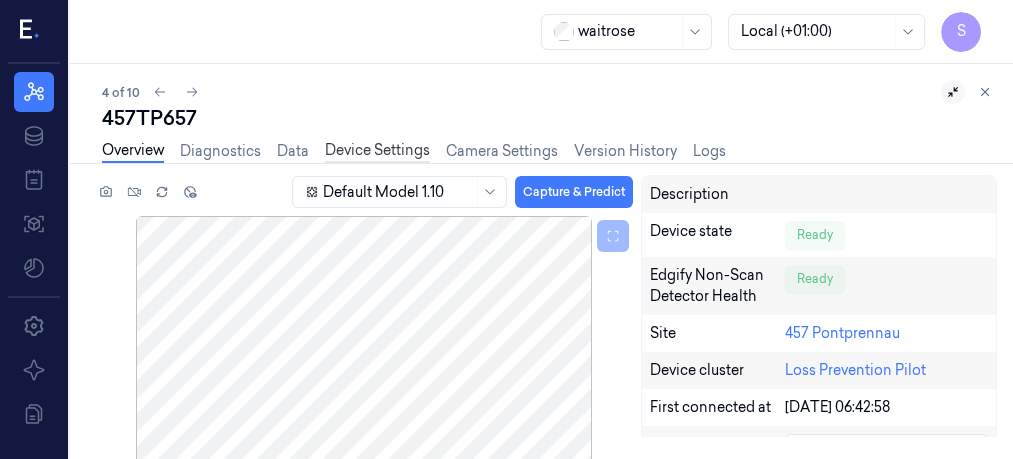 click on "Device Settings" at bounding box center [377, 151] 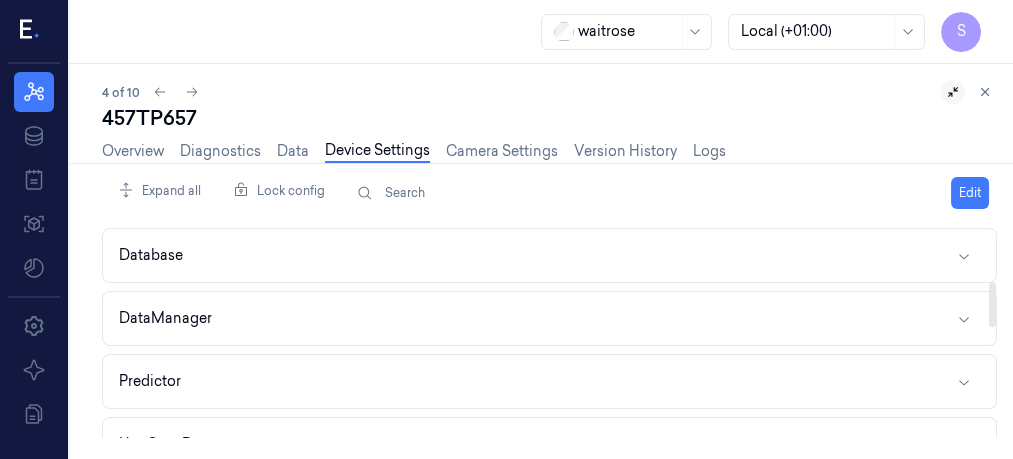 scroll, scrollTop: 264, scrollLeft: 0, axis: vertical 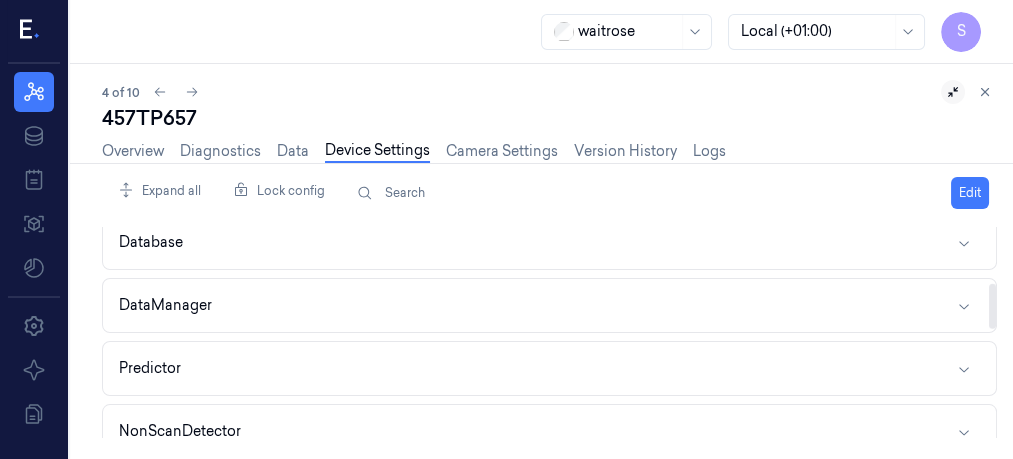 drag, startPoint x: 992, startPoint y: 257, endPoint x: 992, endPoint y: 312, distance: 55 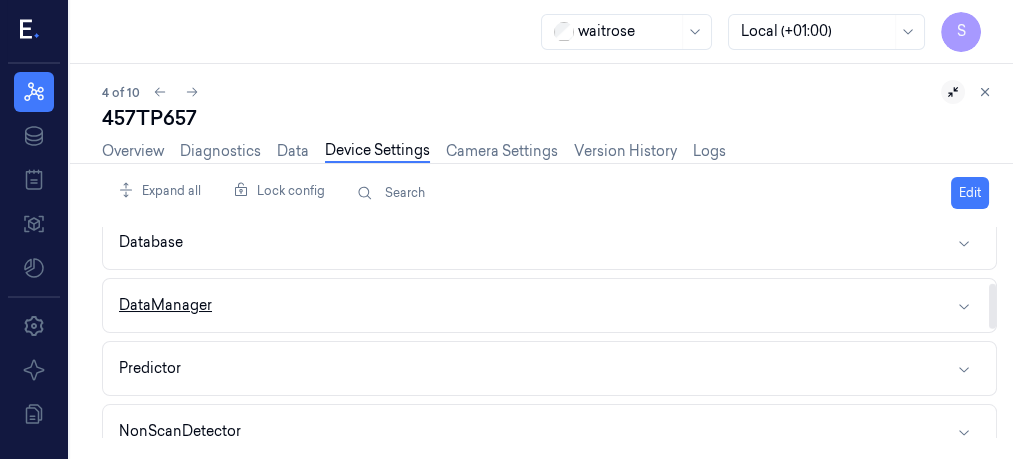 click 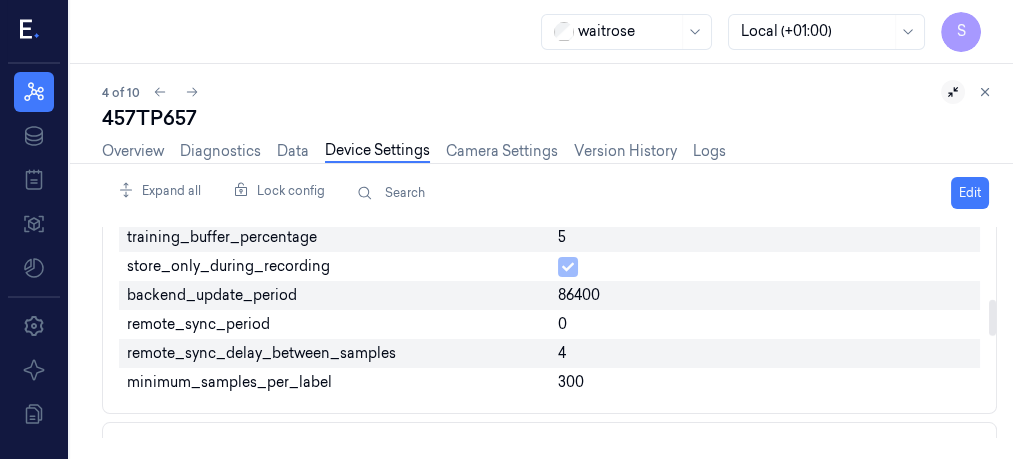 scroll, scrollTop: 445, scrollLeft: 0, axis: vertical 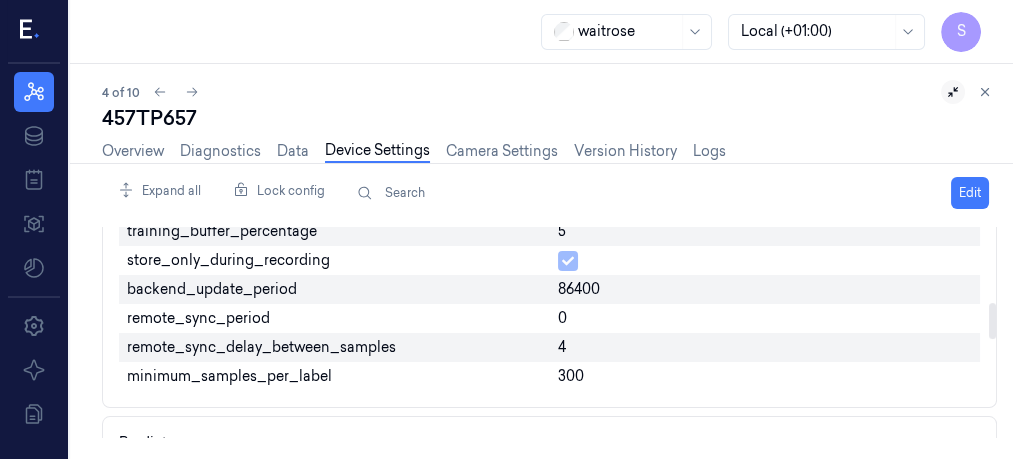 drag, startPoint x: 994, startPoint y: 288, endPoint x: 992, endPoint y: 319, distance: 31.06445 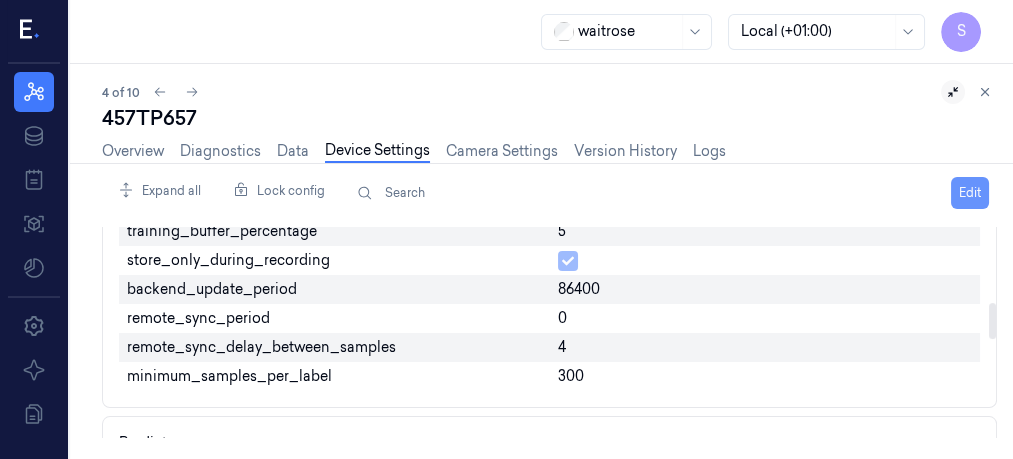 click on "Edit" at bounding box center [970, 193] 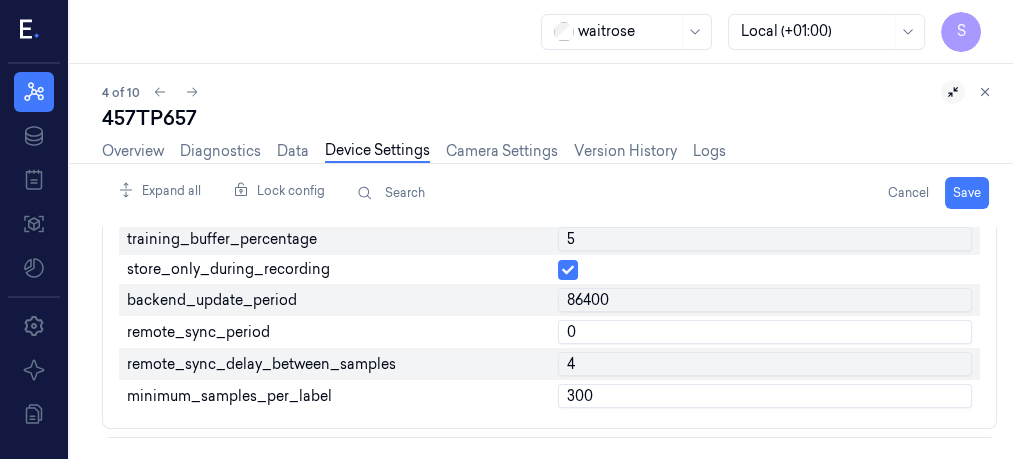 scroll, scrollTop: 453, scrollLeft: 0, axis: vertical 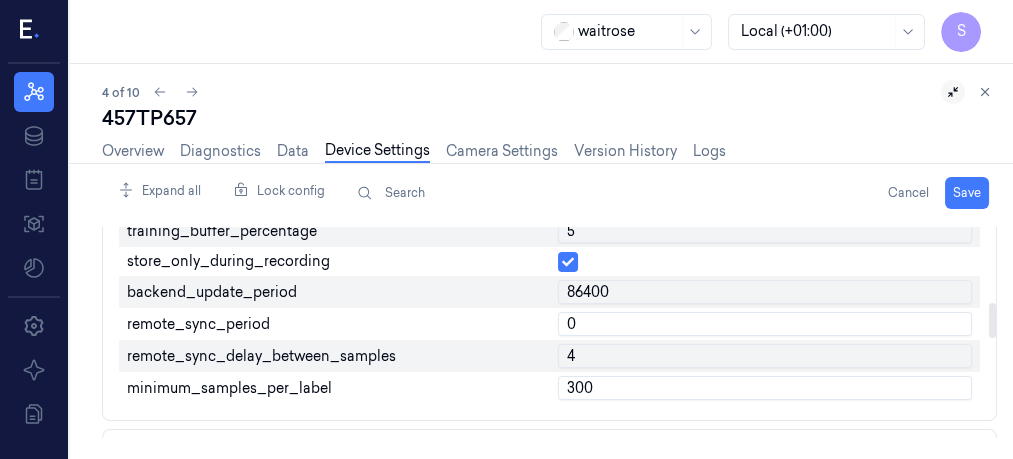 click on "0" at bounding box center (765, 324) 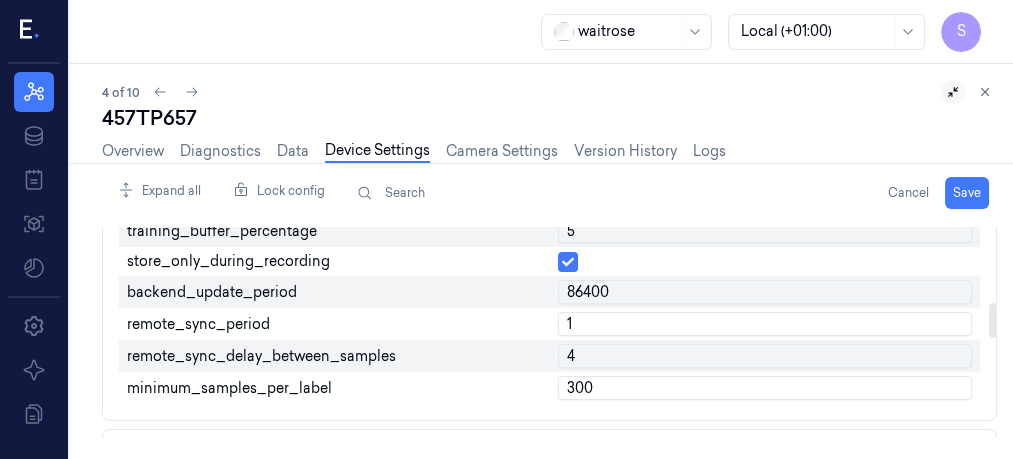 type on "1" 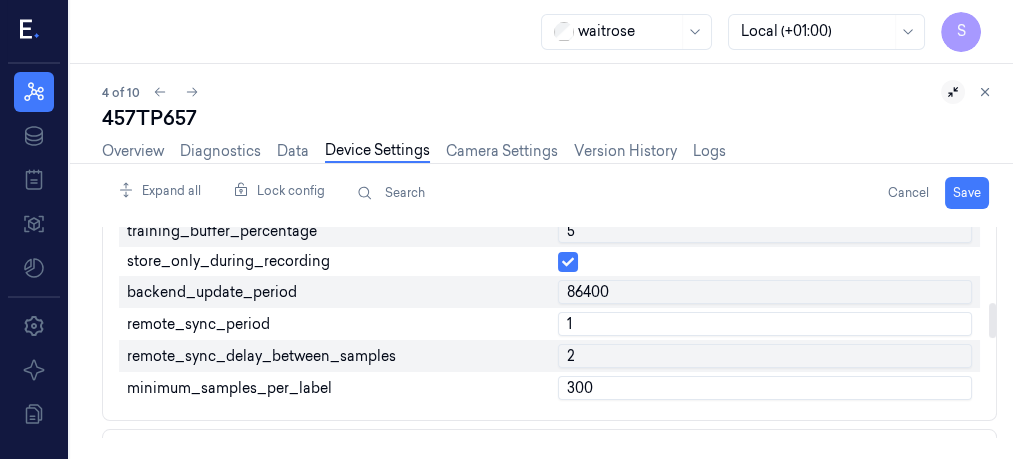 type on "2" 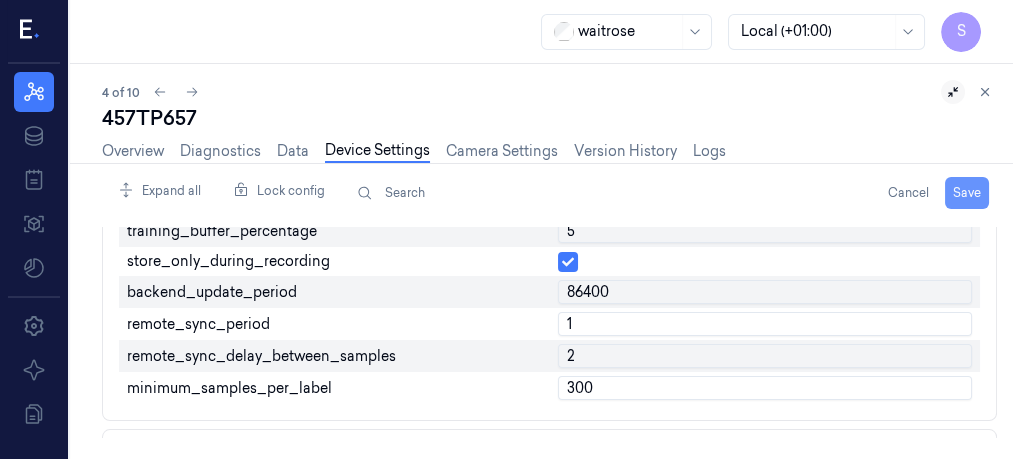 click on "Save" at bounding box center (967, 193) 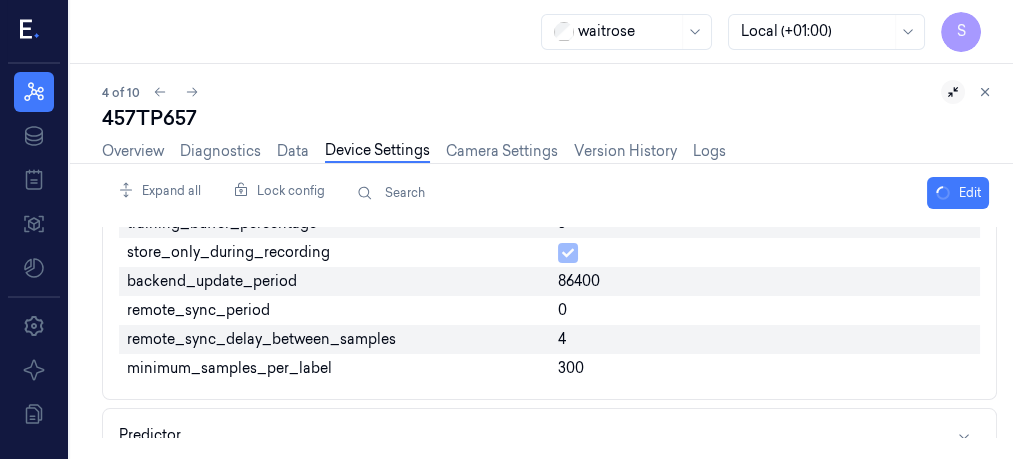 scroll, scrollTop: 445, scrollLeft: 0, axis: vertical 